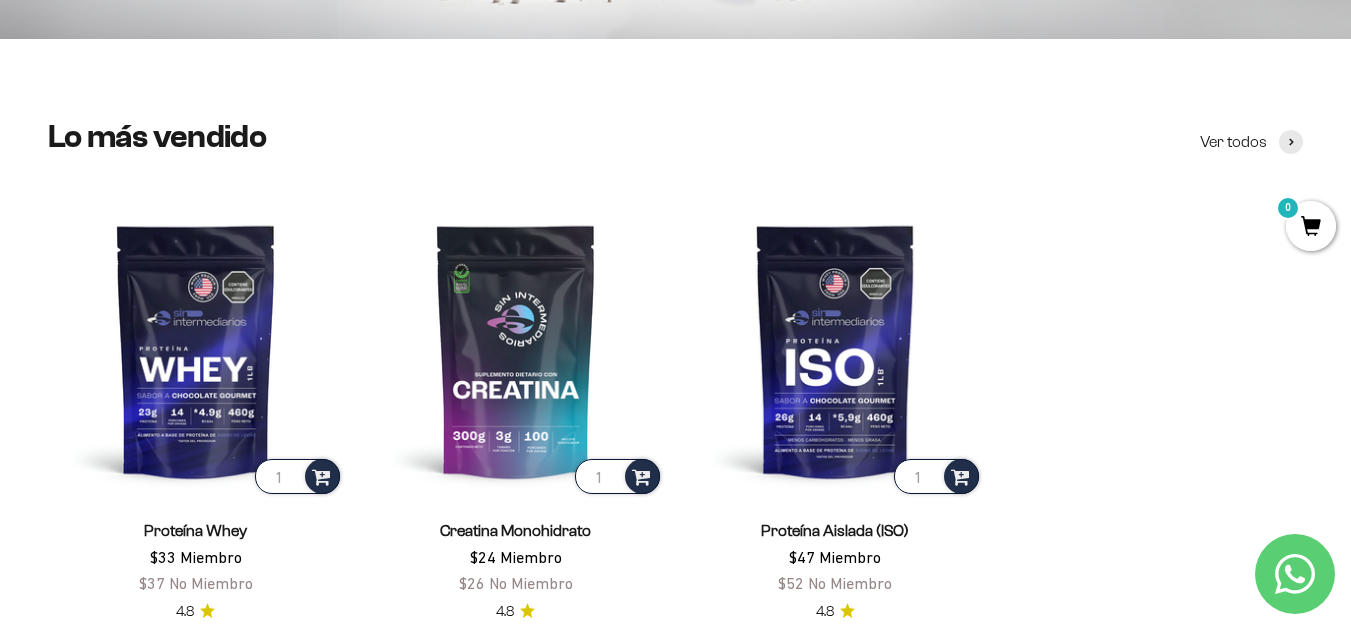 scroll, scrollTop: 600, scrollLeft: 0, axis: vertical 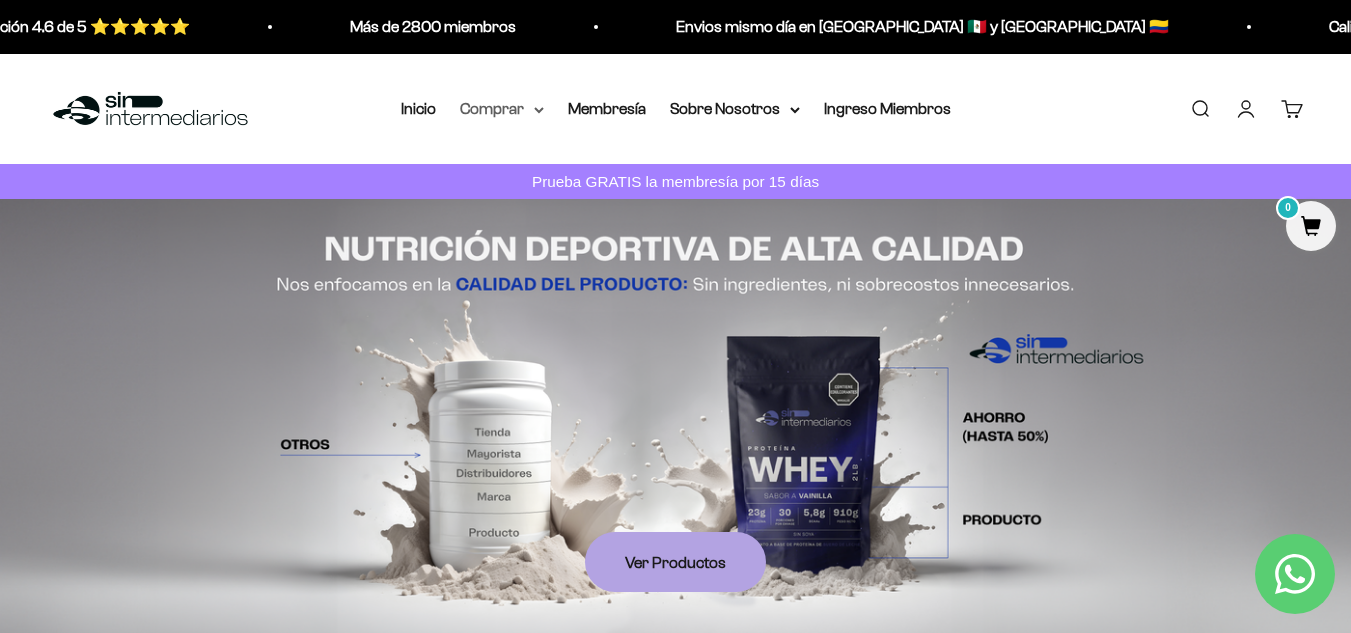 click on "Comprar" at bounding box center [502, 109] 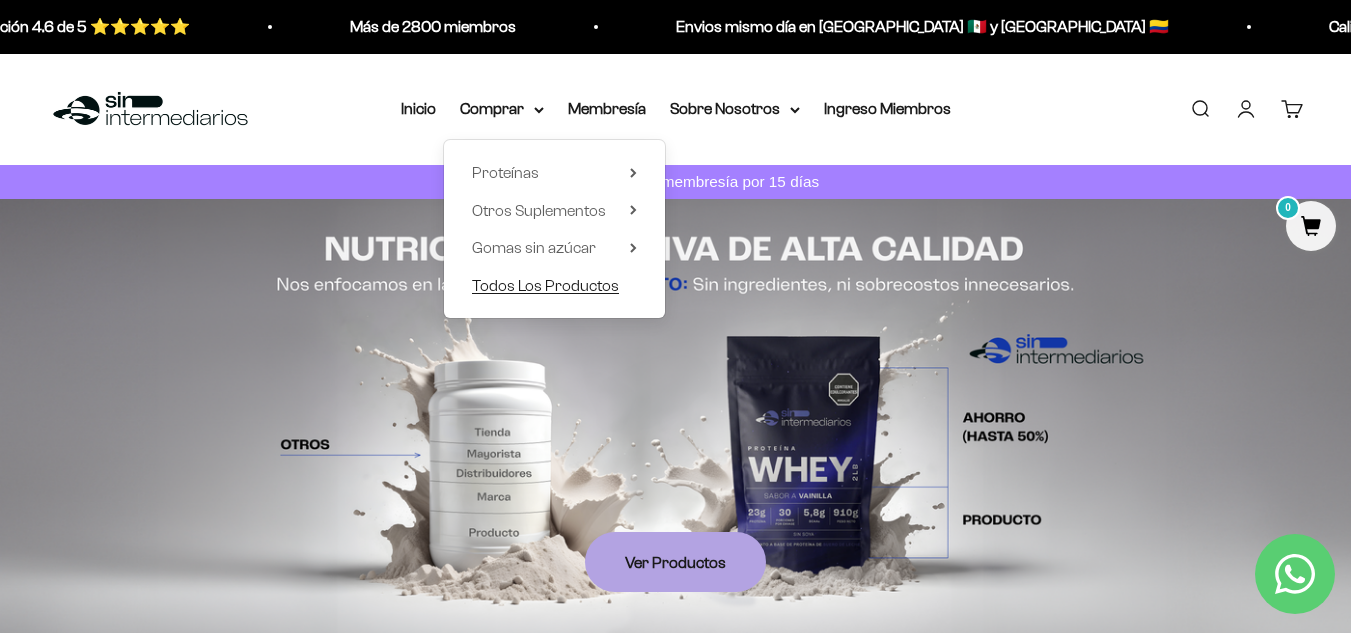 click on "Todos Los Productos" at bounding box center [545, 284] 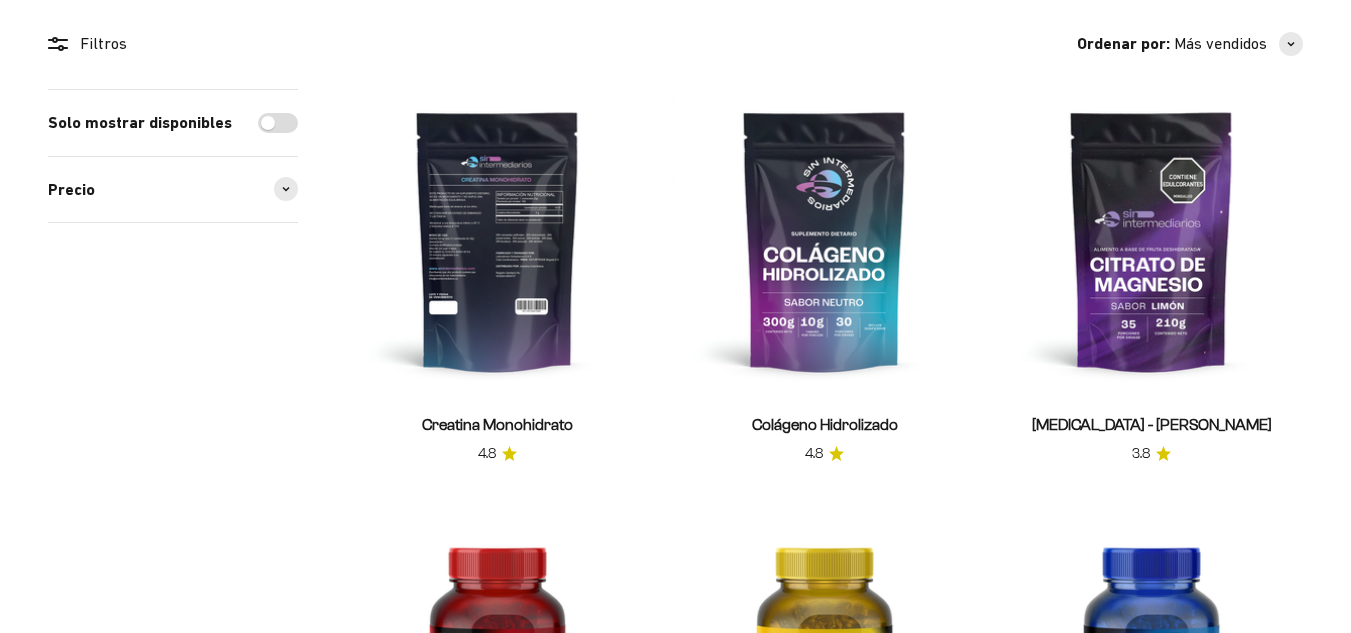 scroll, scrollTop: 300, scrollLeft: 0, axis: vertical 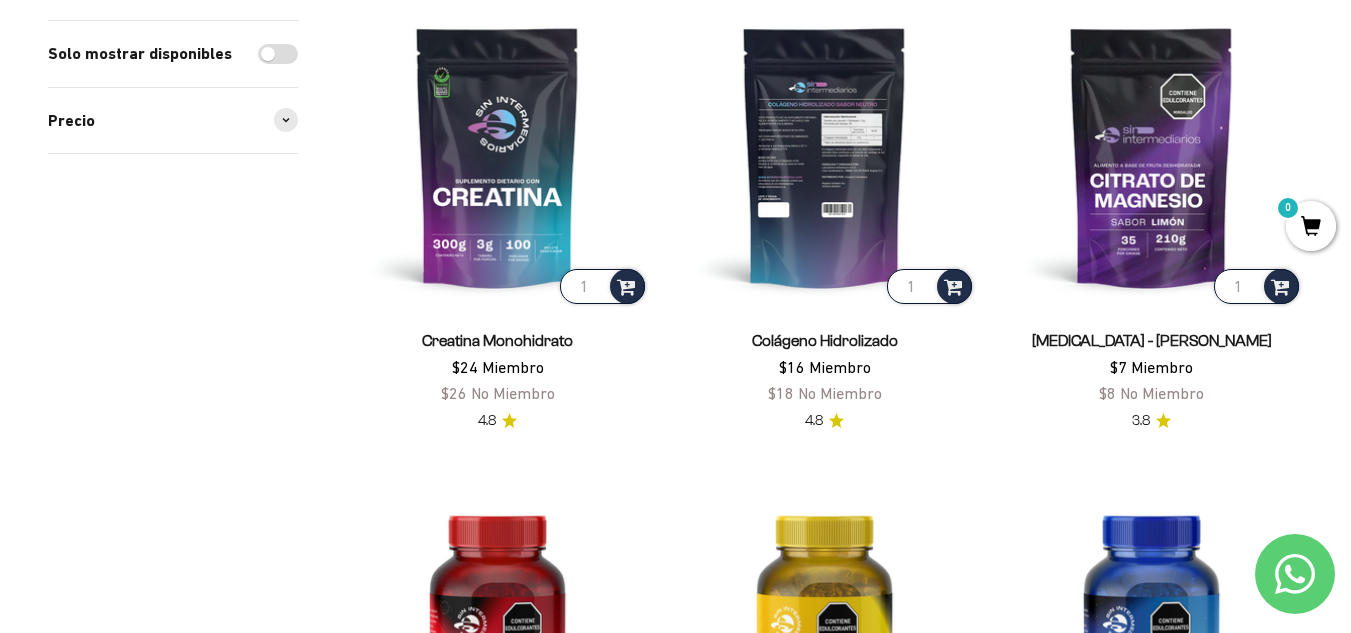 click at bounding box center (824, 156) 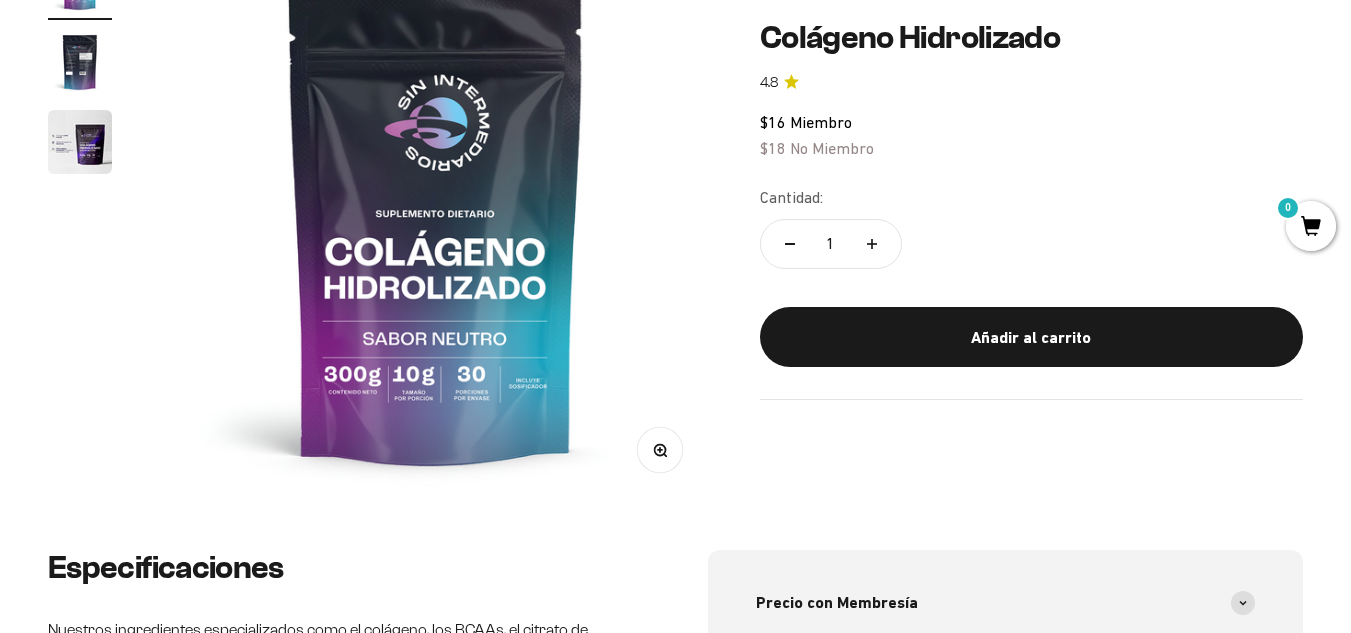 scroll, scrollTop: 300, scrollLeft: 0, axis: vertical 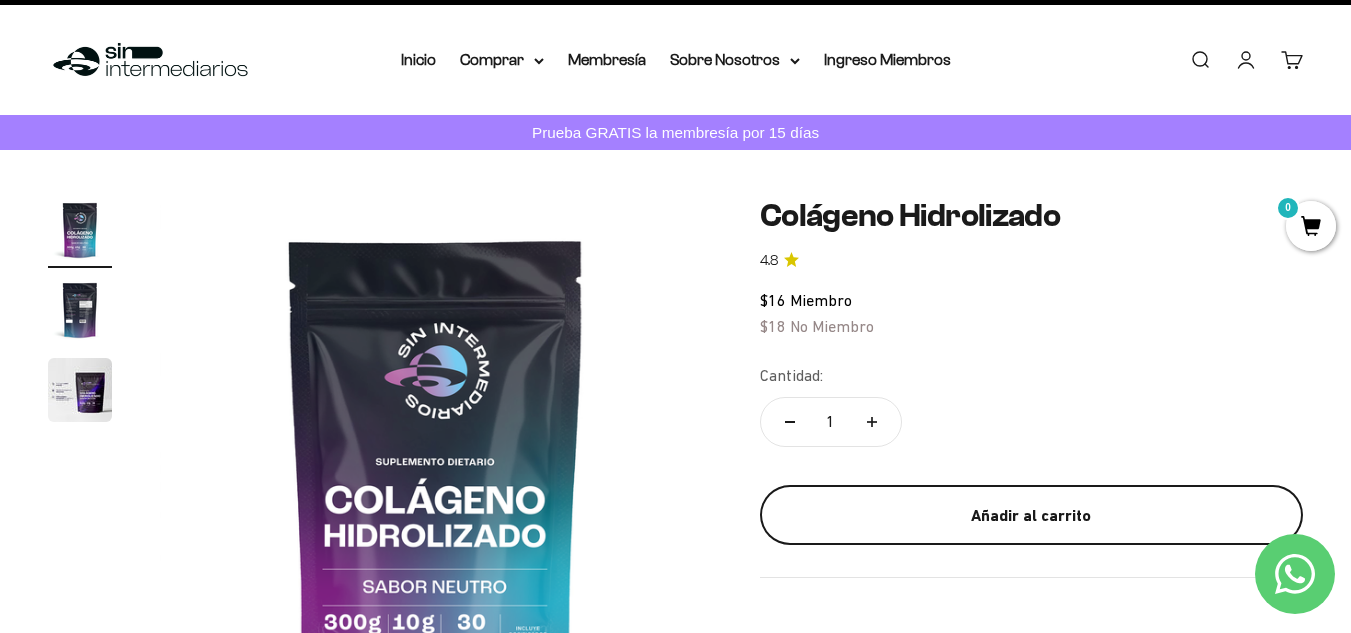click on "Añadir al carrito" at bounding box center [1031, 516] 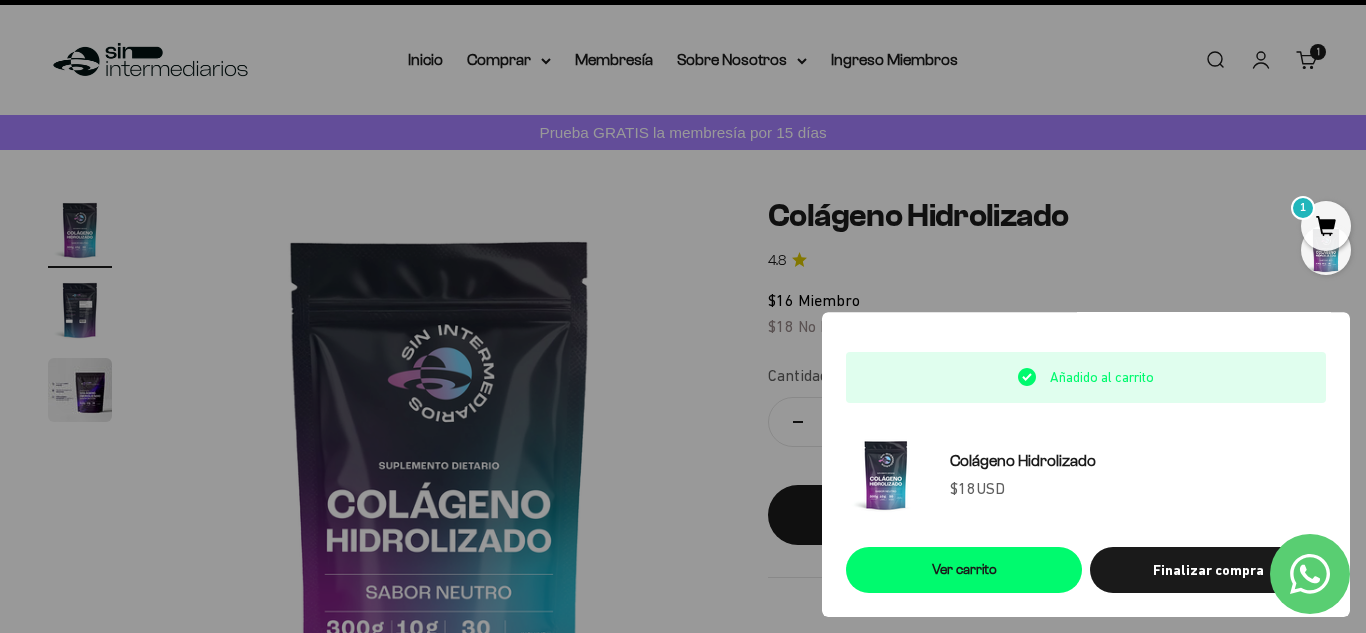click at bounding box center [683, 316] 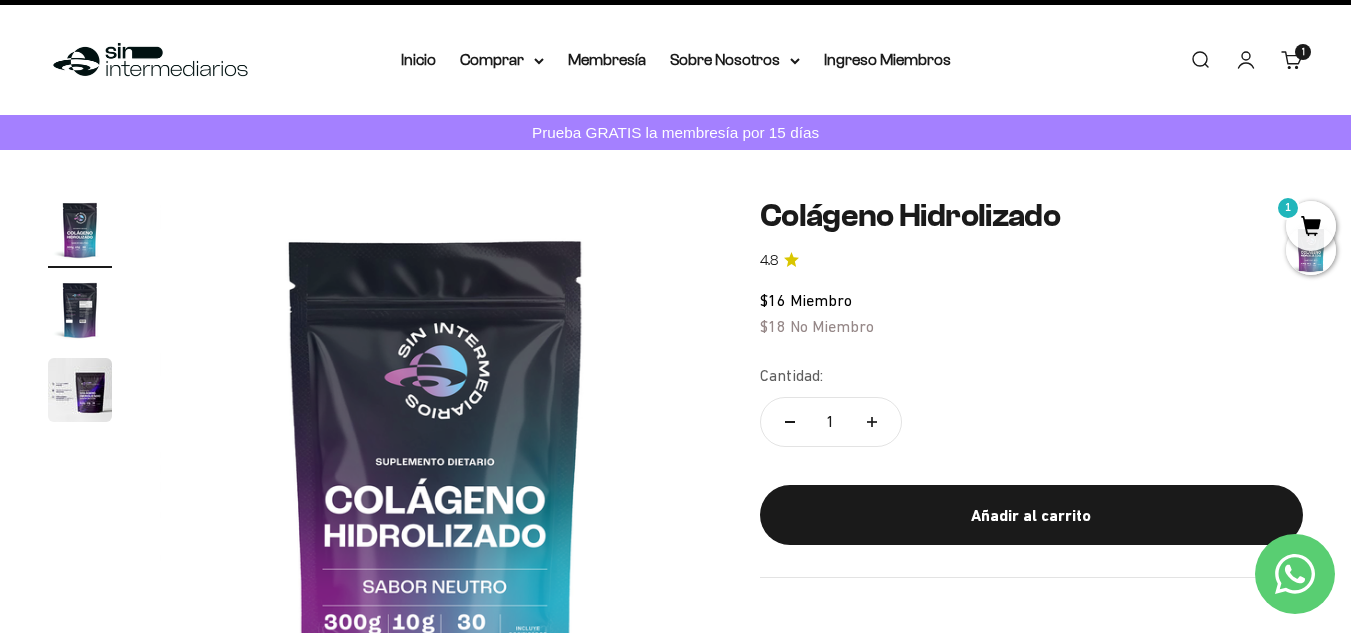 scroll, scrollTop: 0, scrollLeft: 0, axis: both 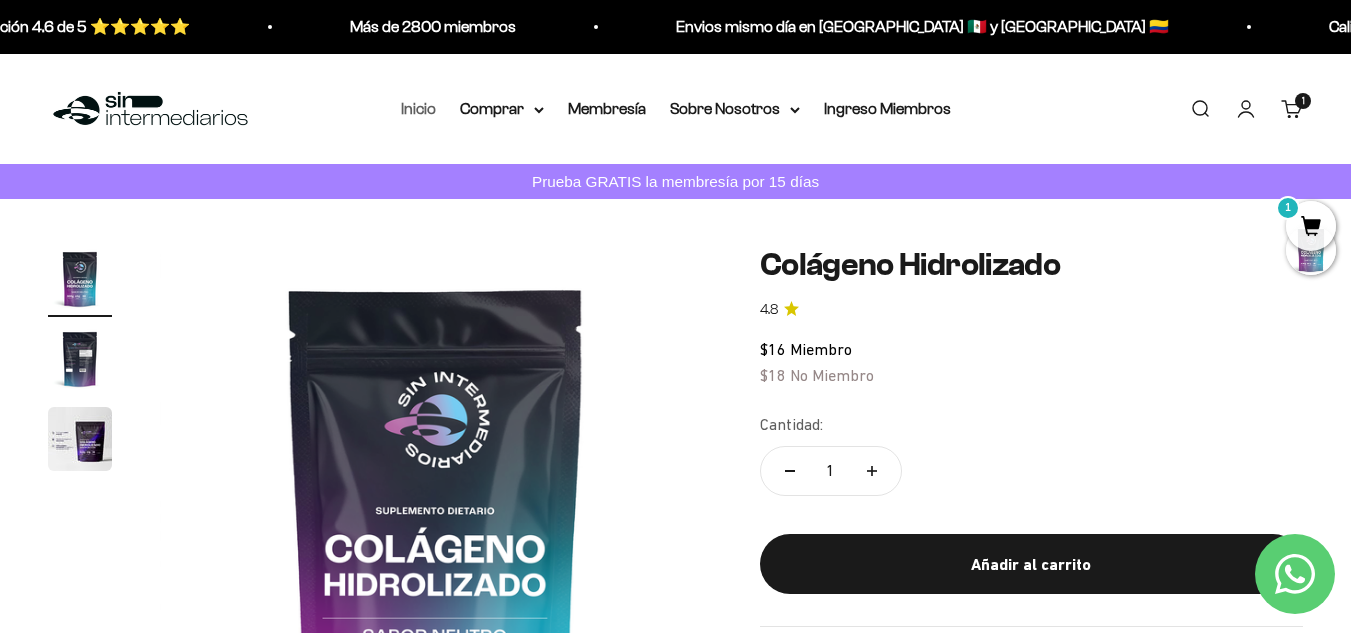 click on "Inicio" at bounding box center [418, 108] 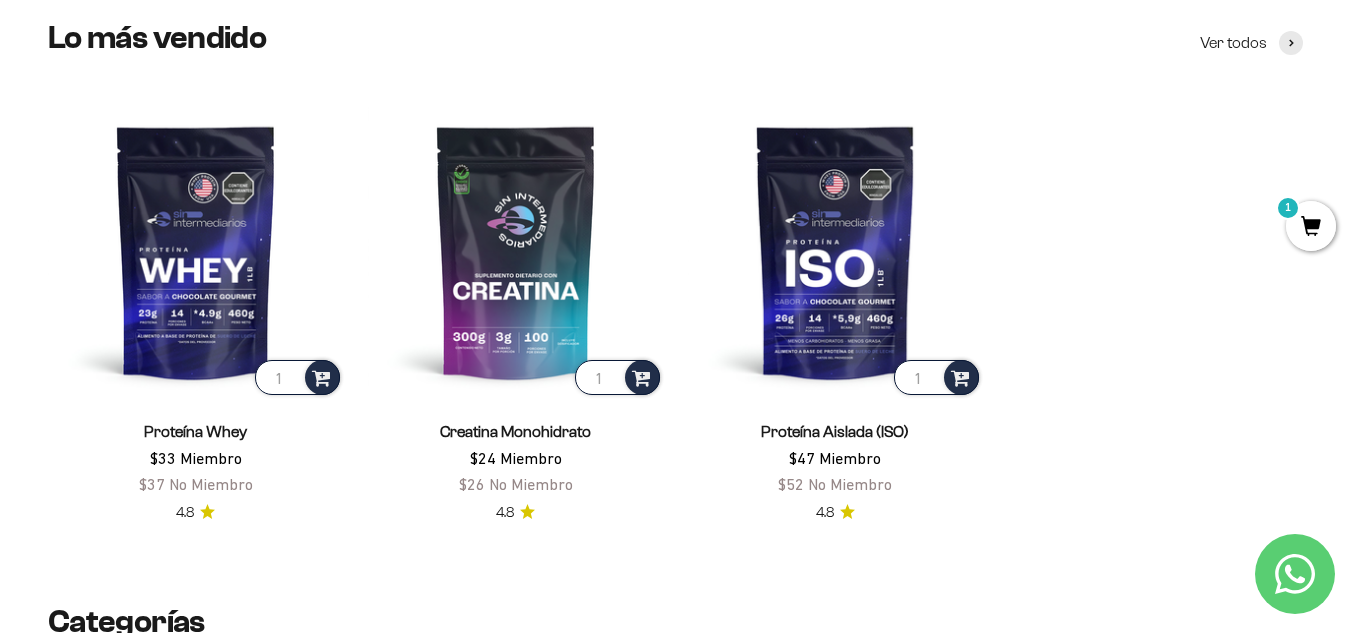 scroll, scrollTop: 1100, scrollLeft: 0, axis: vertical 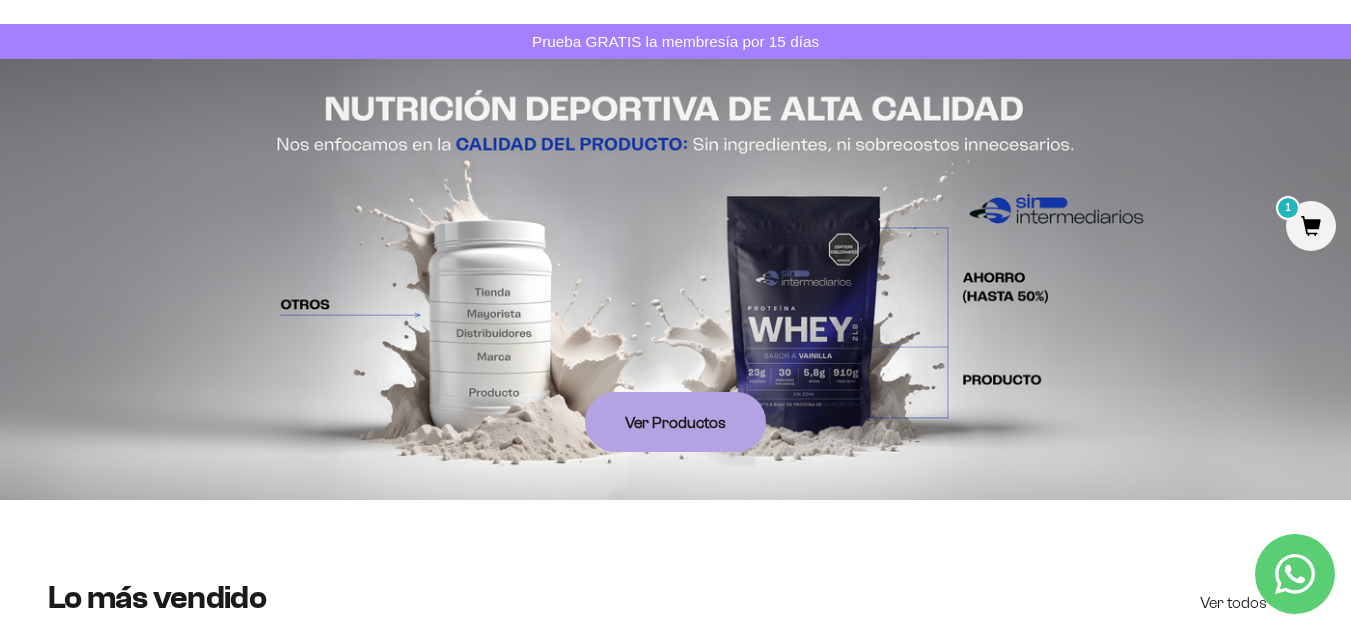 click on "Prueba GRATIS la membresía por 15 días" at bounding box center (675, 41) 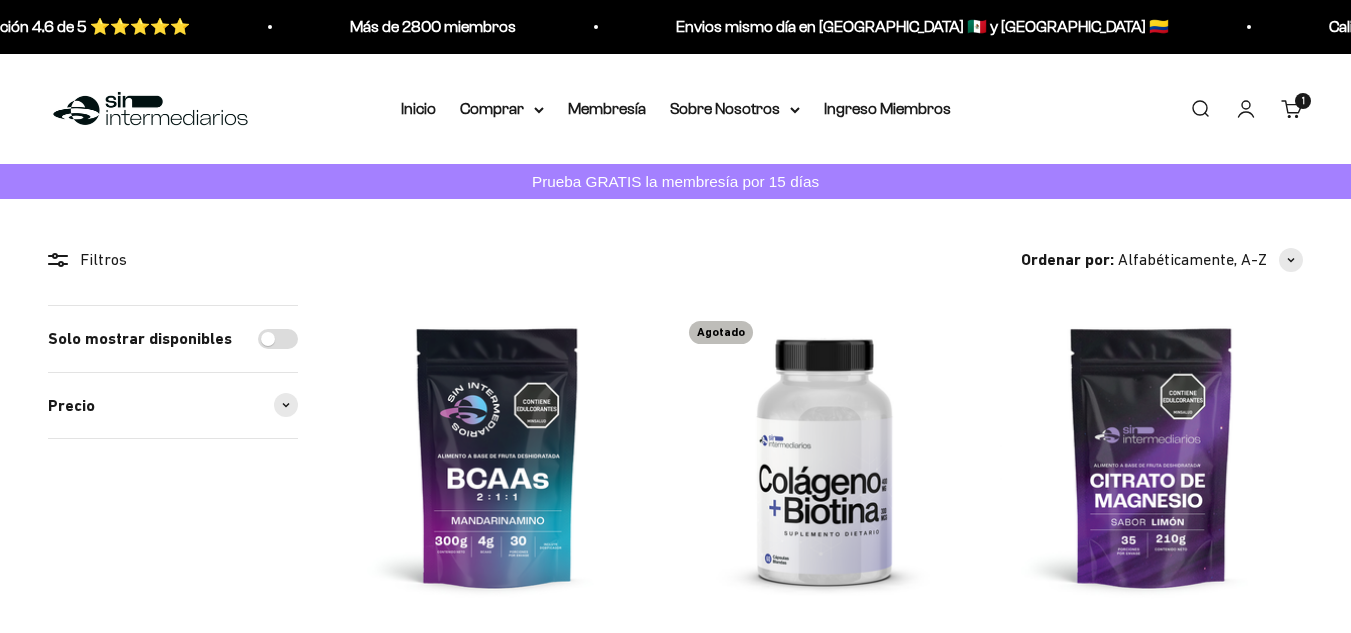 scroll, scrollTop: 0, scrollLeft: 0, axis: both 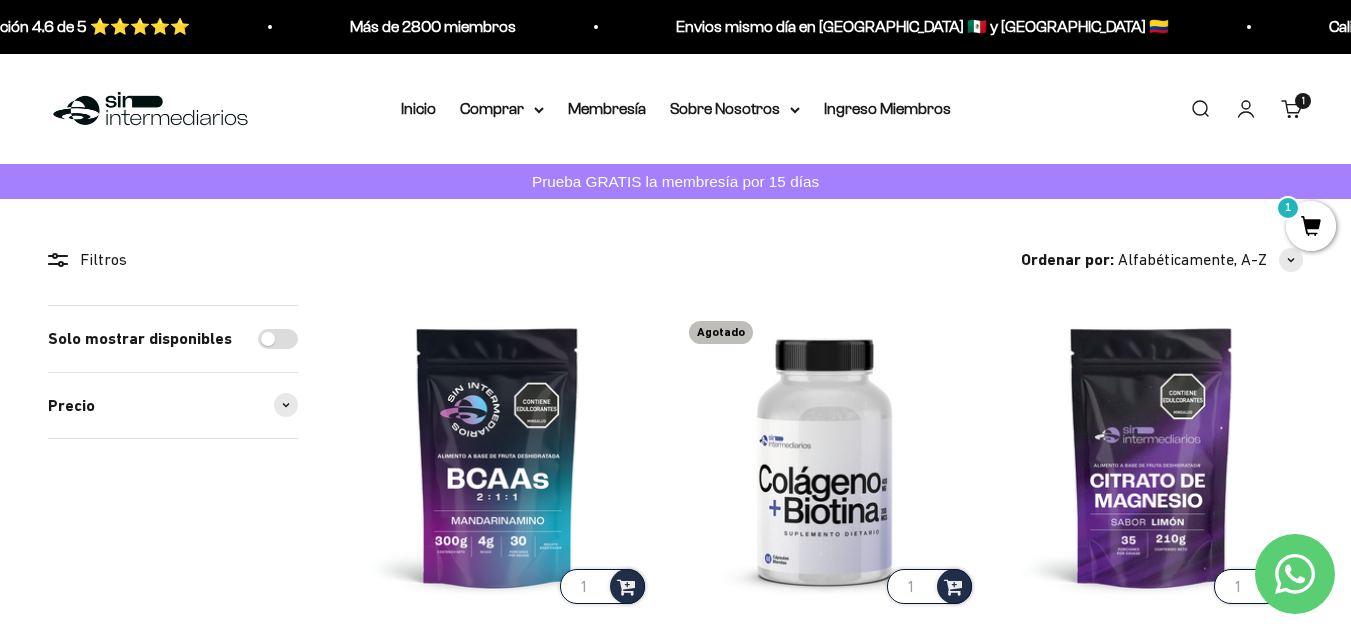 click on "Prueba GRATIS la membresía por 15 días" at bounding box center [675, 181] 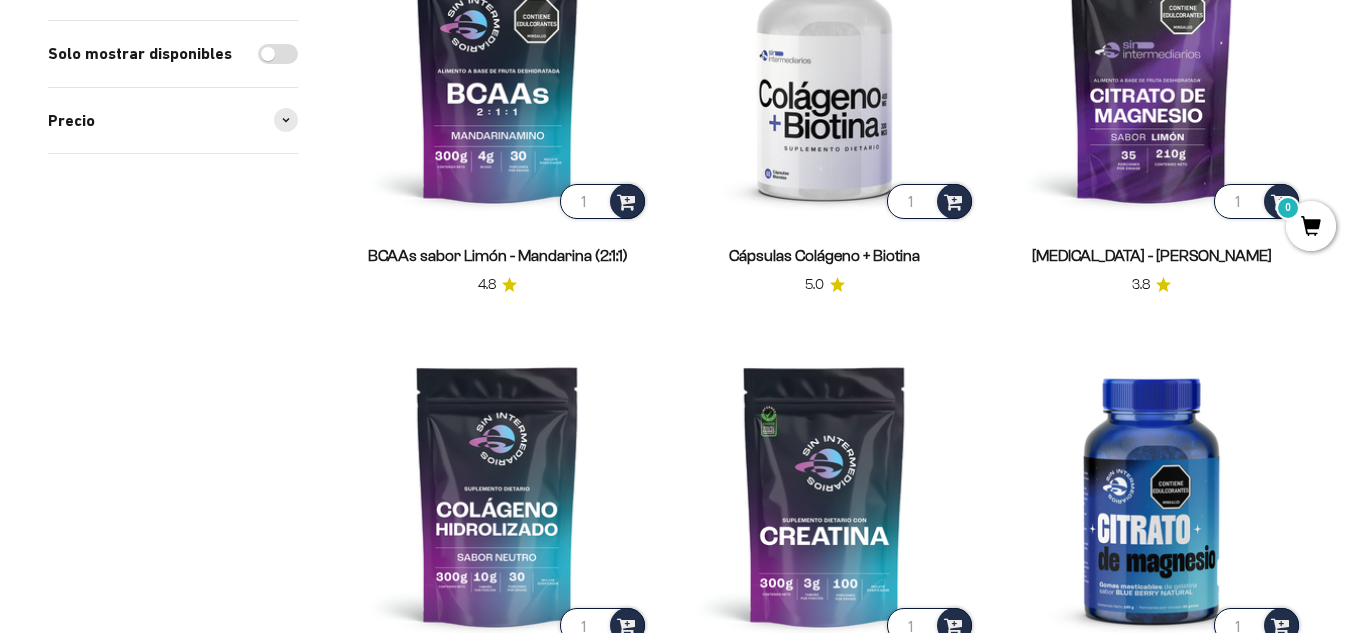 scroll, scrollTop: 400, scrollLeft: 0, axis: vertical 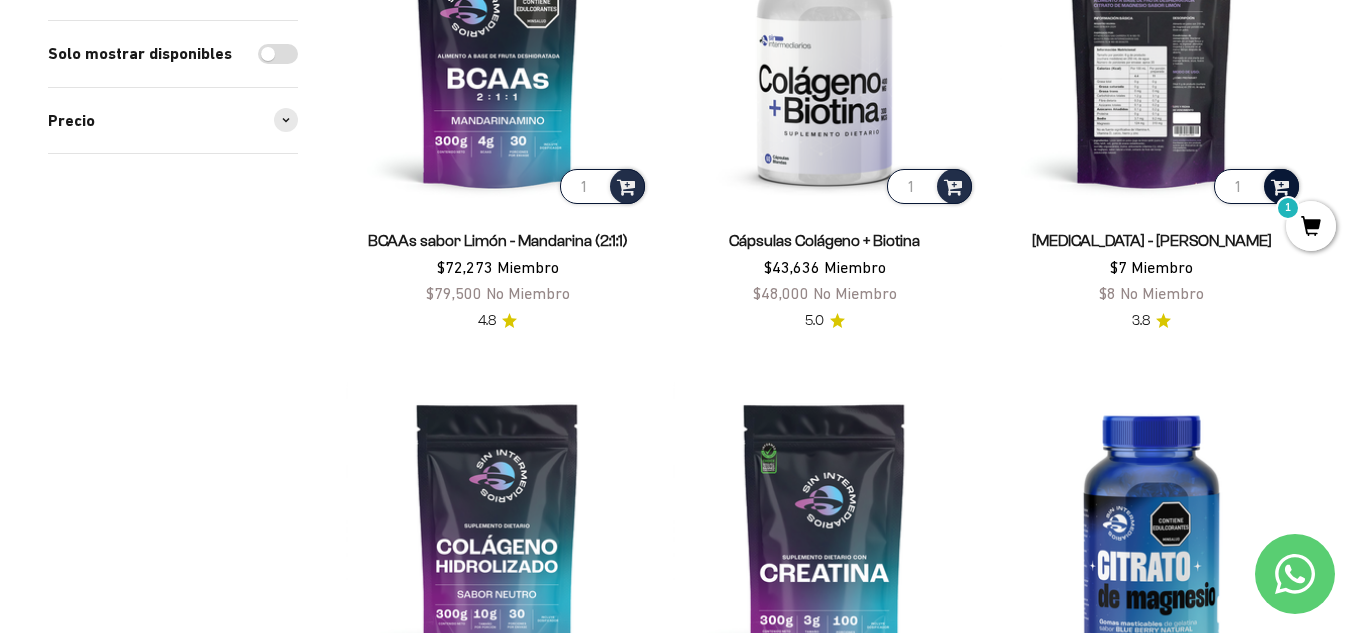 click at bounding box center (1281, 186) 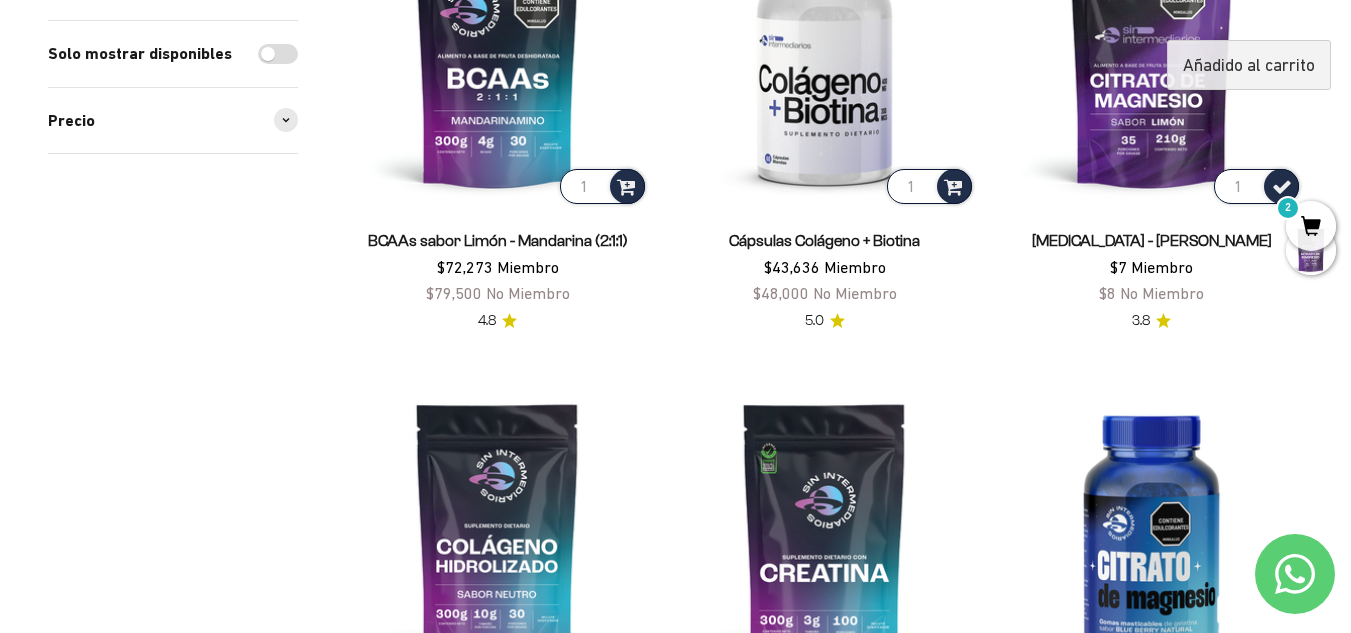 click on "2" at bounding box center (1311, 226) 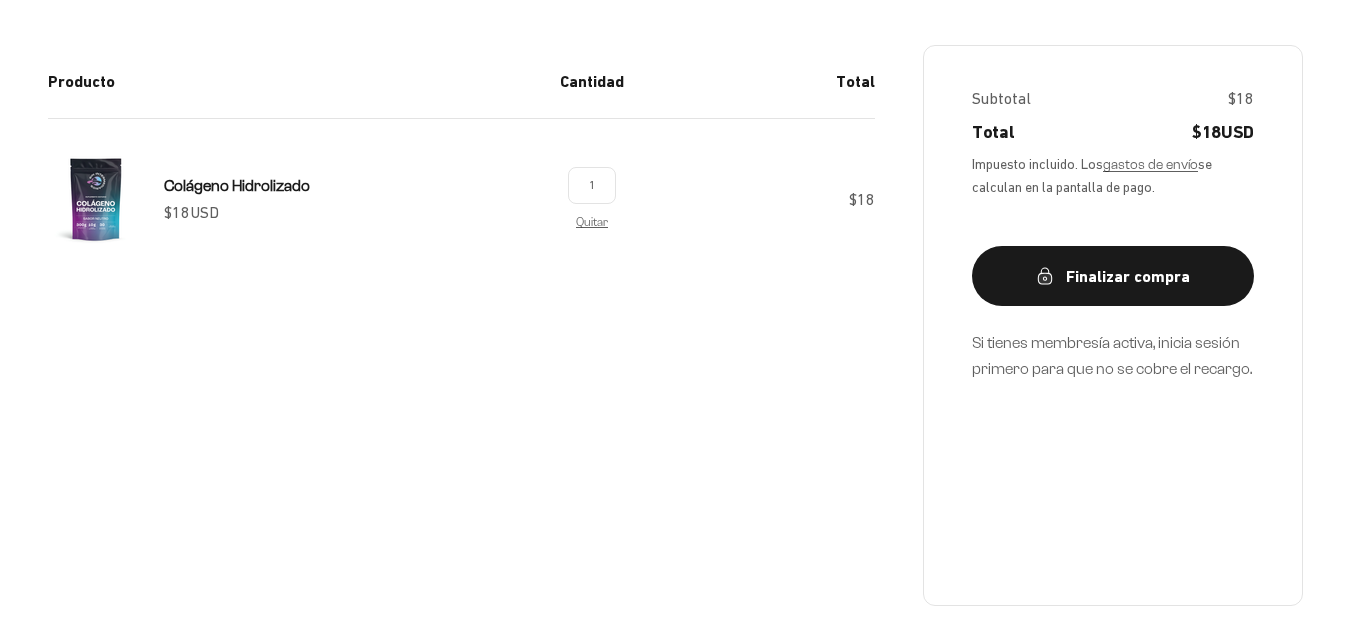 scroll, scrollTop: 400, scrollLeft: 0, axis: vertical 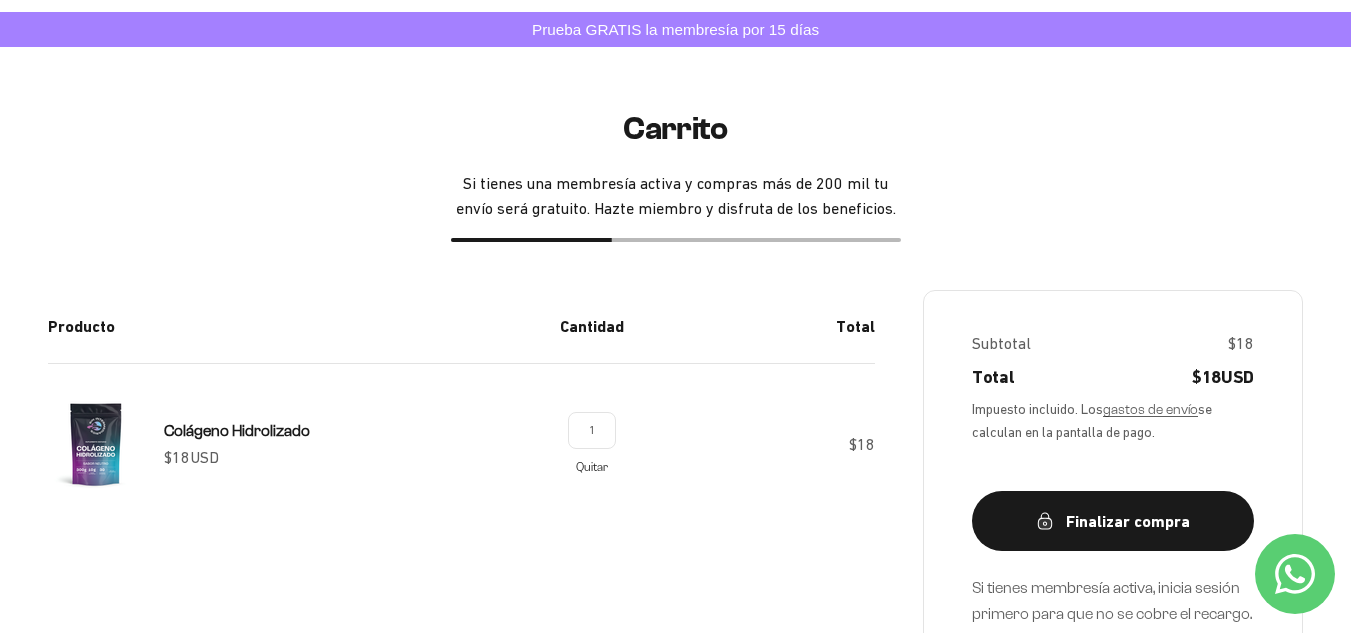 click on "Quitar" at bounding box center (592, 466) 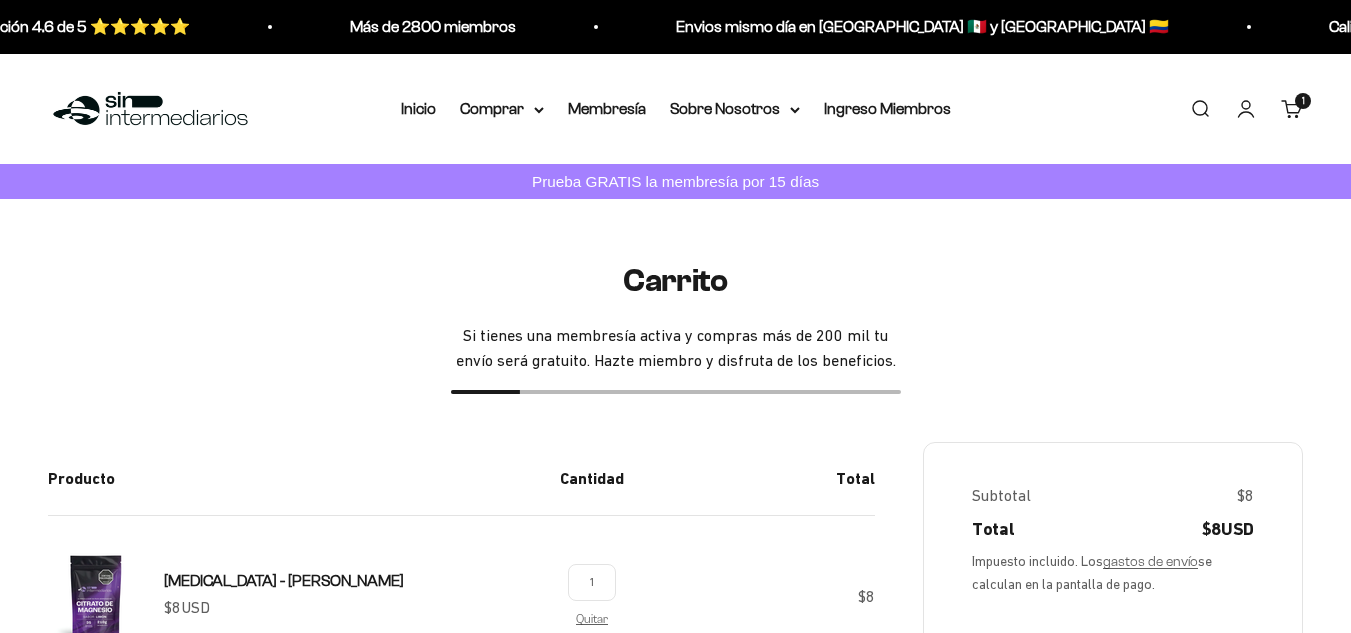 scroll, scrollTop: 152, scrollLeft: 0, axis: vertical 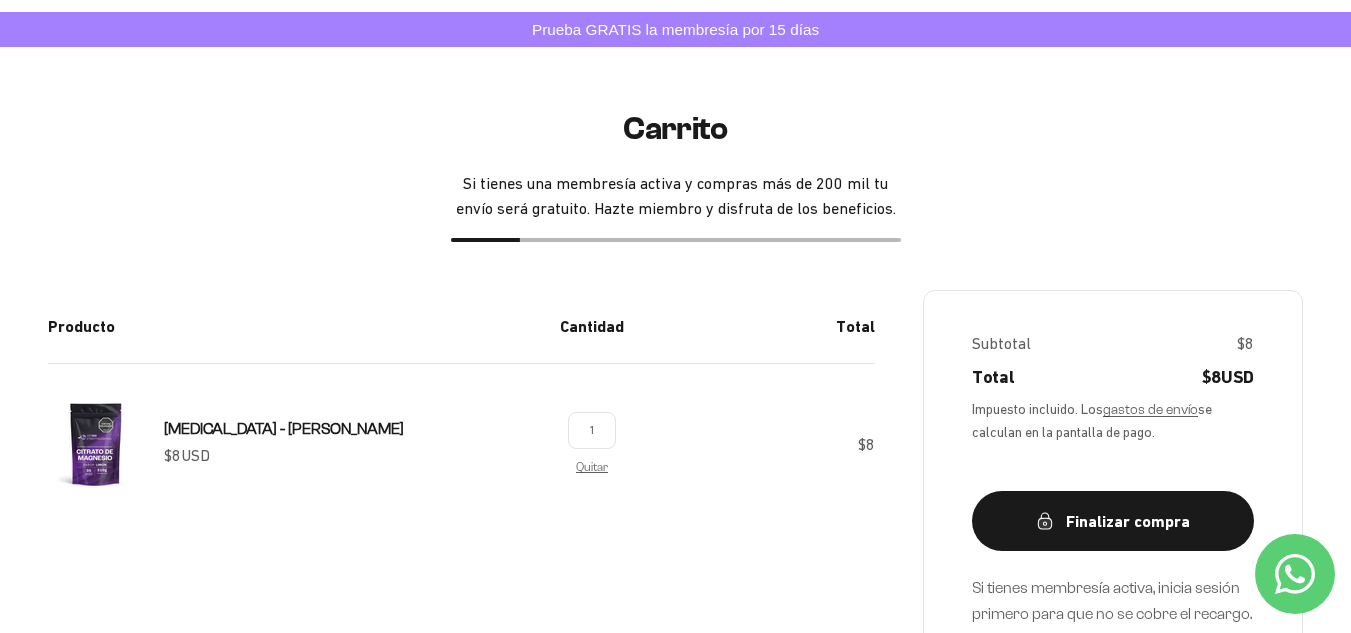 click on "Prueba GRATIS la membresía por 15 días" at bounding box center (675, 29) 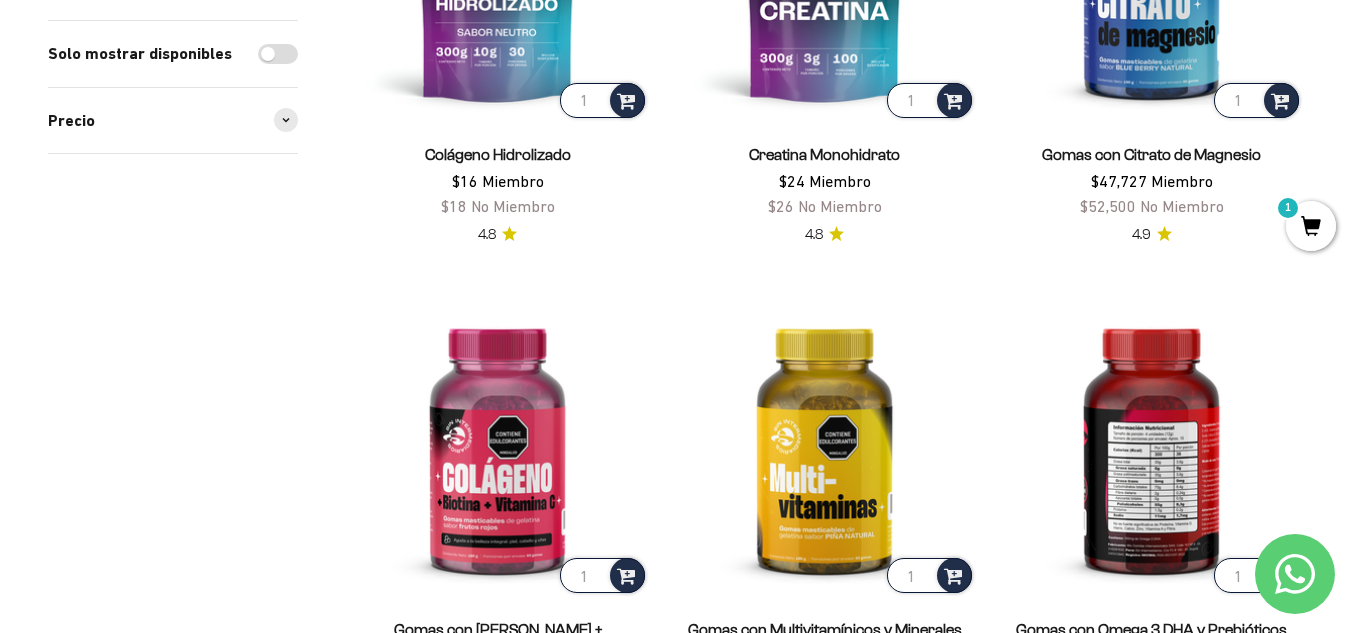 scroll, scrollTop: 1100, scrollLeft: 0, axis: vertical 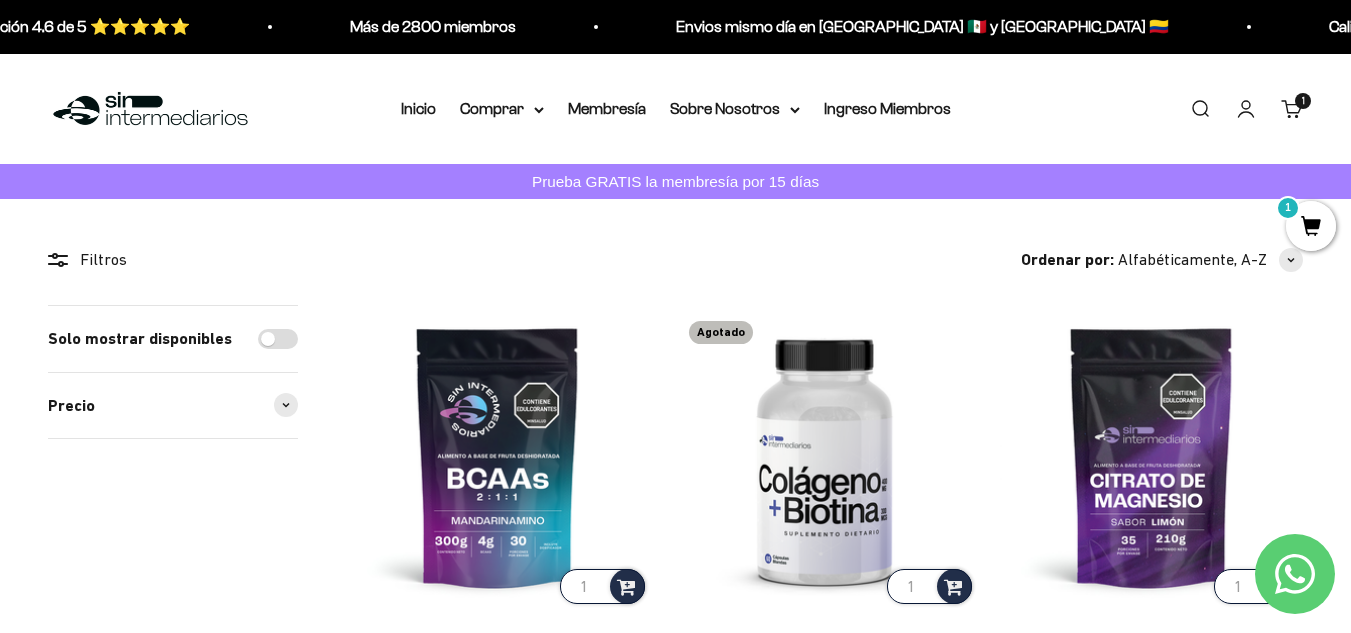 click on "Iniciar sesión" at bounding box center (1246, 109) 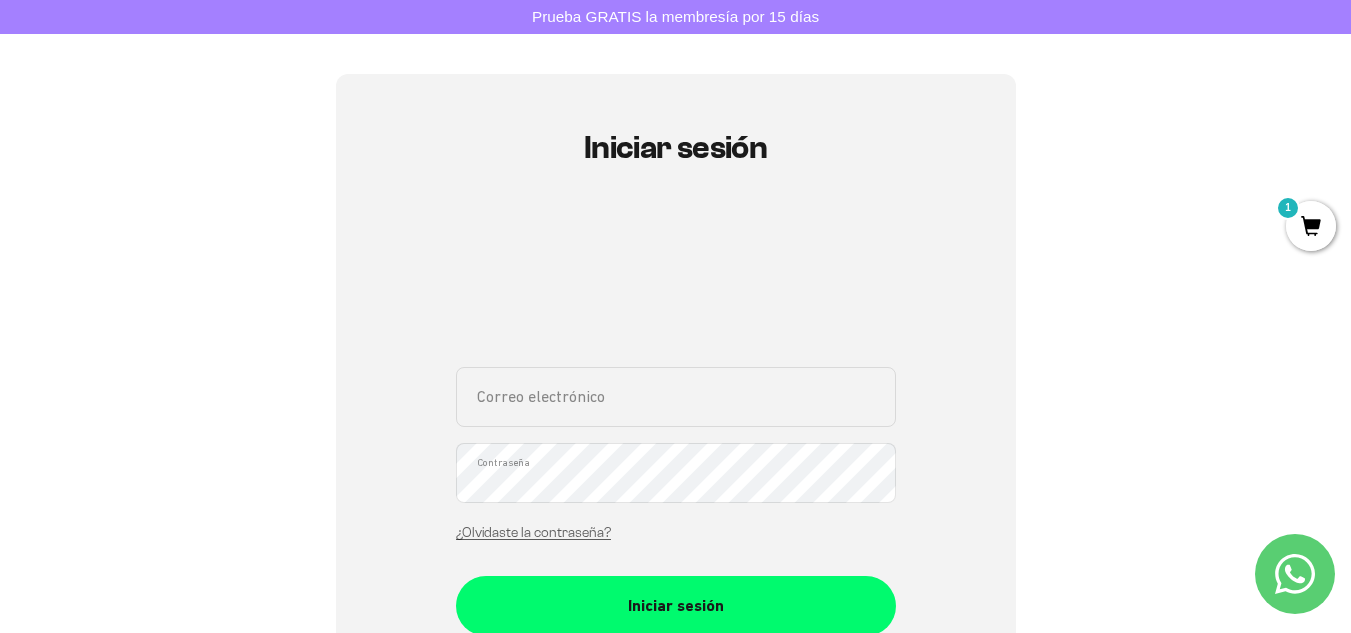 scroll, scrollTop: 100, scrollLeft: 0, axis: vertical 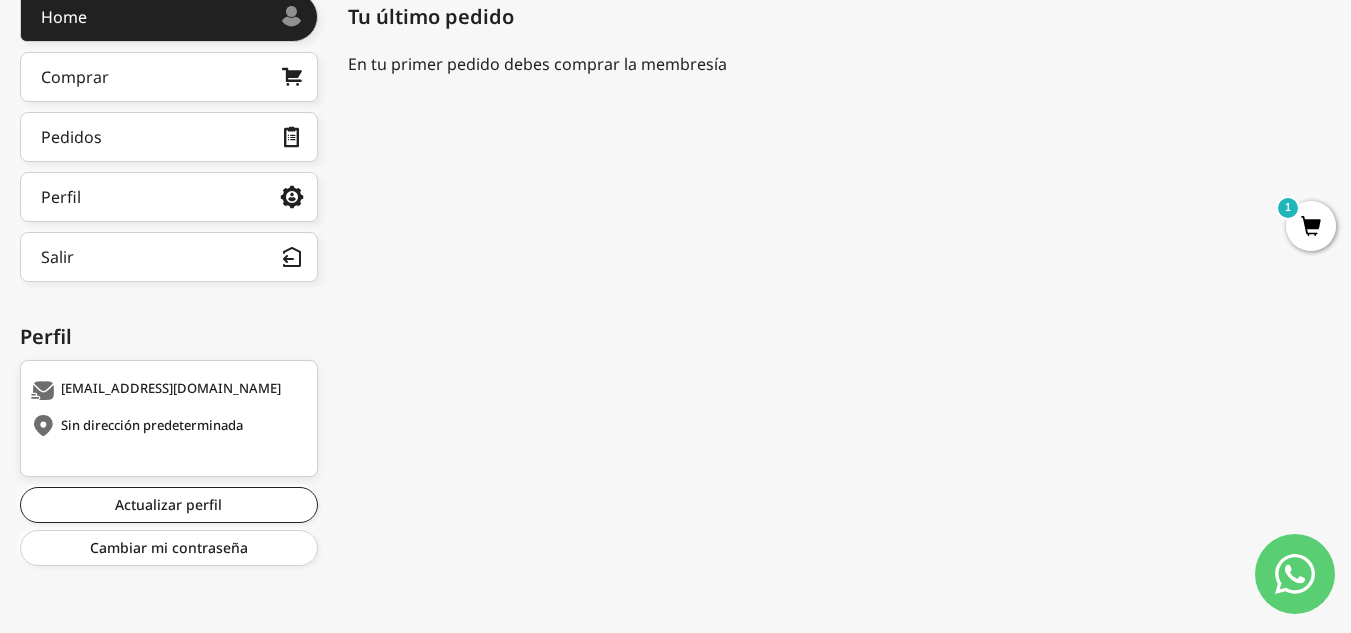 click on "Sin dirección predeterminada" at bounding box center [166, 426] 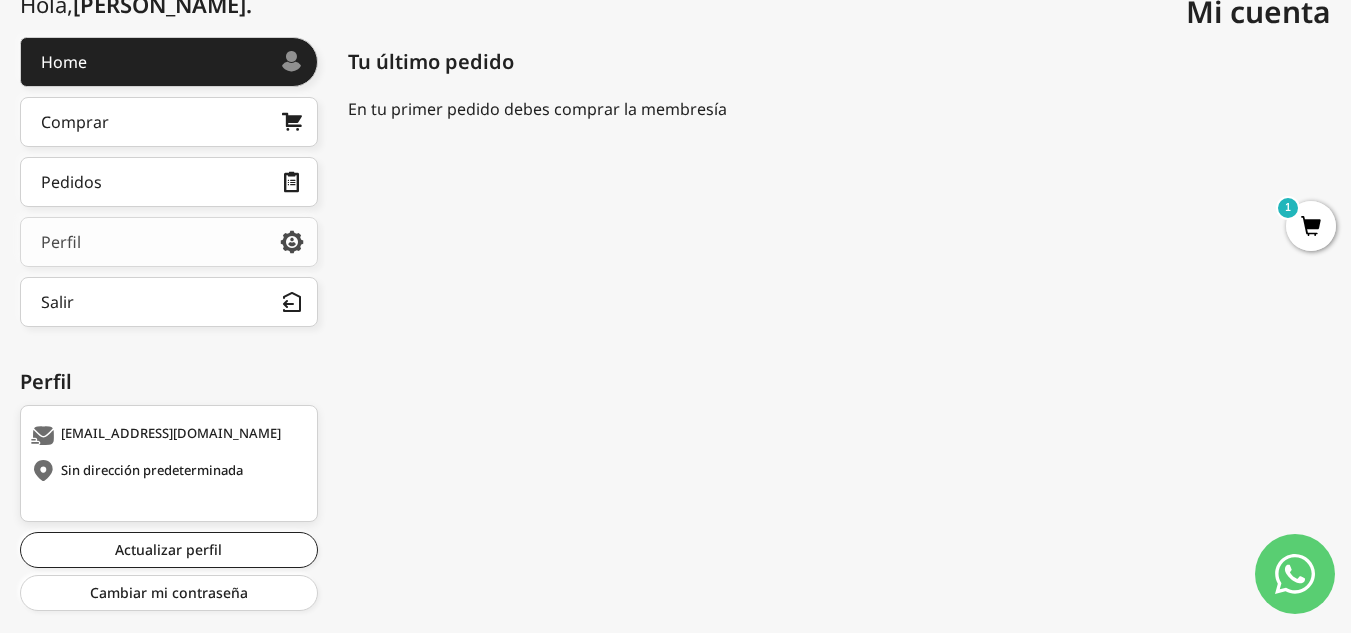 scroll, scrollTop: 341, scrollLeft: 0, axis: vertical 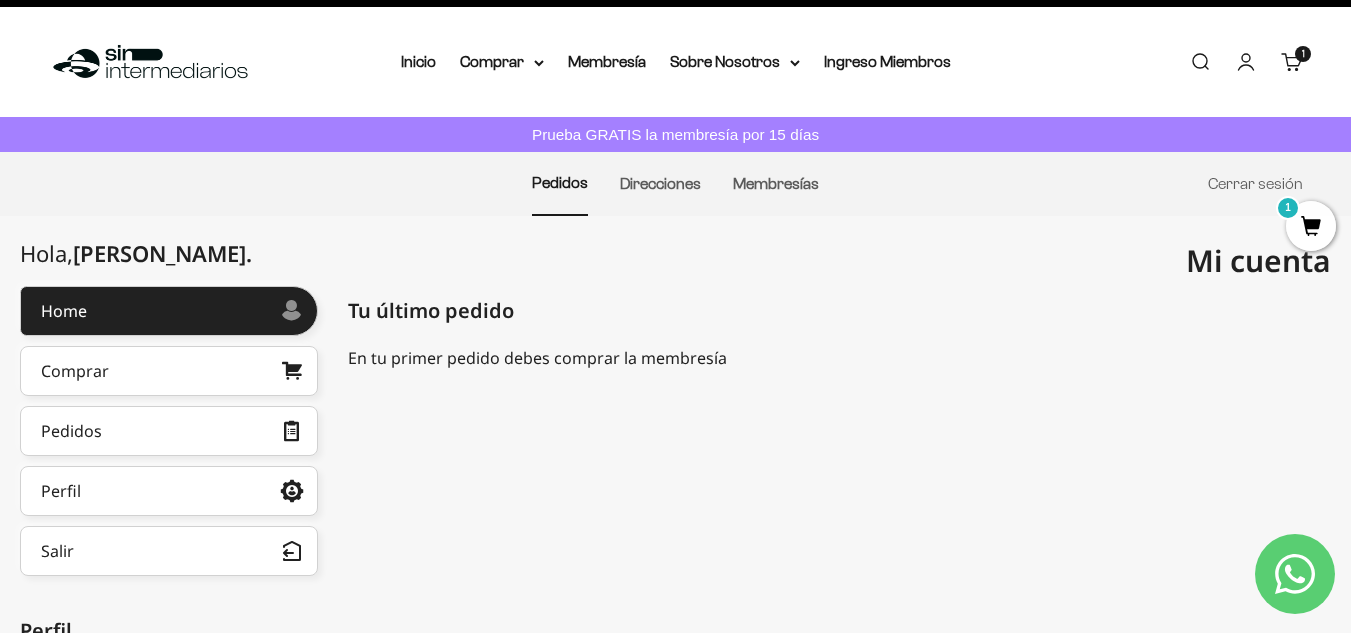 click on "Cuenta" at bounding box center (1246, 62) 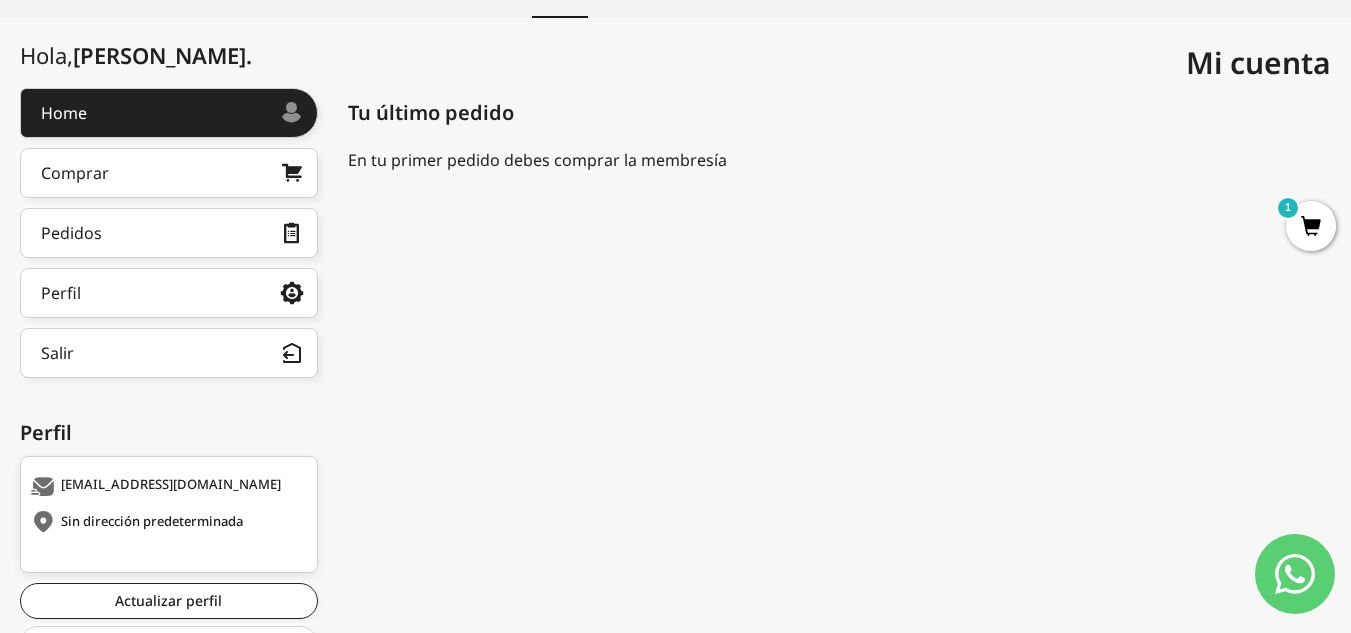 scroll, scrollTop: 141, scrollLeft: 0, axis: vertical 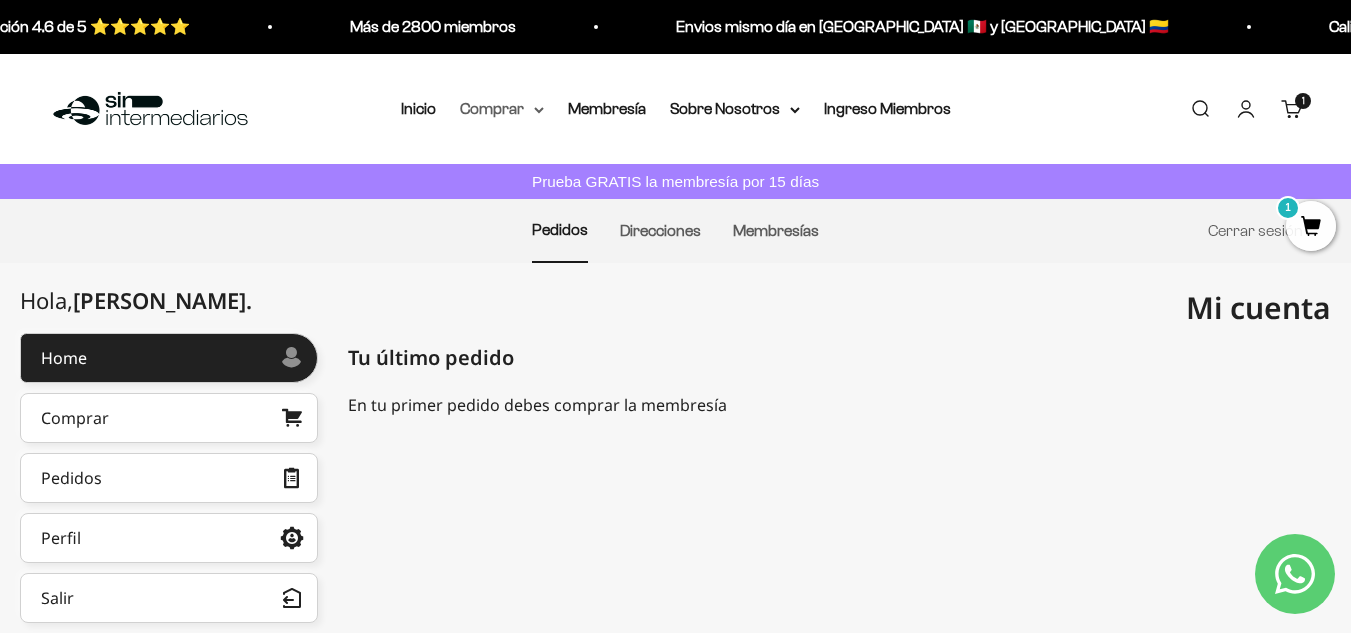 click on "Comprar" at bounding box center [502, 109] 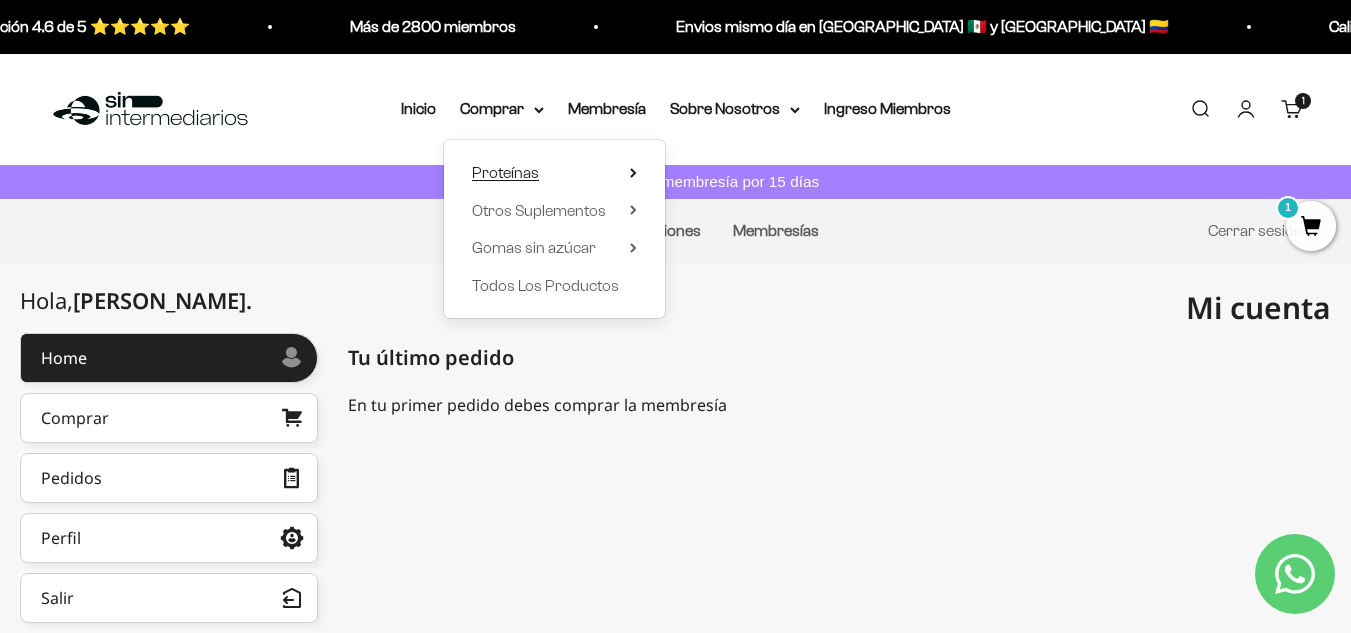 click on "Proteínas" at bounding box center [505, 172] 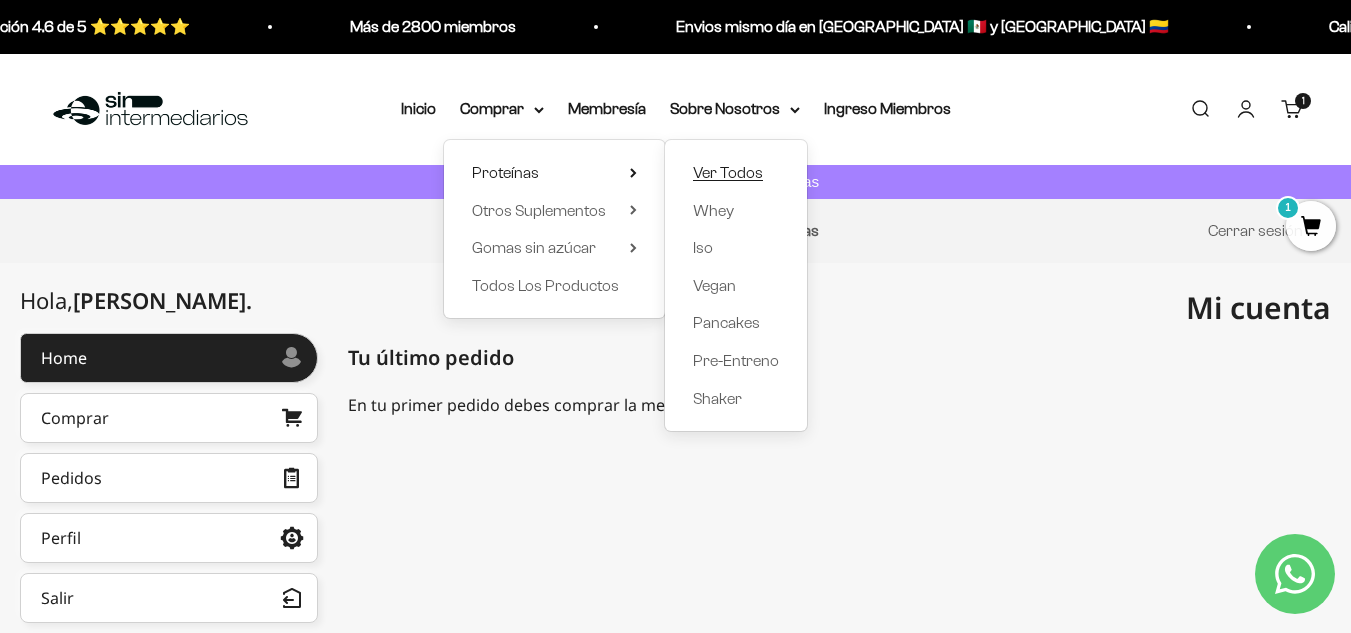 click on "Ver Todos" at bounding box center [728, 173] 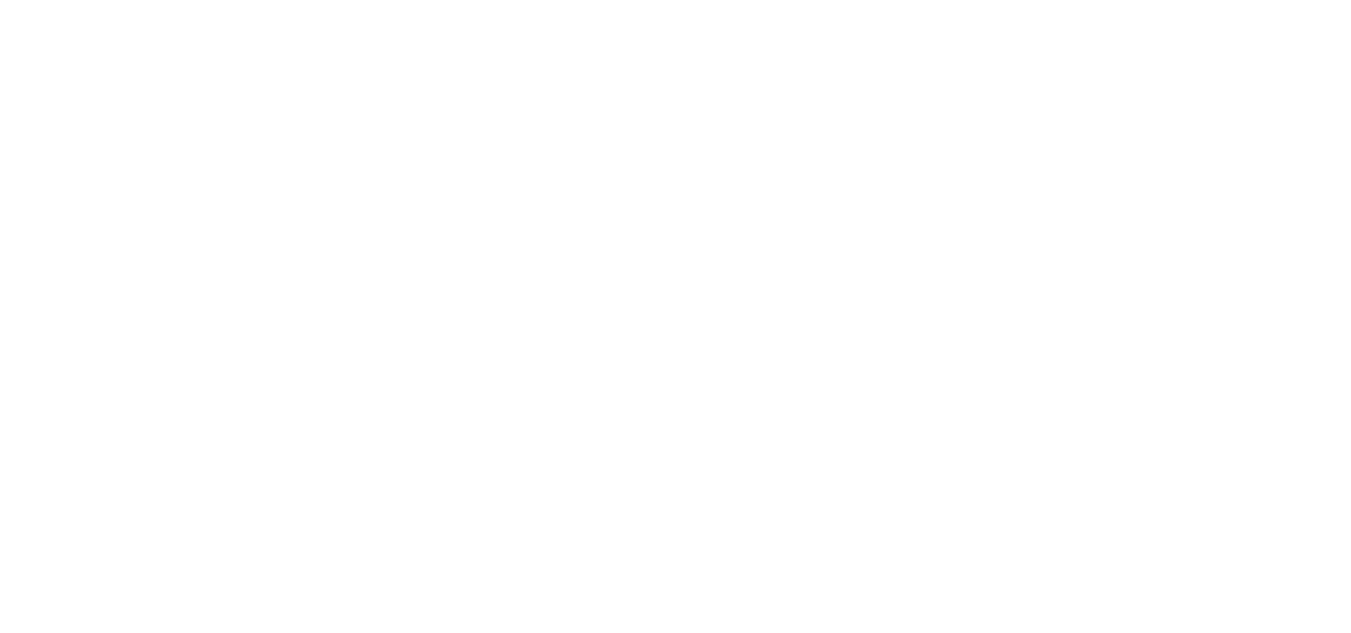 scroll, scrollTop: 0, scrollLeft: 0, axis: both 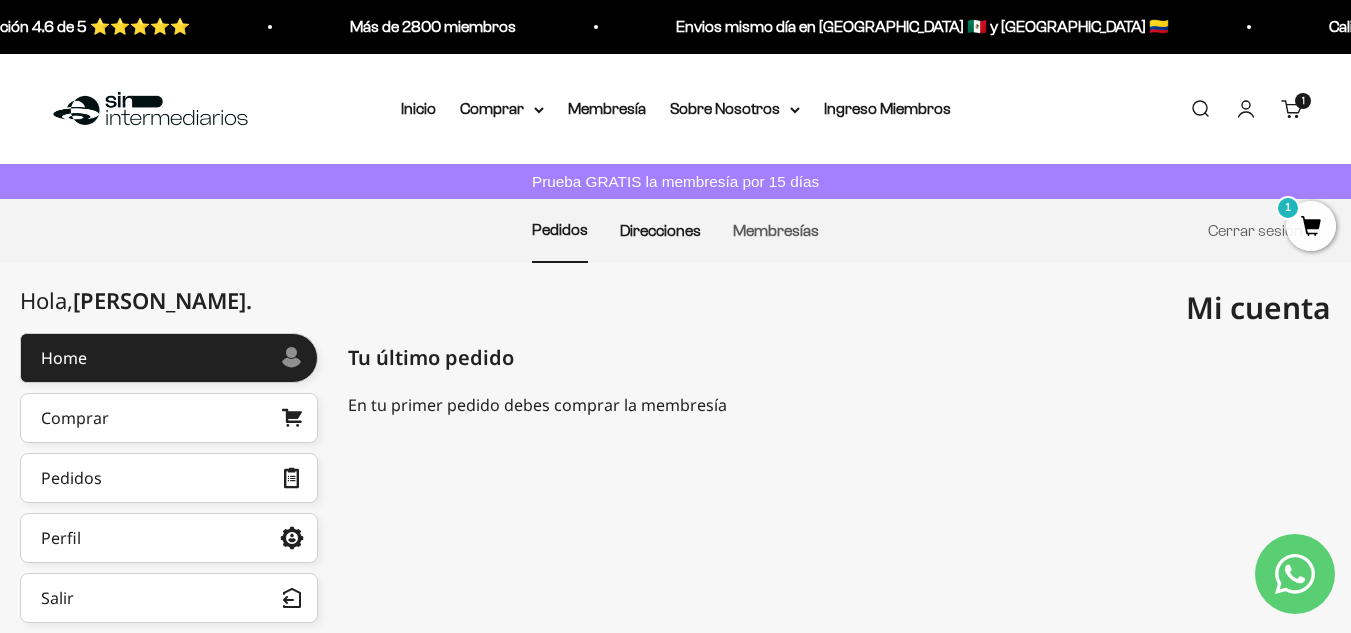 click on "Direcciones" at bounding box center (660, 230) 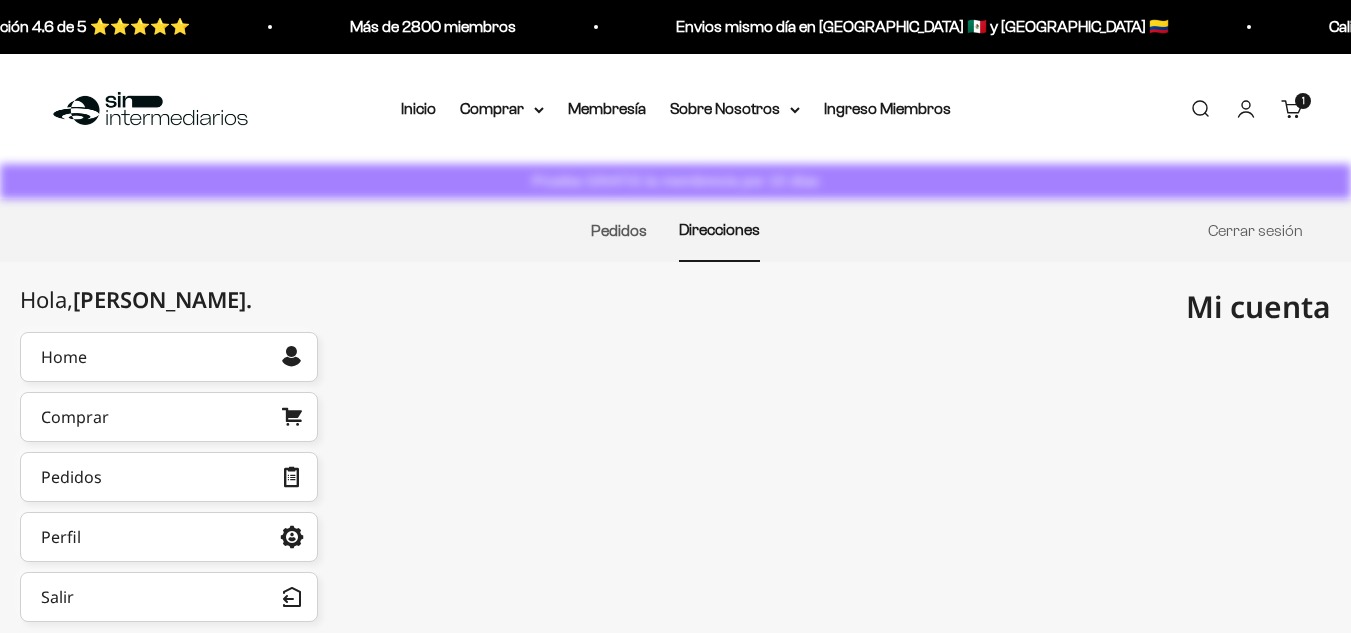 scroll, scrollTop: 0, scrollLeft: 0, axis: both 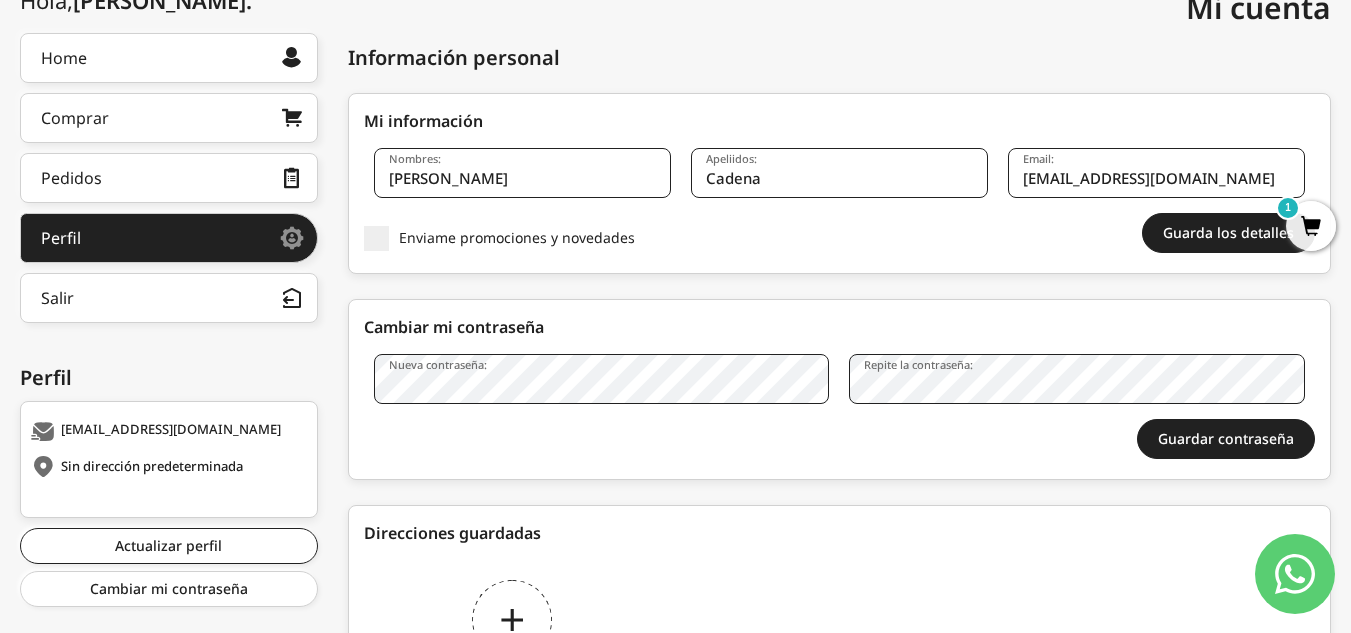 click on "Hola,  Maria .              Home          Comprar          Pedidos         Perfil Información personal Direcciones guardadas Cambiar mi contraseña Información personal Direcciones guardadas Cambiar mi contraseña             Salir   Perfil
3mvcl0@gmail.com
Sin dirección predeterminada
Actualizar perfil
Cambiar mi contraseña
Información personal Maria Cadena 3mvcl0@gmail.com Si Acepto No Acepto Comunicacion promocional de SinIntermediarios. Click para actualizar tu perfil Mi información Nombres: Maria Apeliidos: Cadena Email: 3mvcl0@gmail.com Enviame promociones y novedades Guarda los detalles Cancelar Home   Mi libreta de dirección Direcciones guardadas Agregar dirección Editar dirección Nueva dirección Nombres Apellidos Cédula Dirección Detalle dirección Ciudad País Colombia
---
Albania" at bounding box center (675, 392) 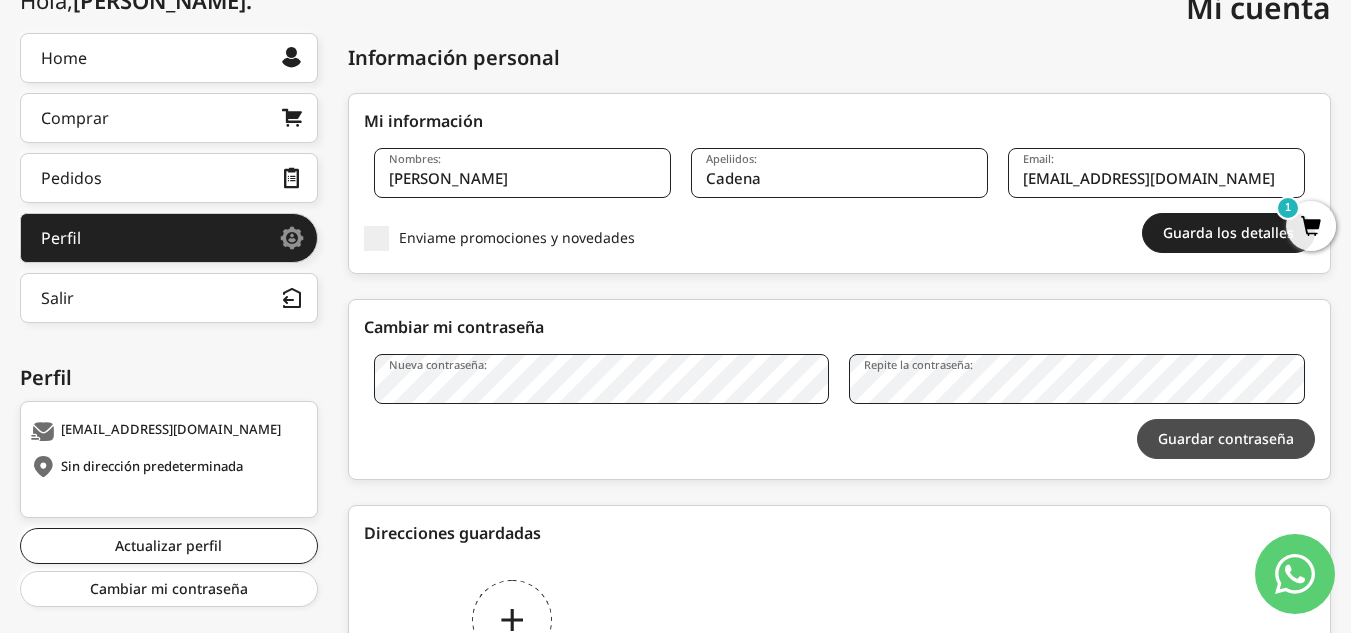 click on "Guardar contraseña" at bounding box center (1226, 439) 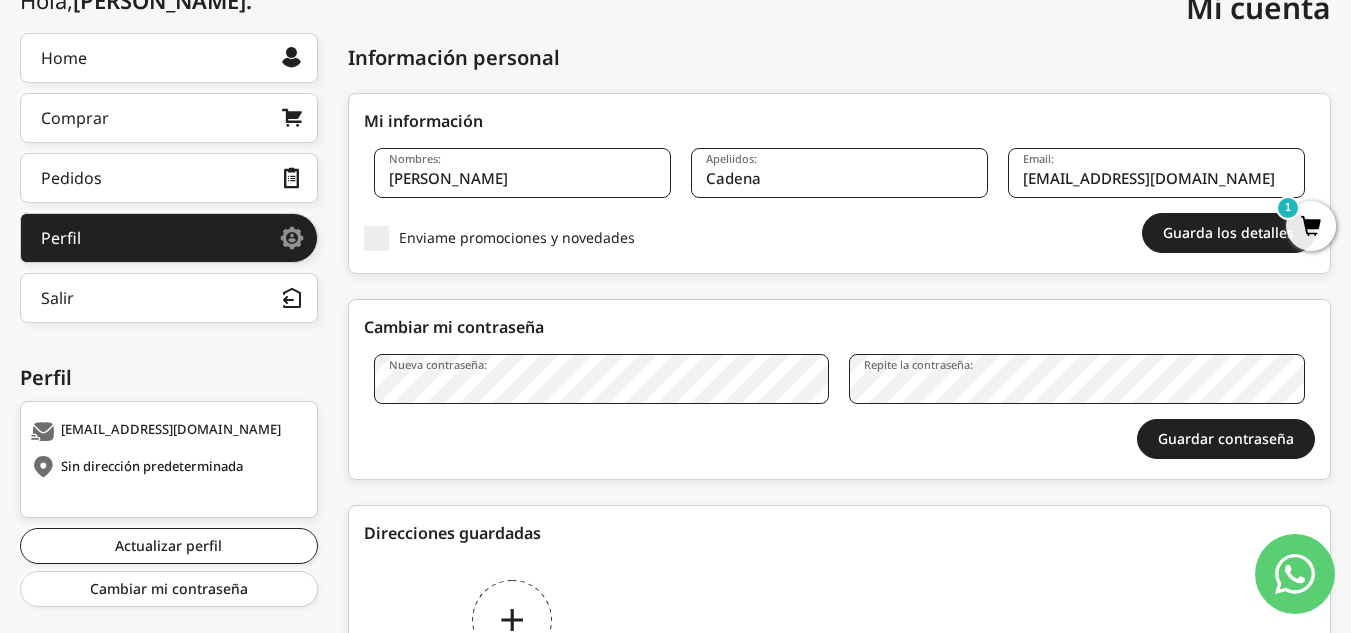 click on "Nueva contraseña: Repite la contraseña: Guardar contraseña Vas a reiniciar sesión" at bounding box center (839, 411) 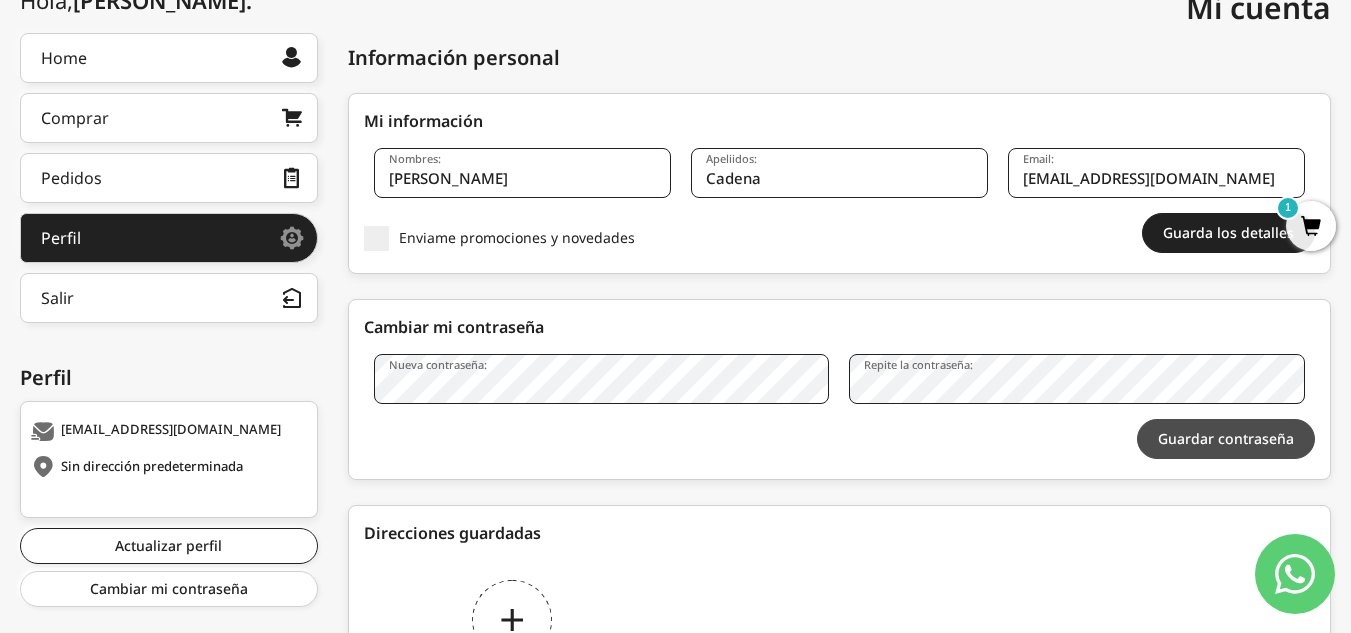 click on "Guardar contraseña" at bounding box center (1226, 439) 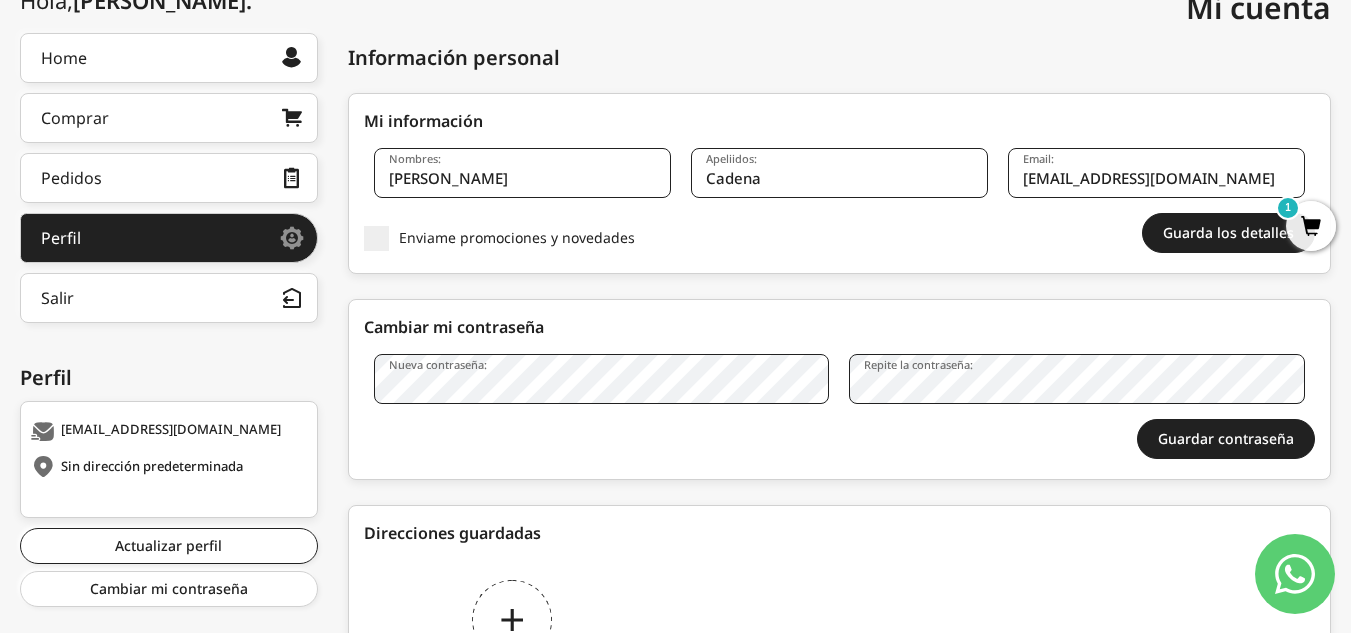 click on "Nueva contraseña: Repite la contraseña: Guardar contraseña Vas a reiniciar sesión" at bounding box center [839, 411] 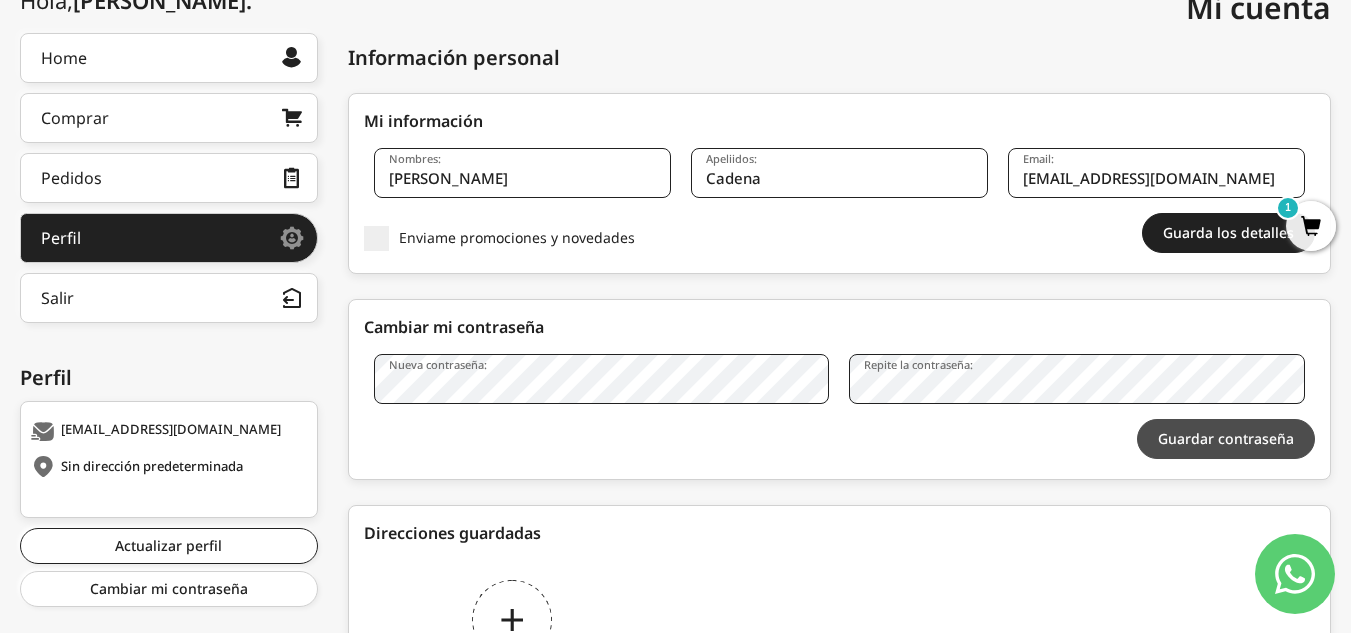 click on "Guardar contraseña" at bounding box center (1226, 439) 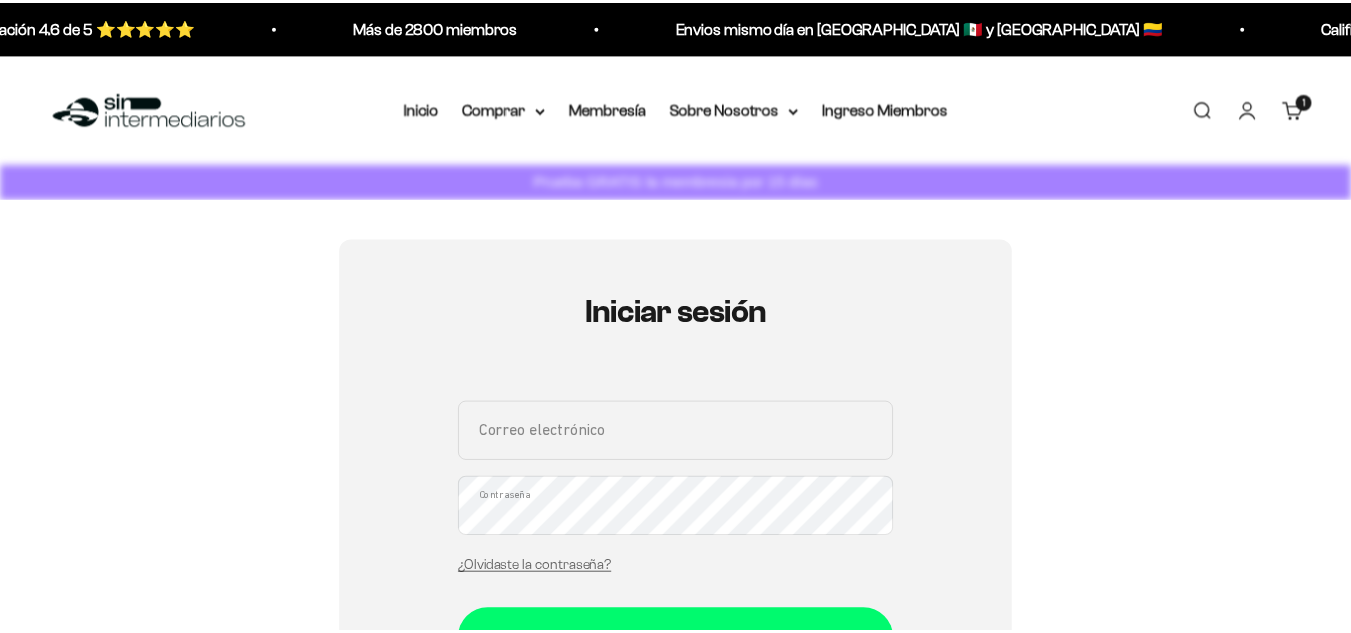 scroll, scrollTop: 0, scrollLeft: 0, axis: both 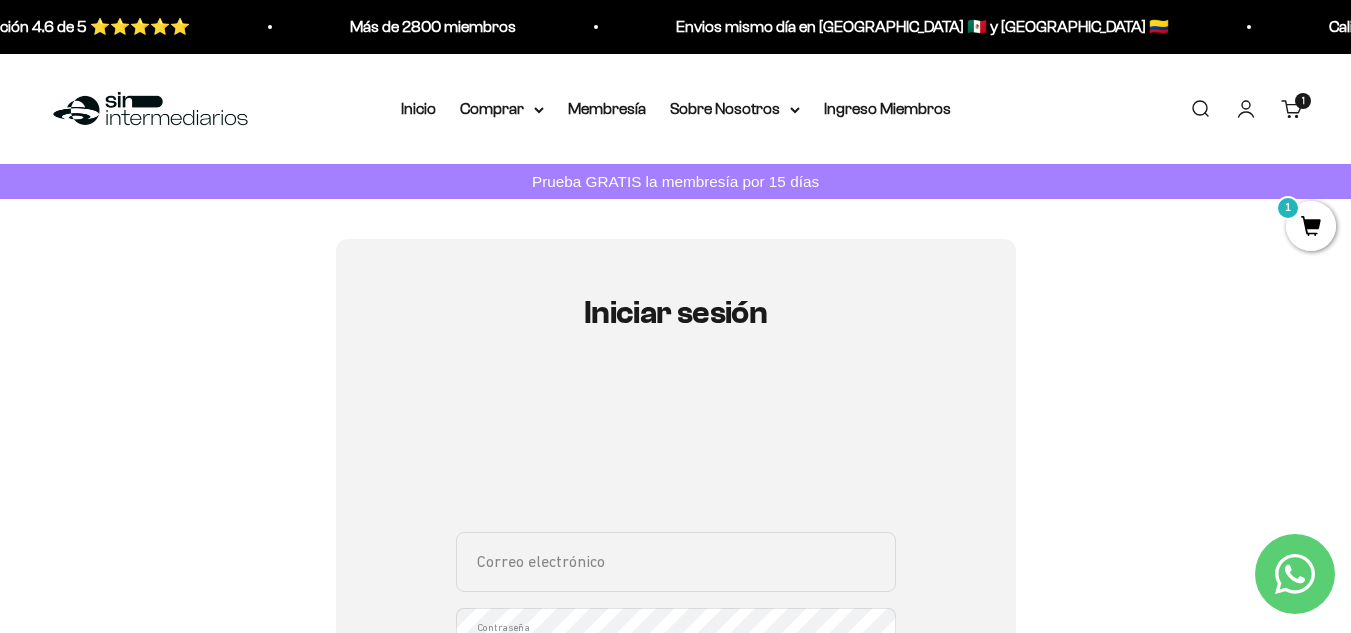 type on "[EMAIL_ADDRESS][DOMAIN_NAME]" 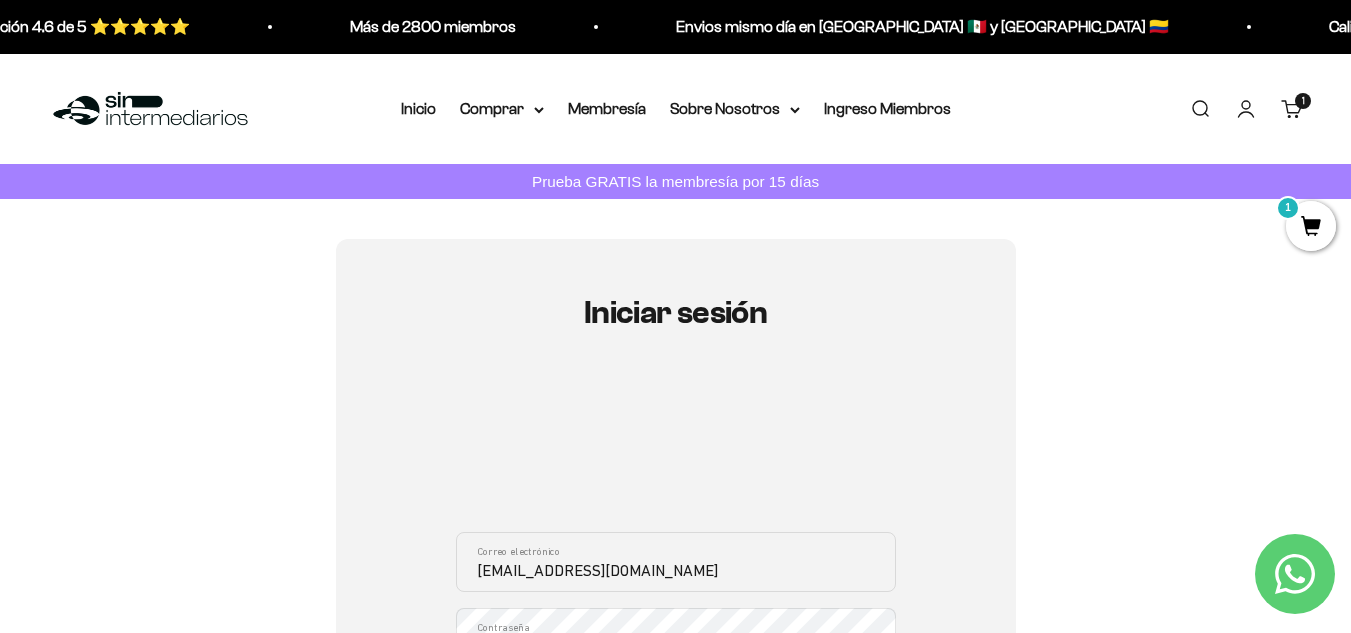 click on "Iniciar sesión" at bounding box center [676, 312] 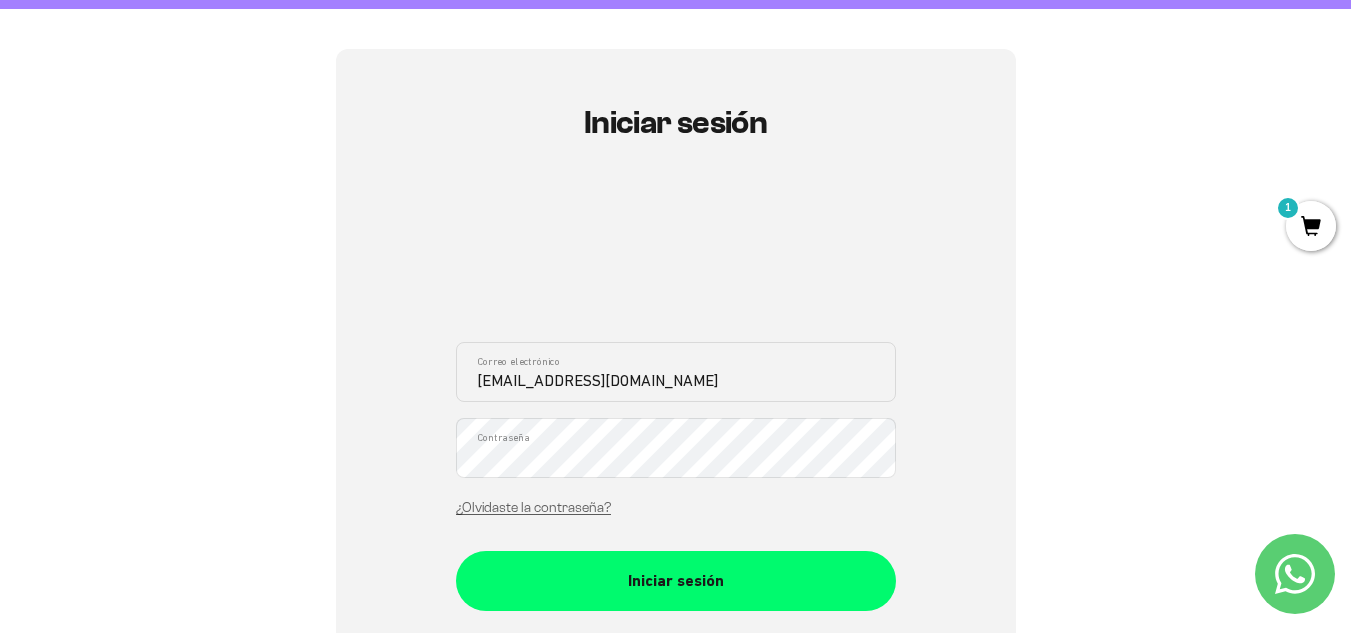 scroll, scrollTop: 200, scrollLeft: 0, axis: vertical 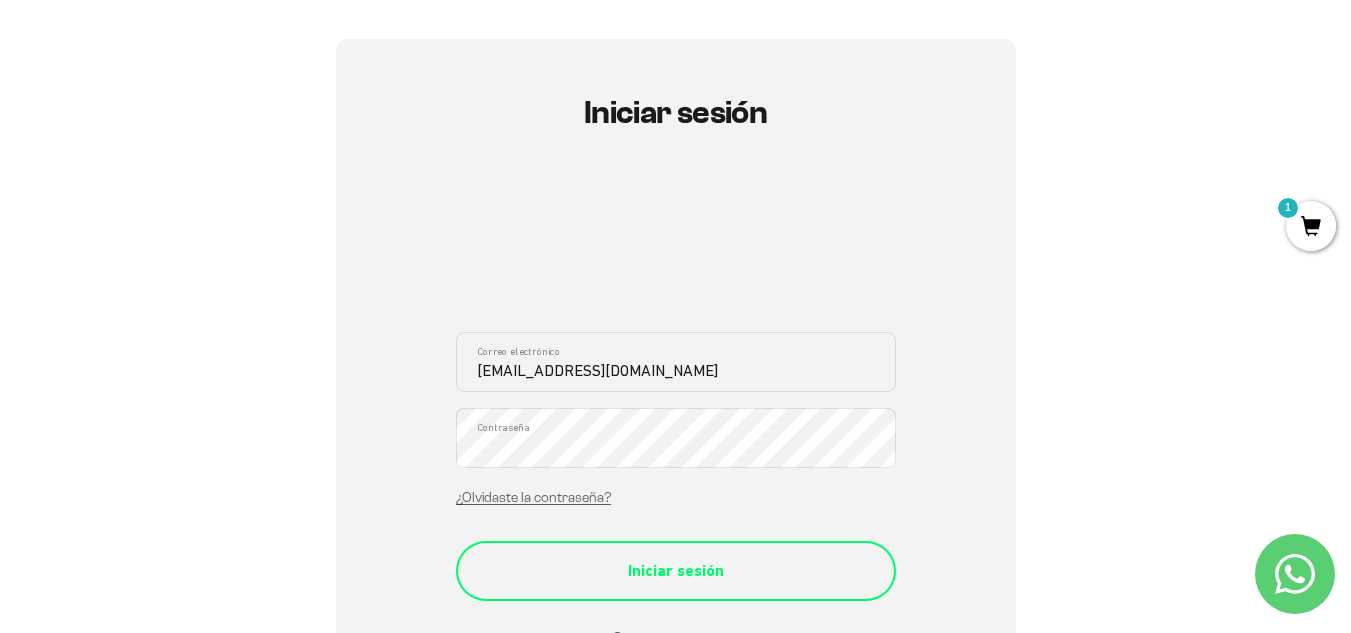 click on "Iniciar sesión" at bounding box center (676, 571) 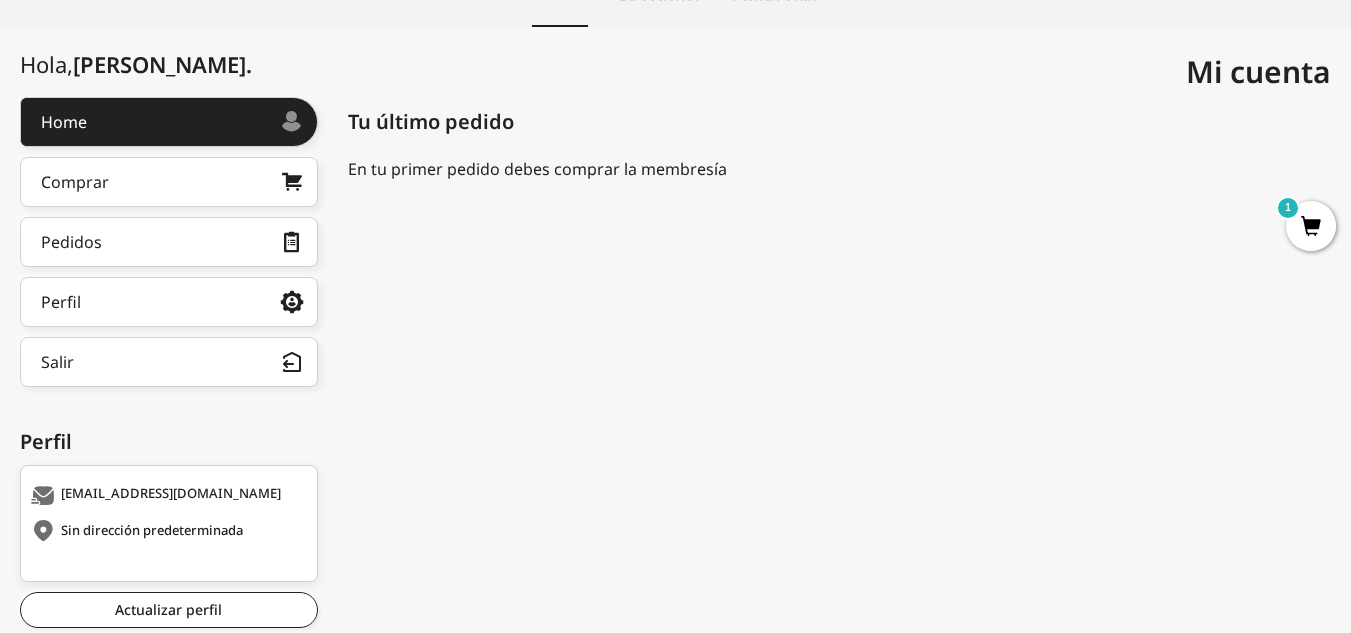 scroll, scrollTop: 41, scrollLeft: 0, axis: vertical 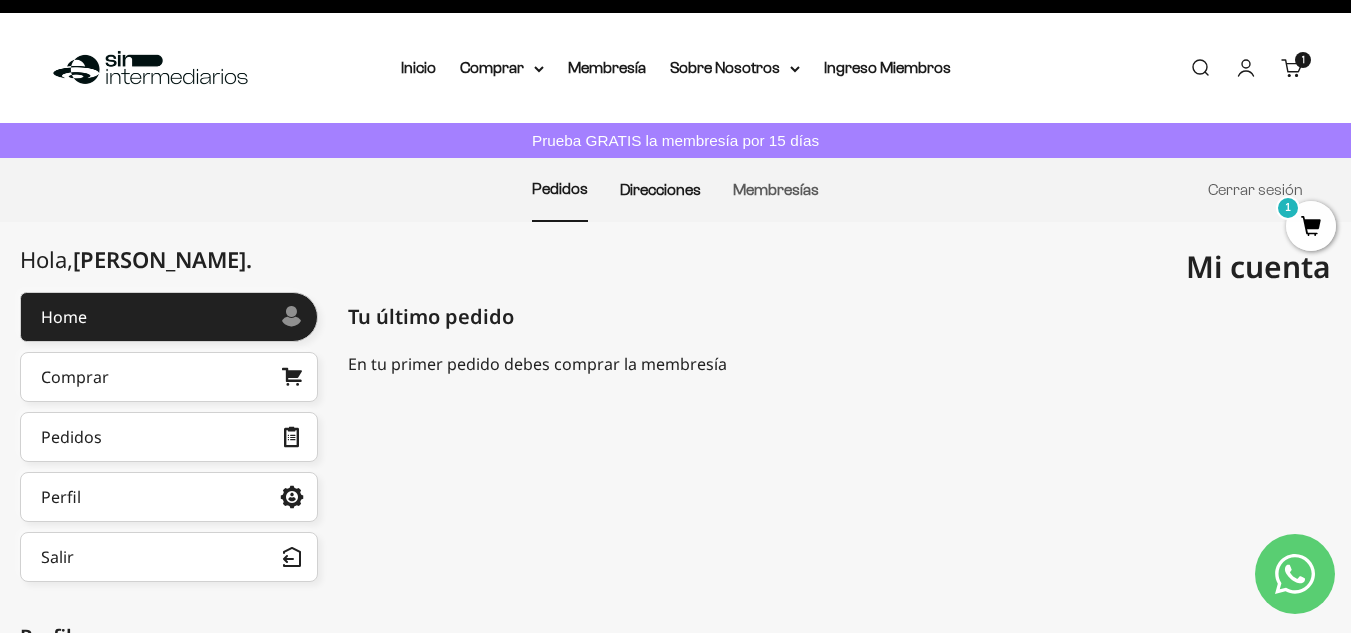 click on "Direcciones" at bounding box center (660, 189) 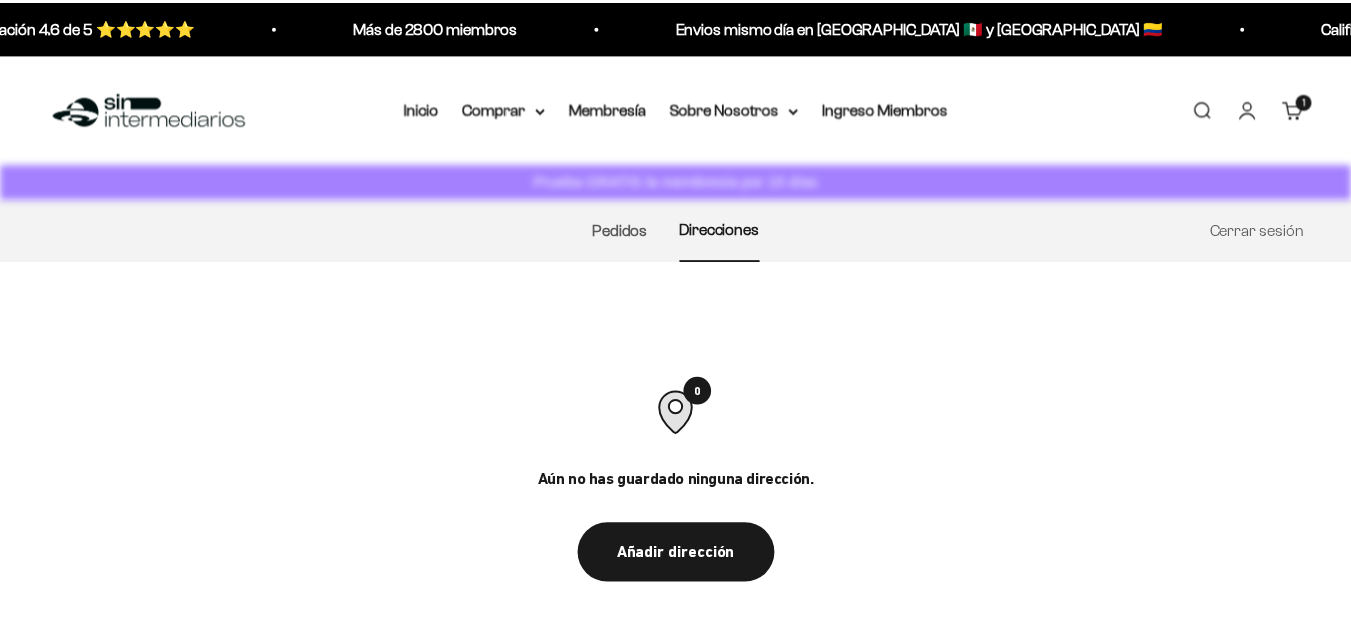 scroll, scrollTop: 0, scrollLeft: 0, axis: both 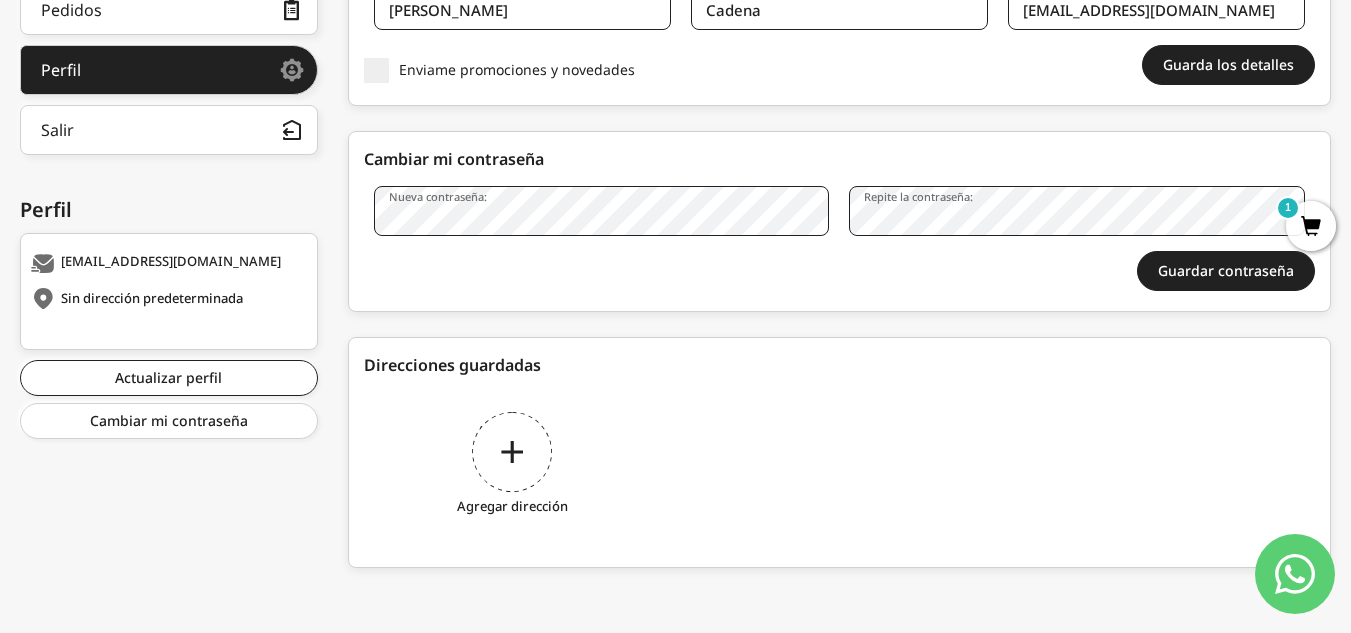 click on "Agregar dirección" at bounding box center (512, 467) 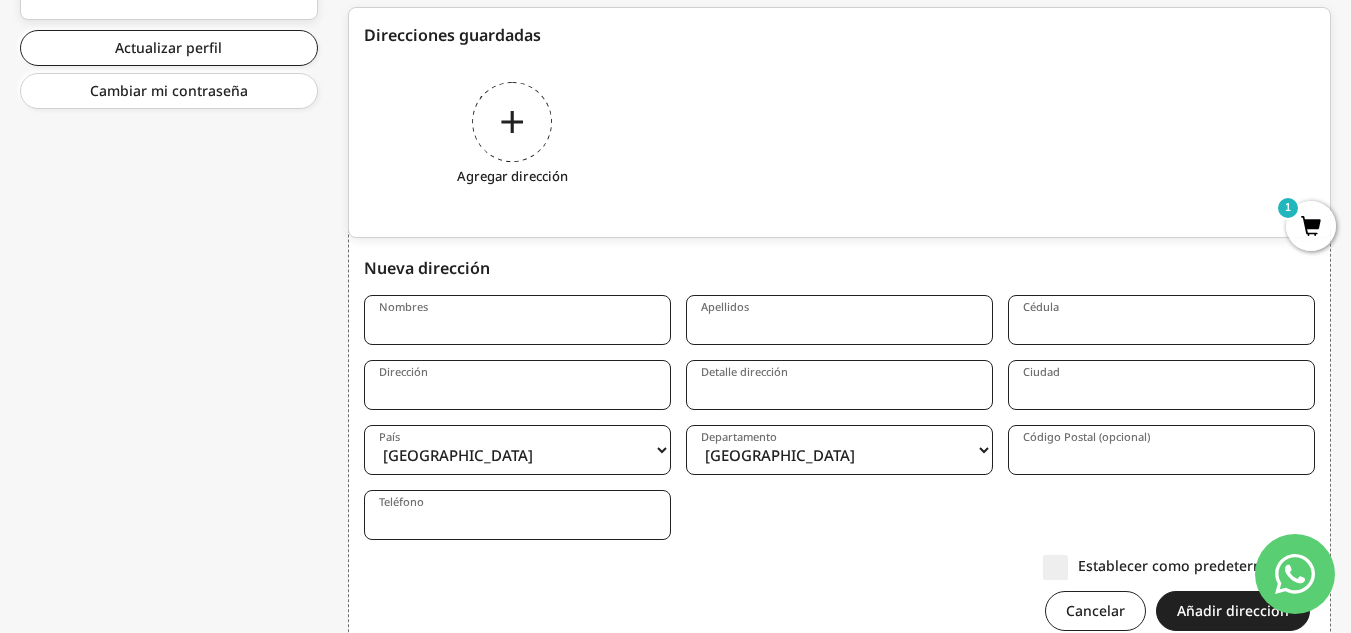 scroll, scrollTop: 877, scrollLeft: 0, axis: vertical 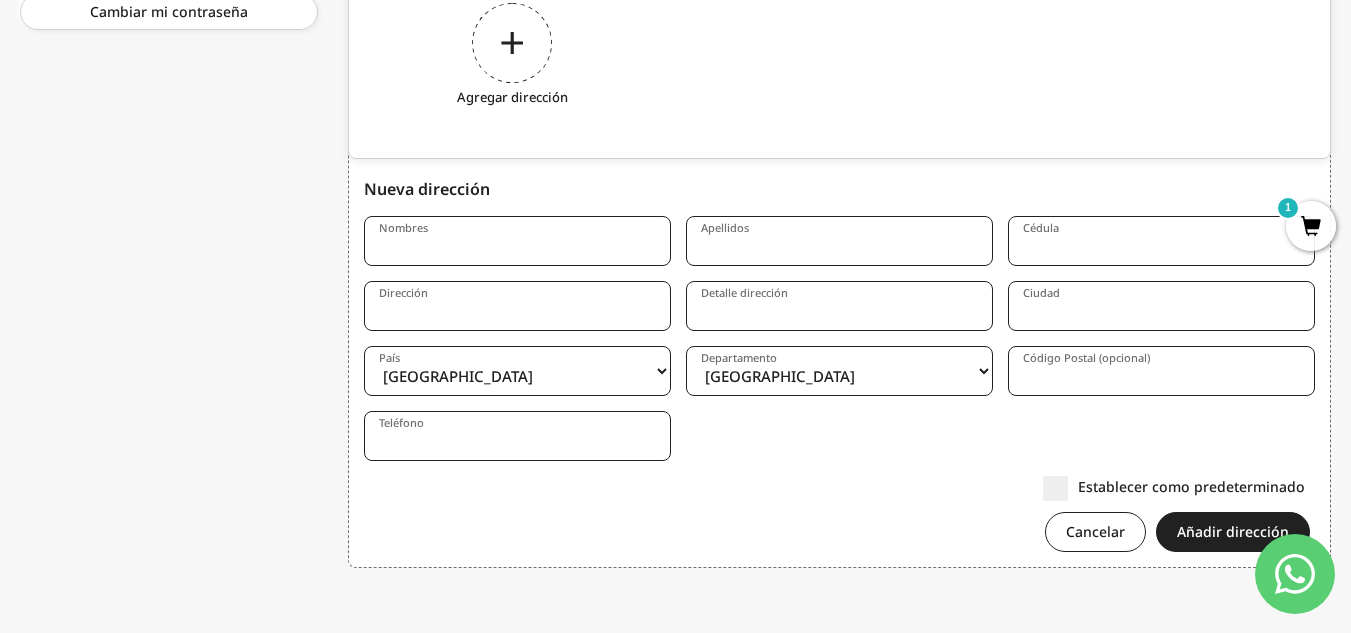 click on "Nombres" at bounding box center (517, 241) 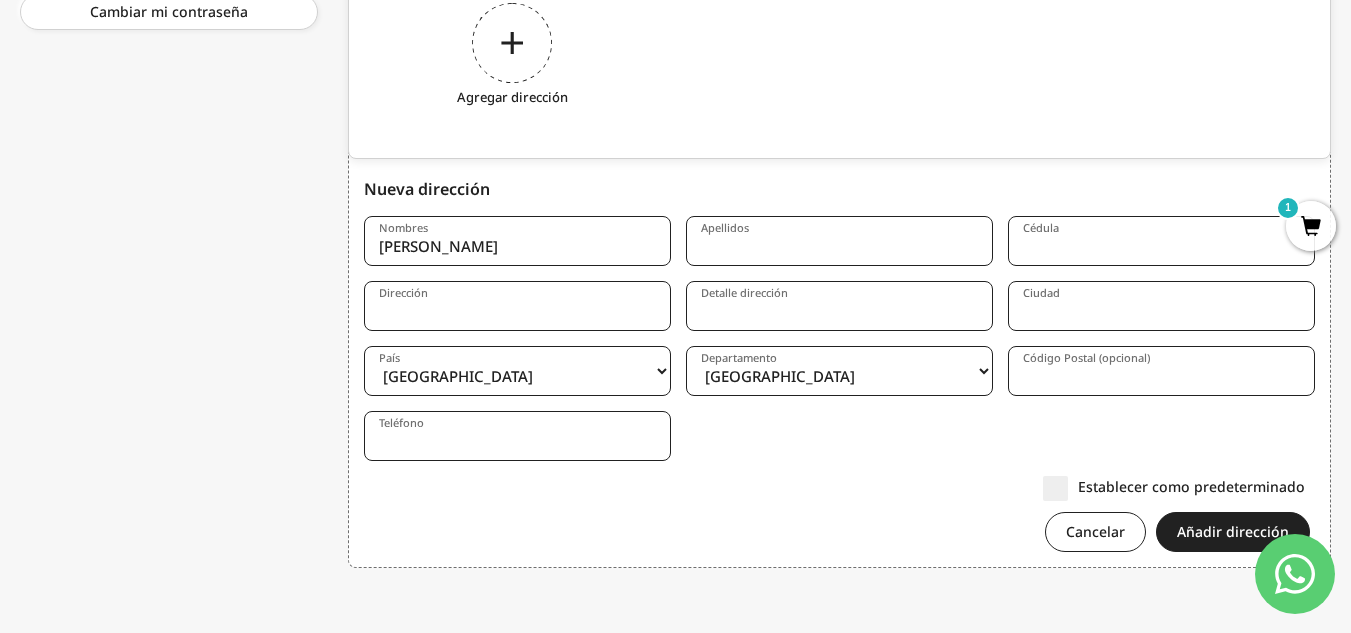 type on "Maria" 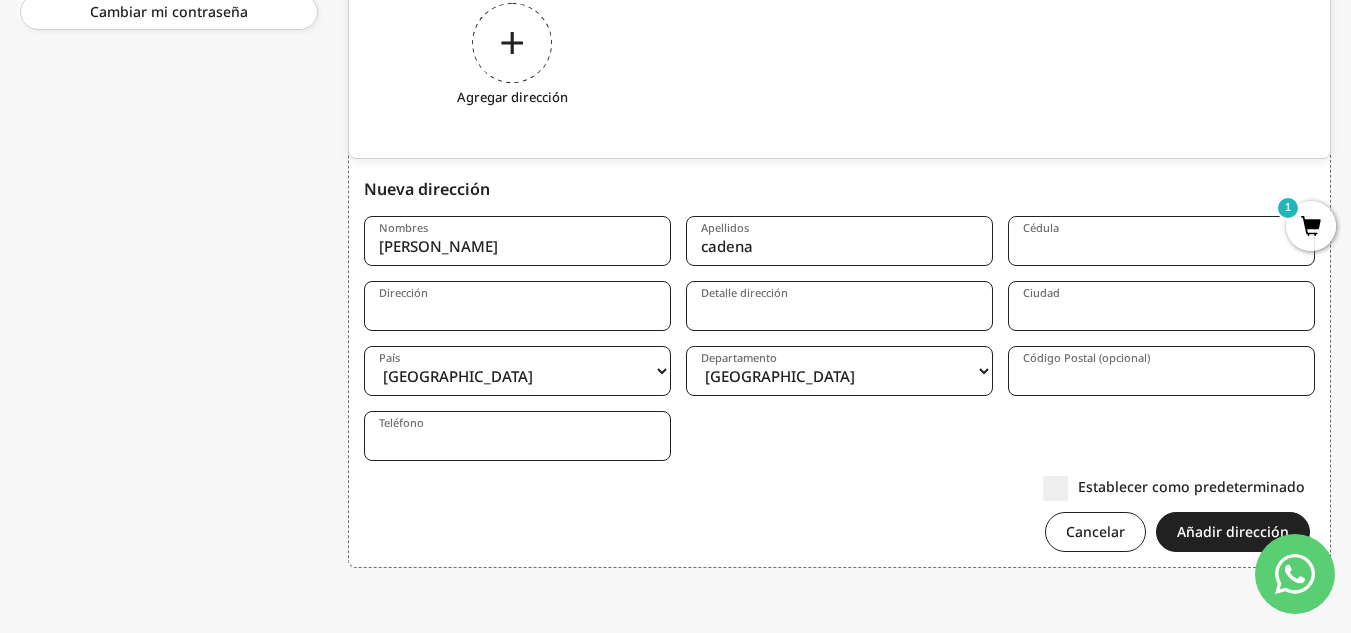 type on "cadena" 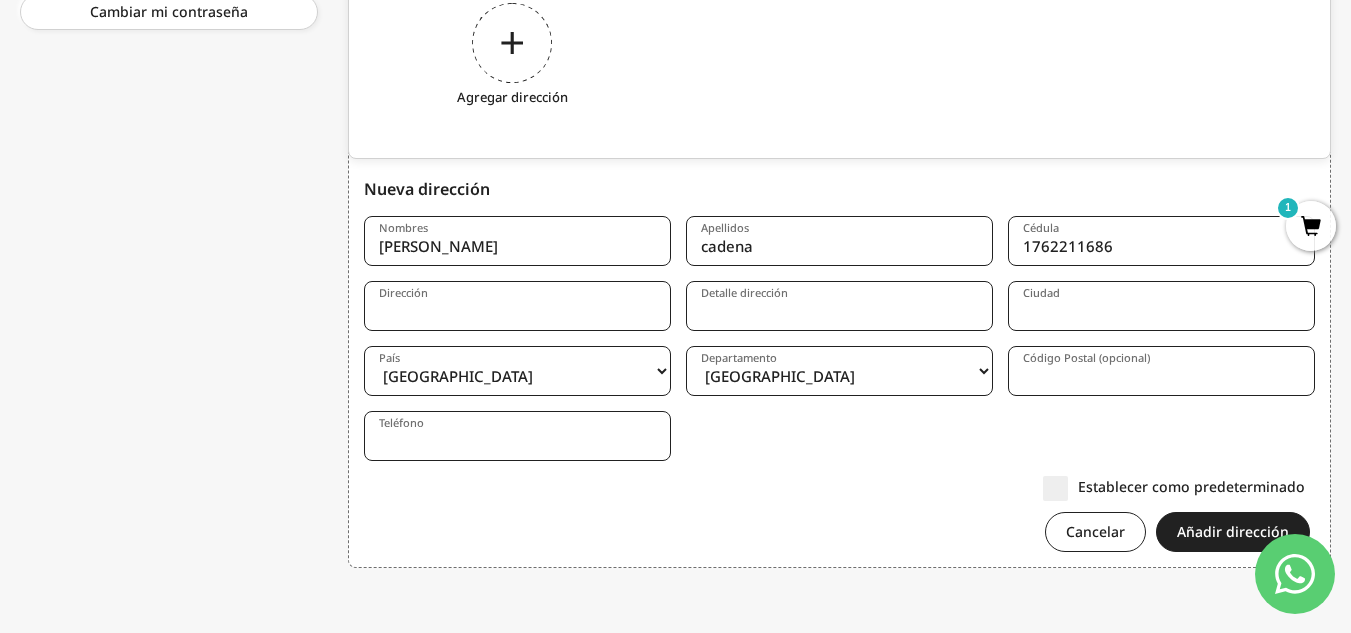 type on "1762211686" 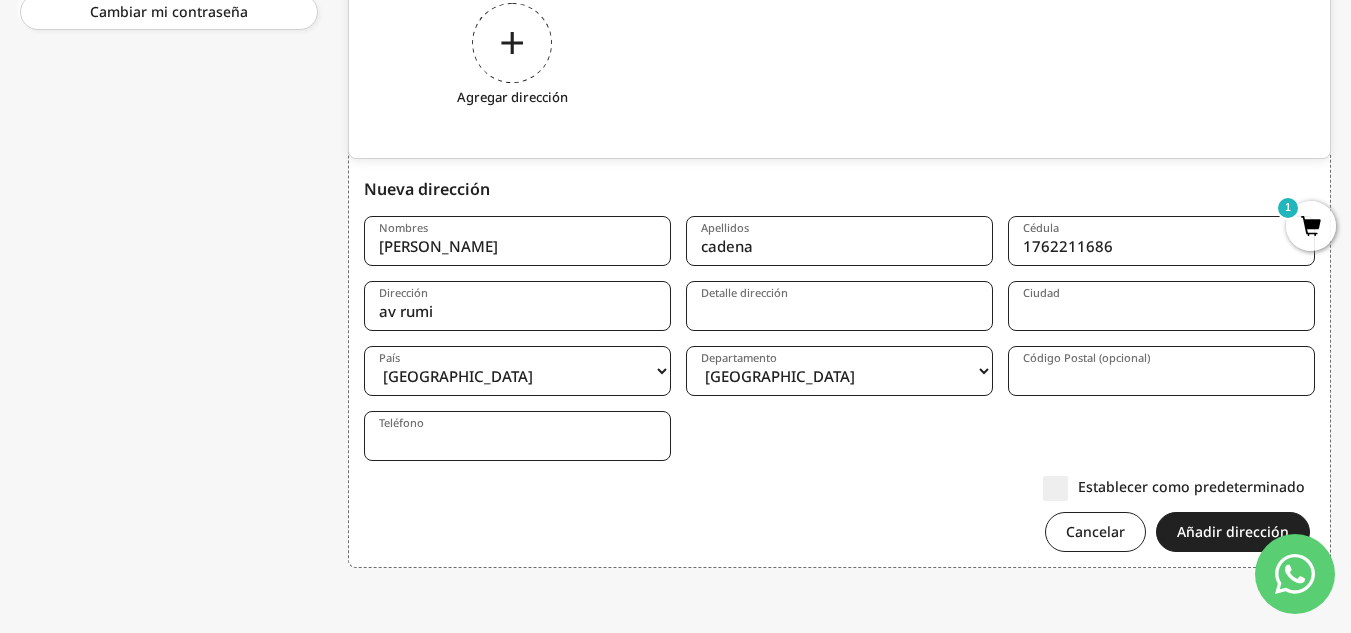 type on "av rumi" 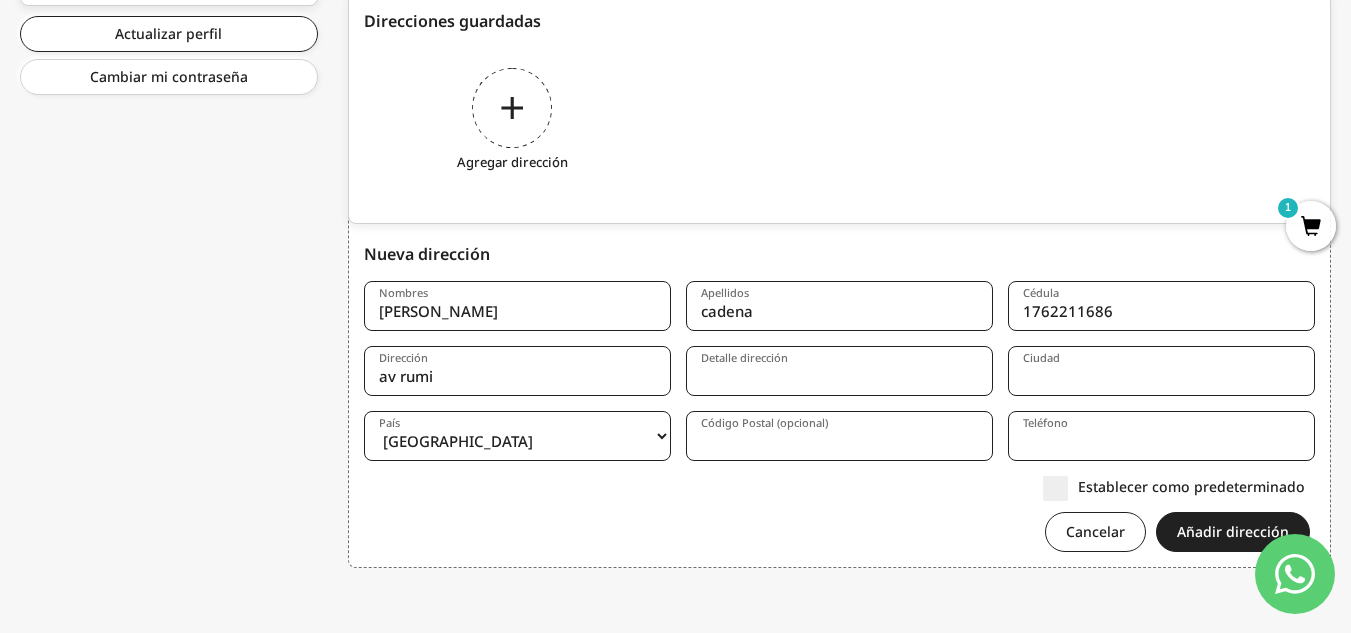 scroll, scrollTop: 812, scrollLeft: 0, axis: vertical 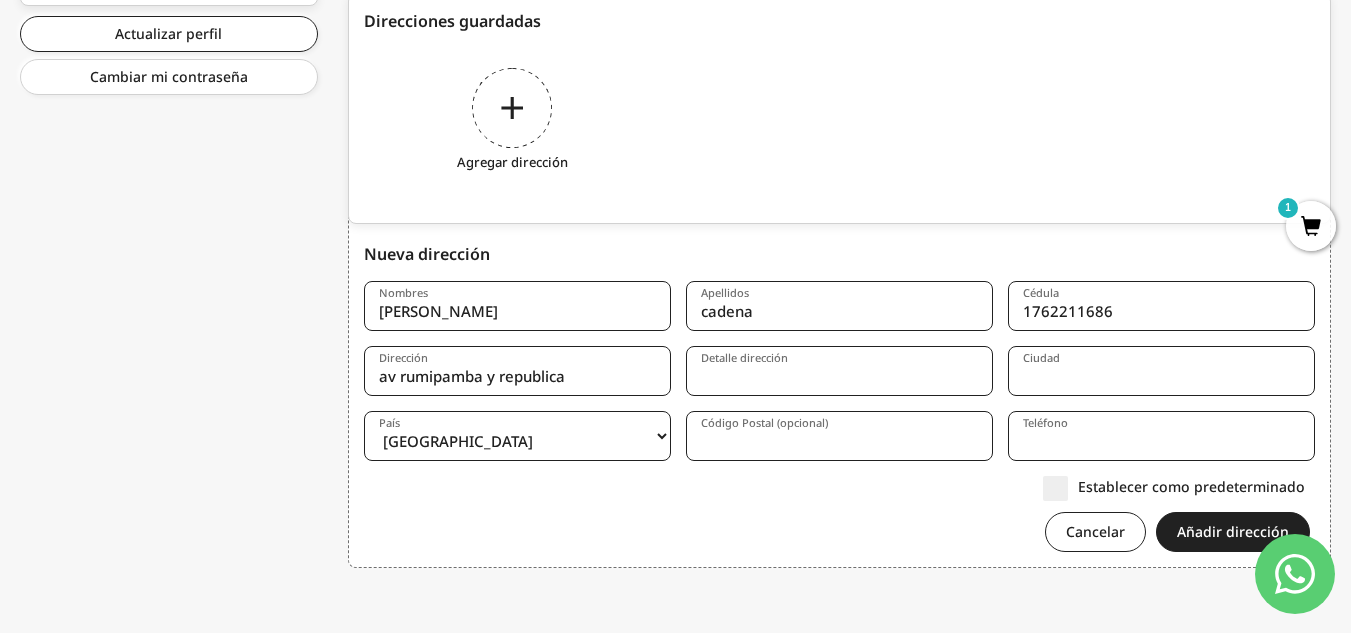 type on "av rumipamba y republica" 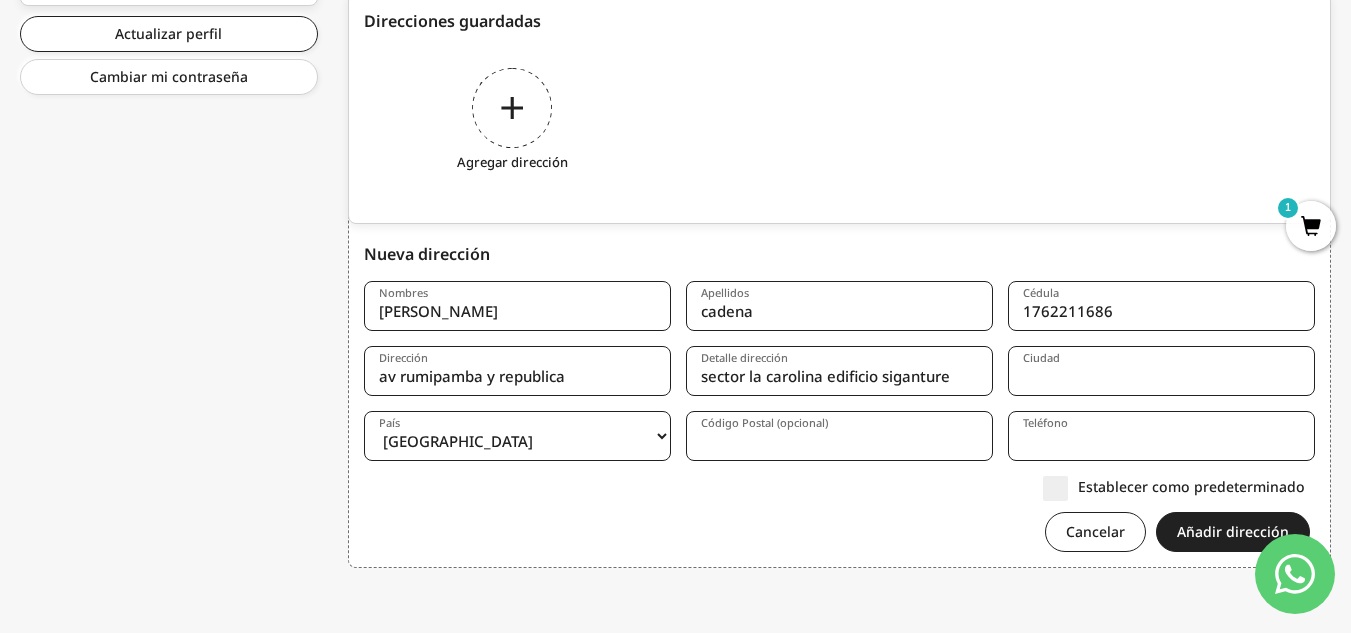 click on "sector la carolina edificio siganture" at bounding box center [839, 371] 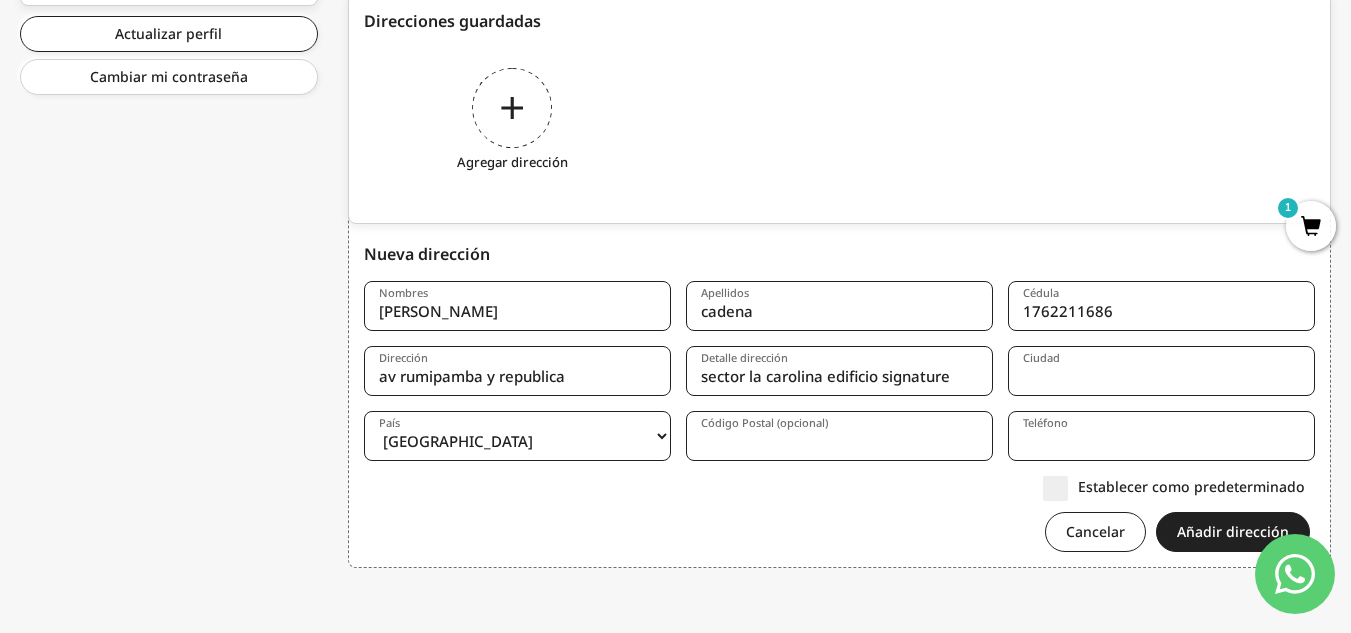 type on "sector la carolina edificio signature" 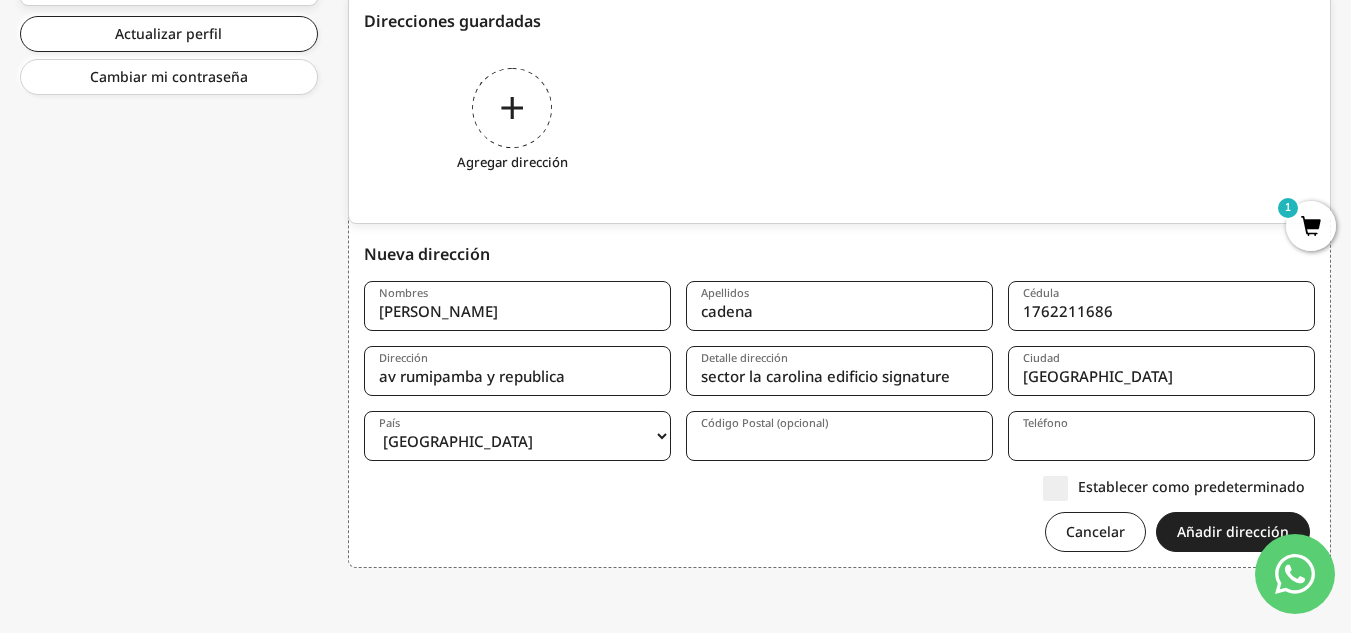type on "quito" 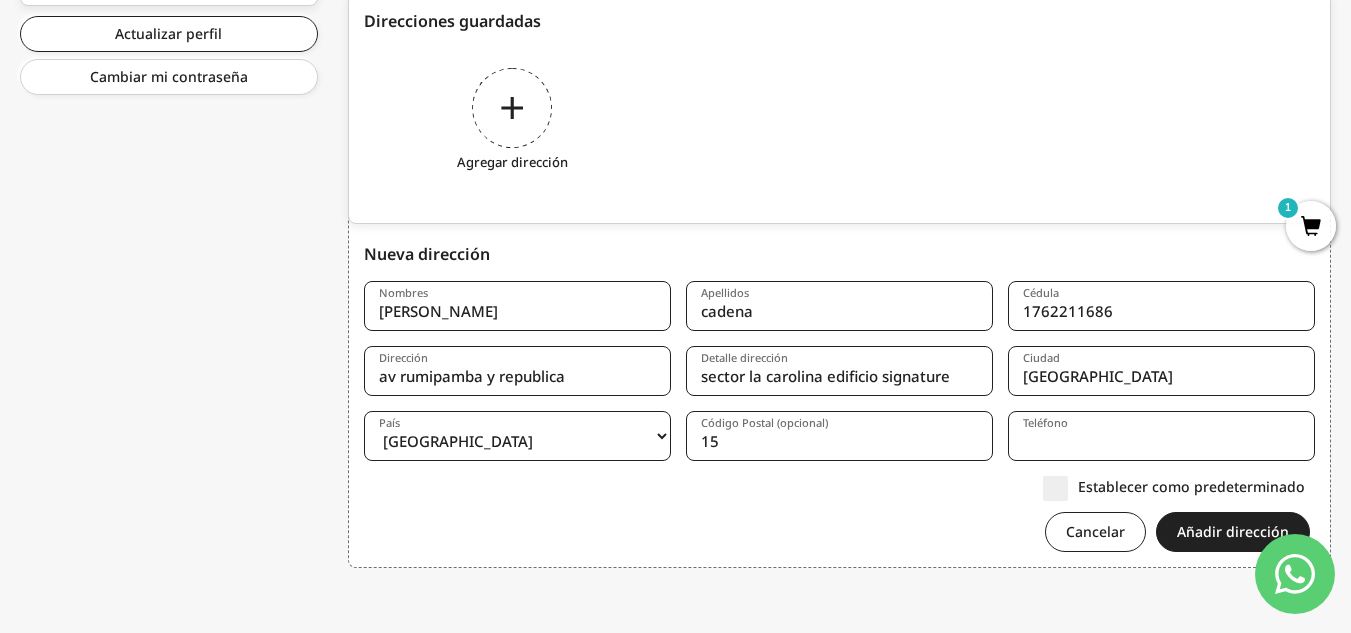 type on "1" 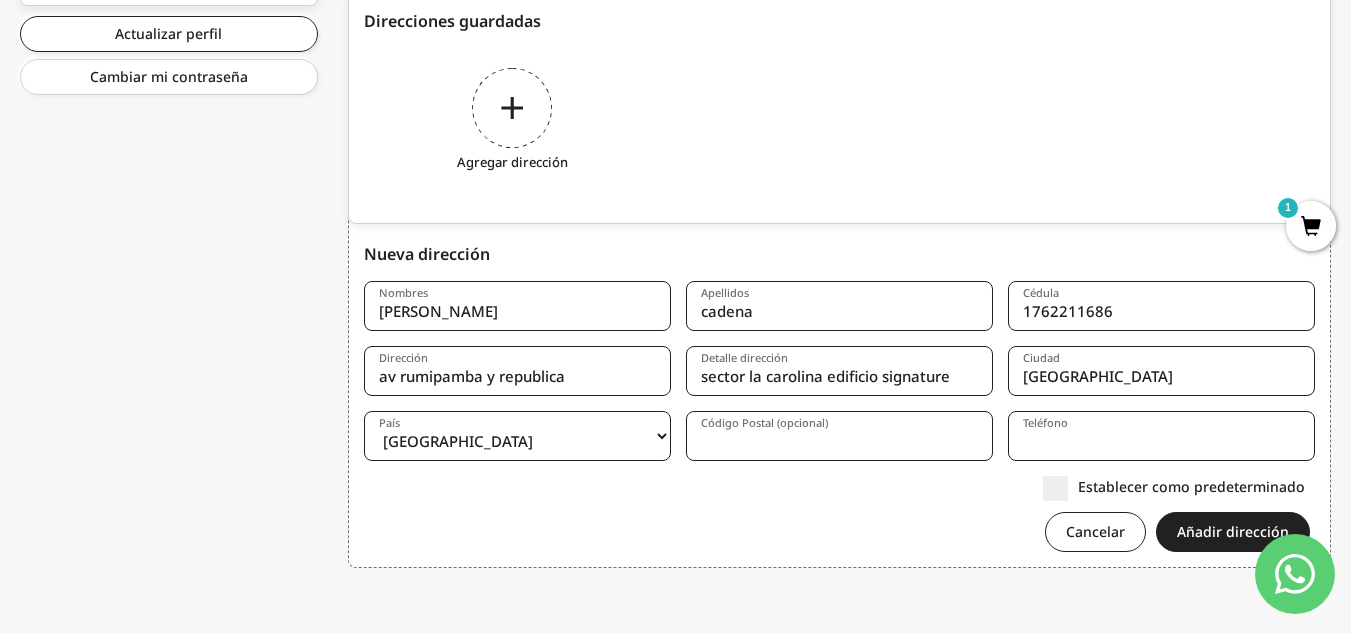 paste on "170507" 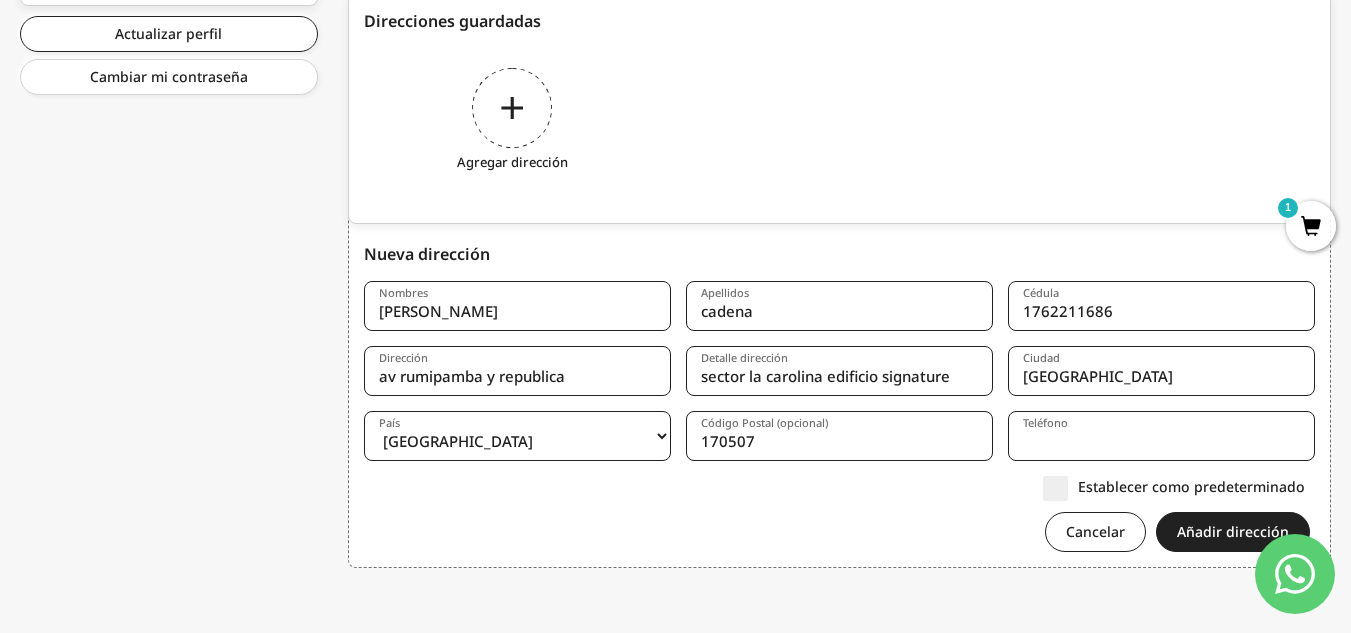 type on "170507" 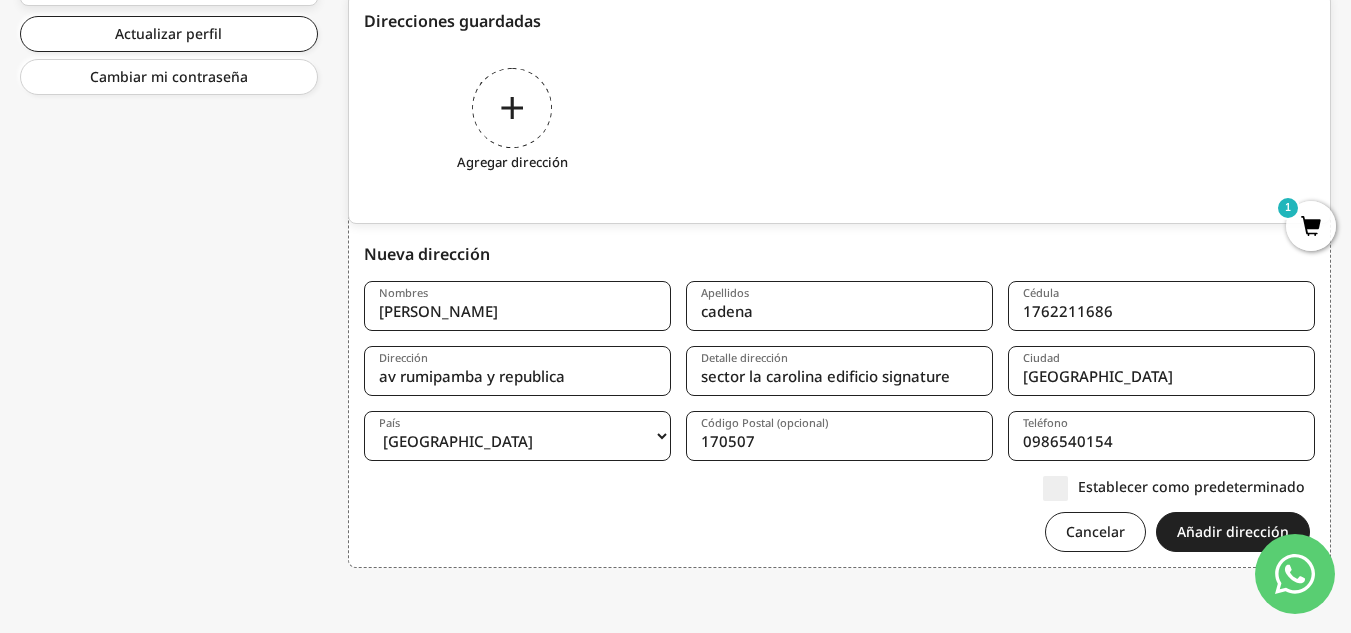 type on "0986540154" 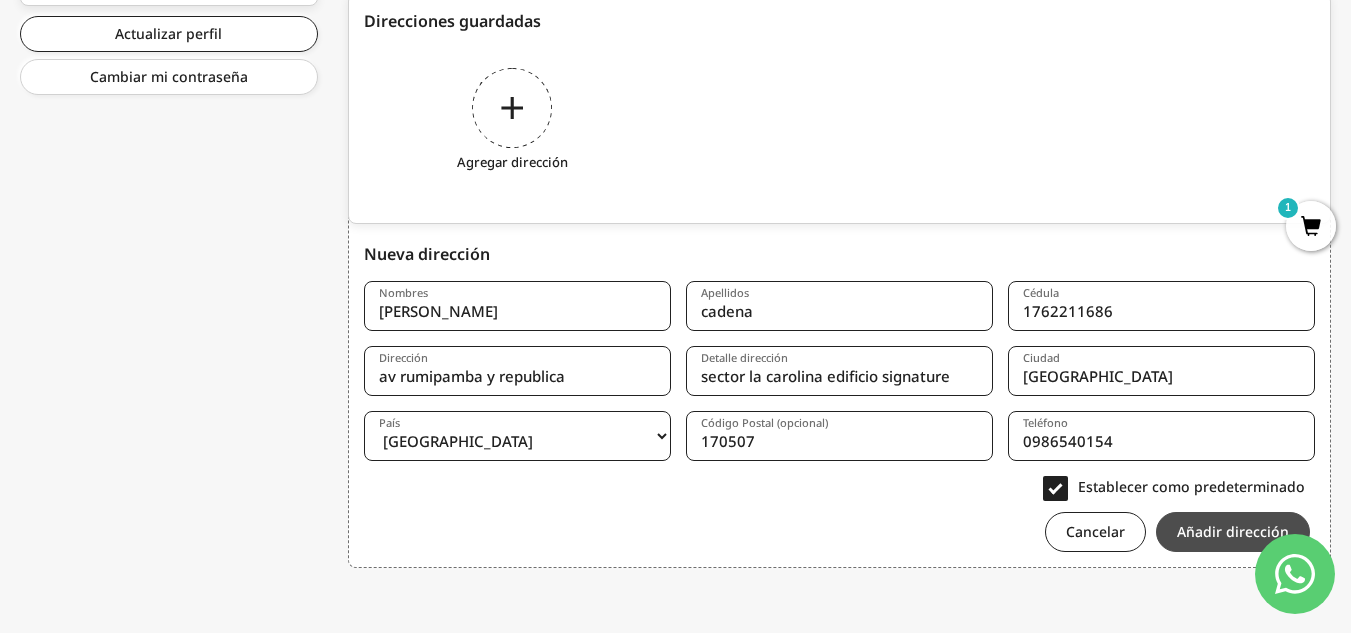 click on "Añadir dirección" at bounding box center (1233, 532) 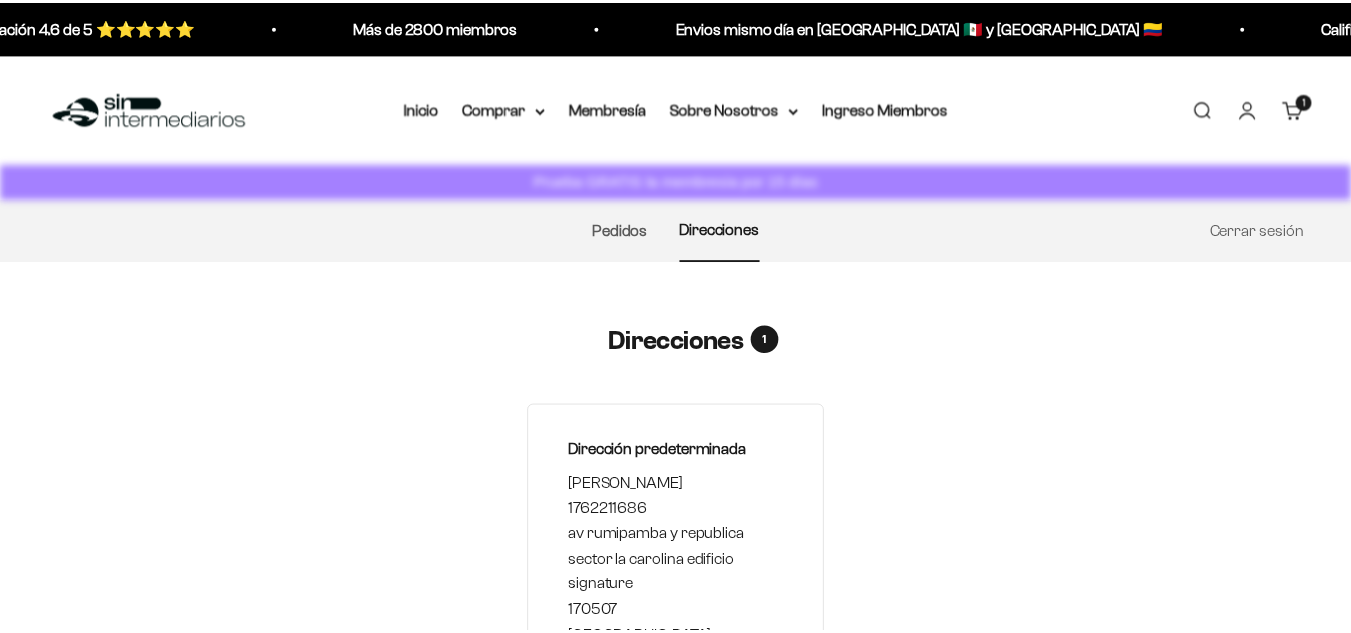 scroll, scrollTop: 0, scrollLeft: 0, axis: both 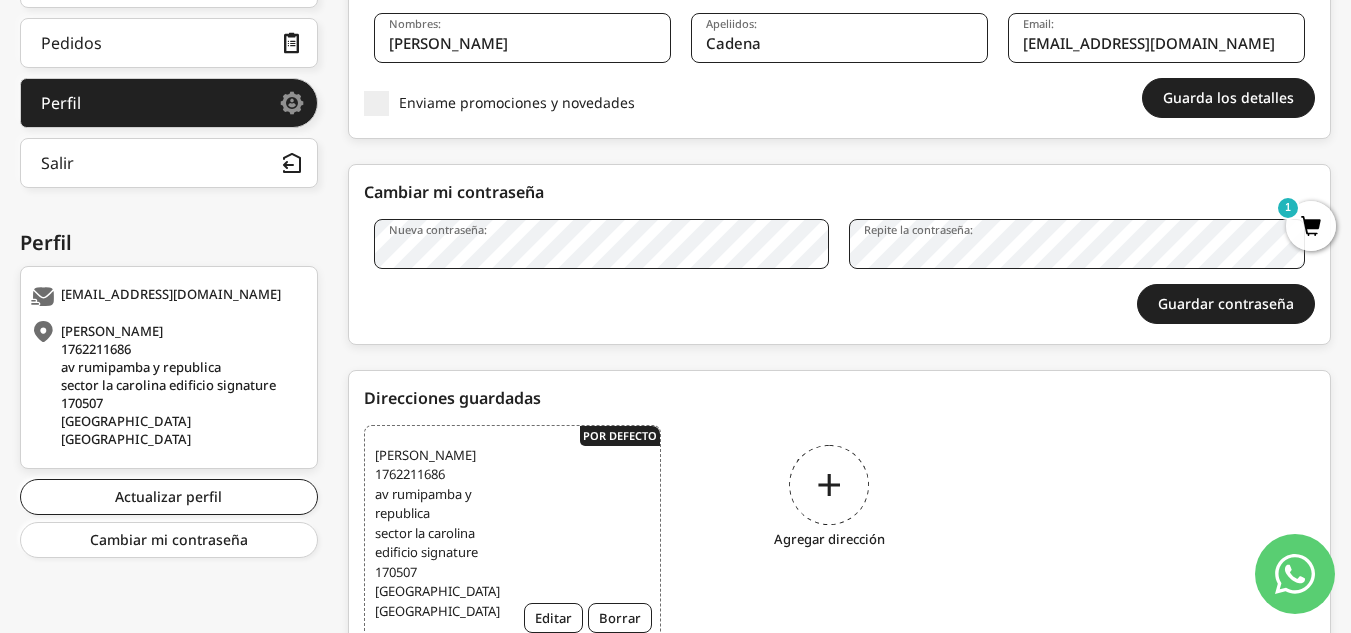 click on "1" at bounding box center [1311, 226] 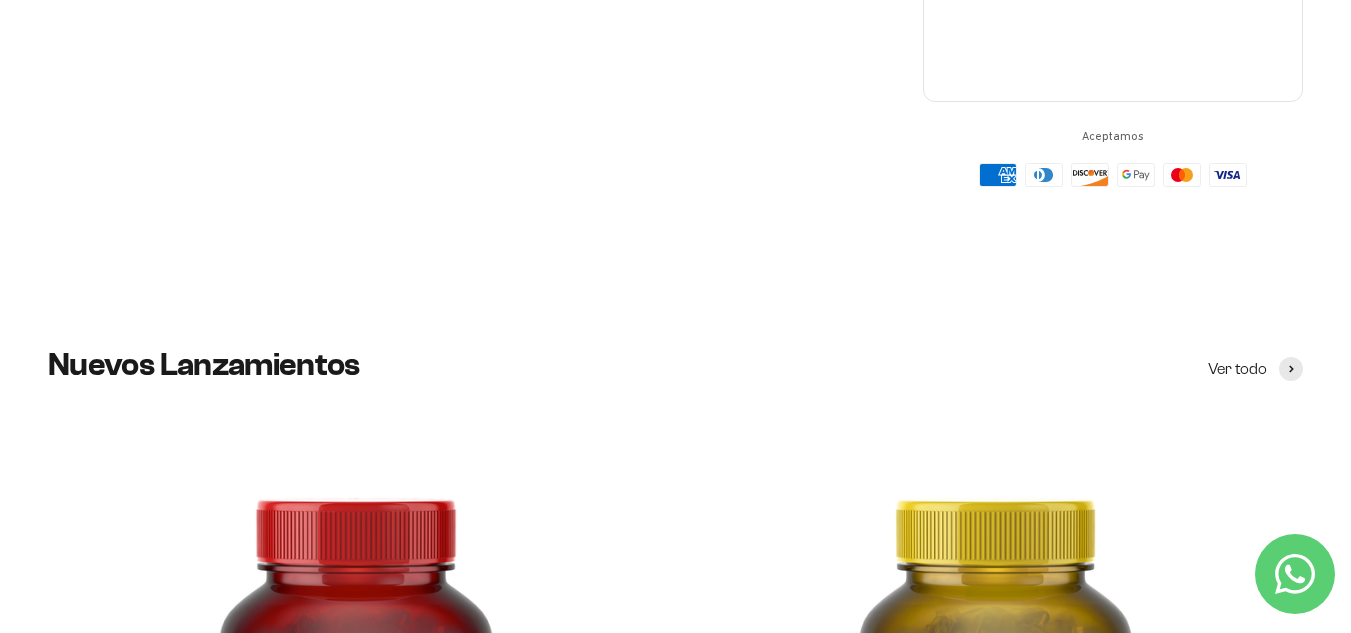 scroll, scrollTop: 900, scrollLeft: 0, axis: vertical 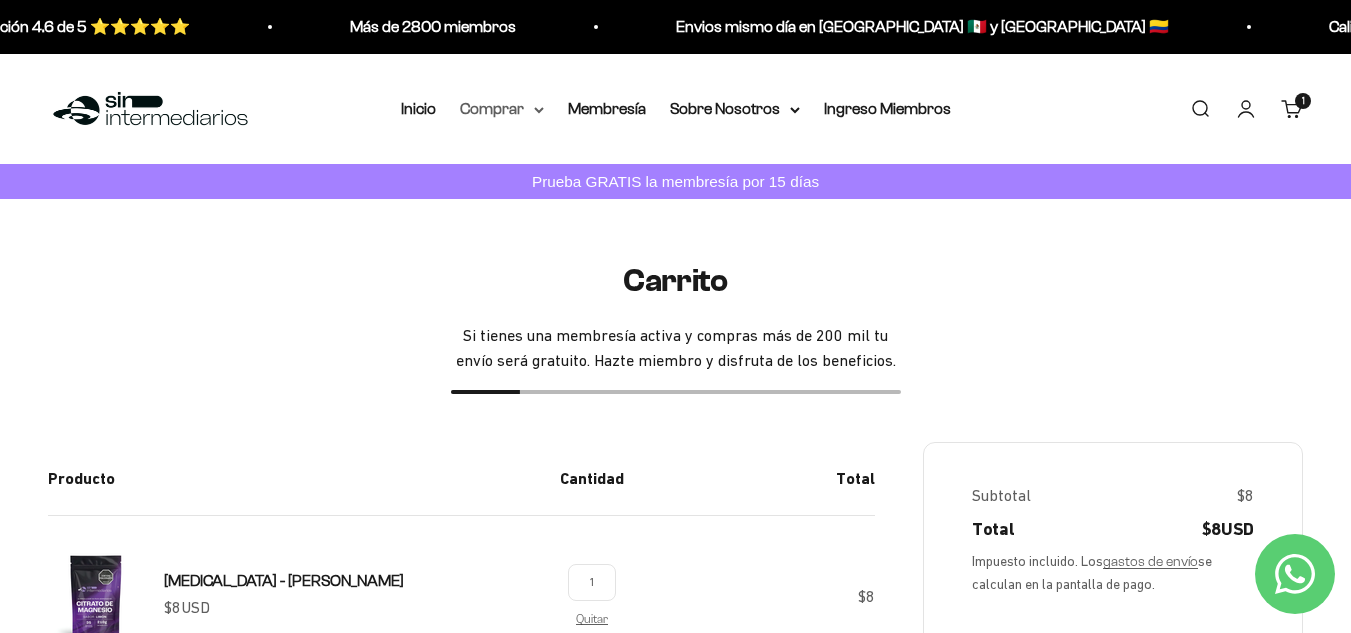 click on "Comprar" at bounding box center (502, 109) 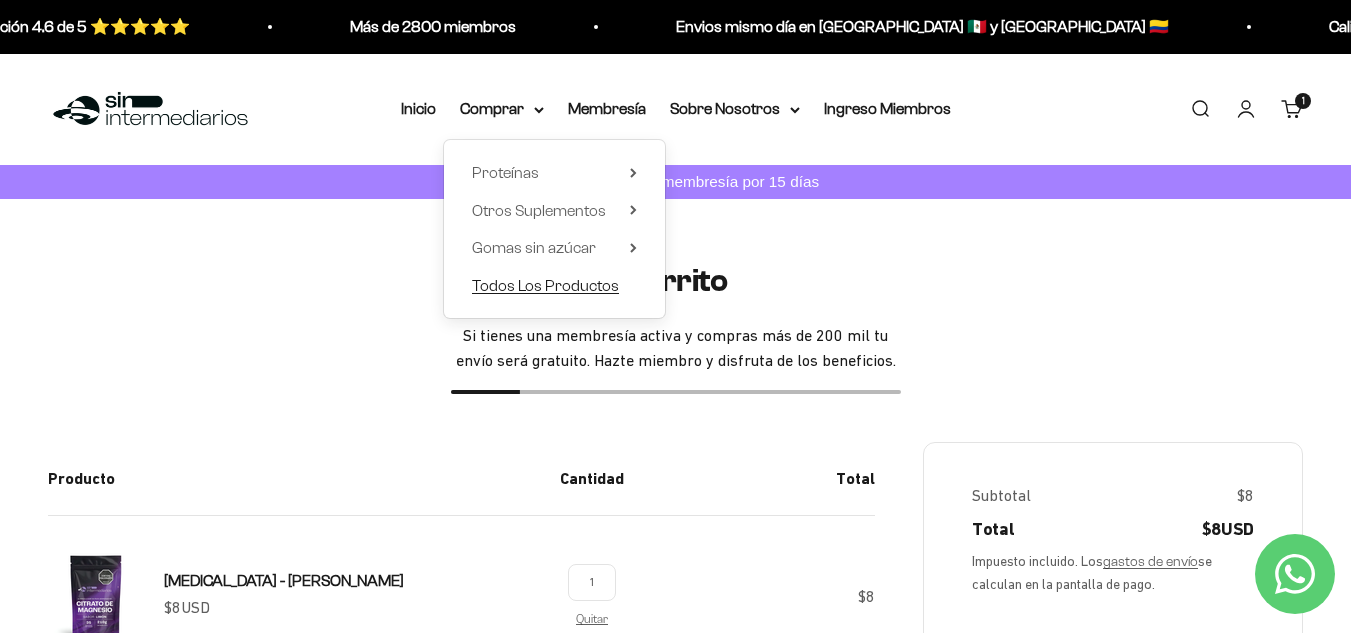 click on "Todos Los Productos" at bounding box center (545, 284) 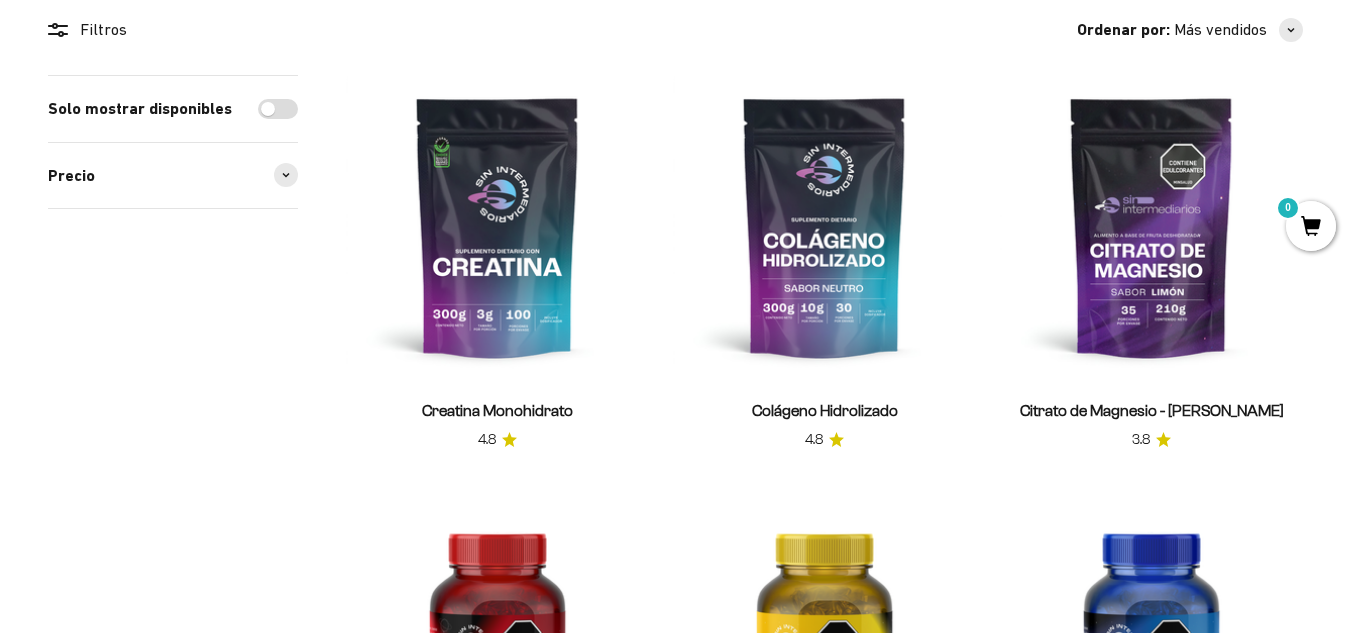 scroll, scrollTop: 300, scrollLeft: 0, axis: vertical 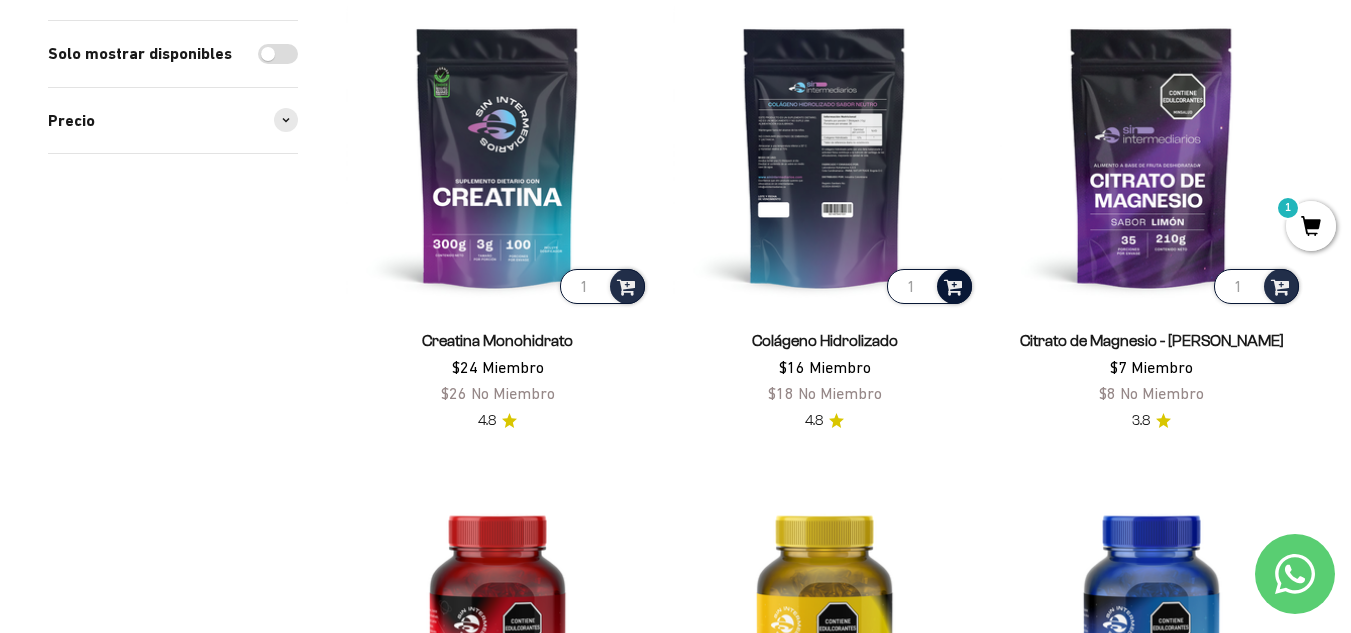 click at bounding box center [953, 285] 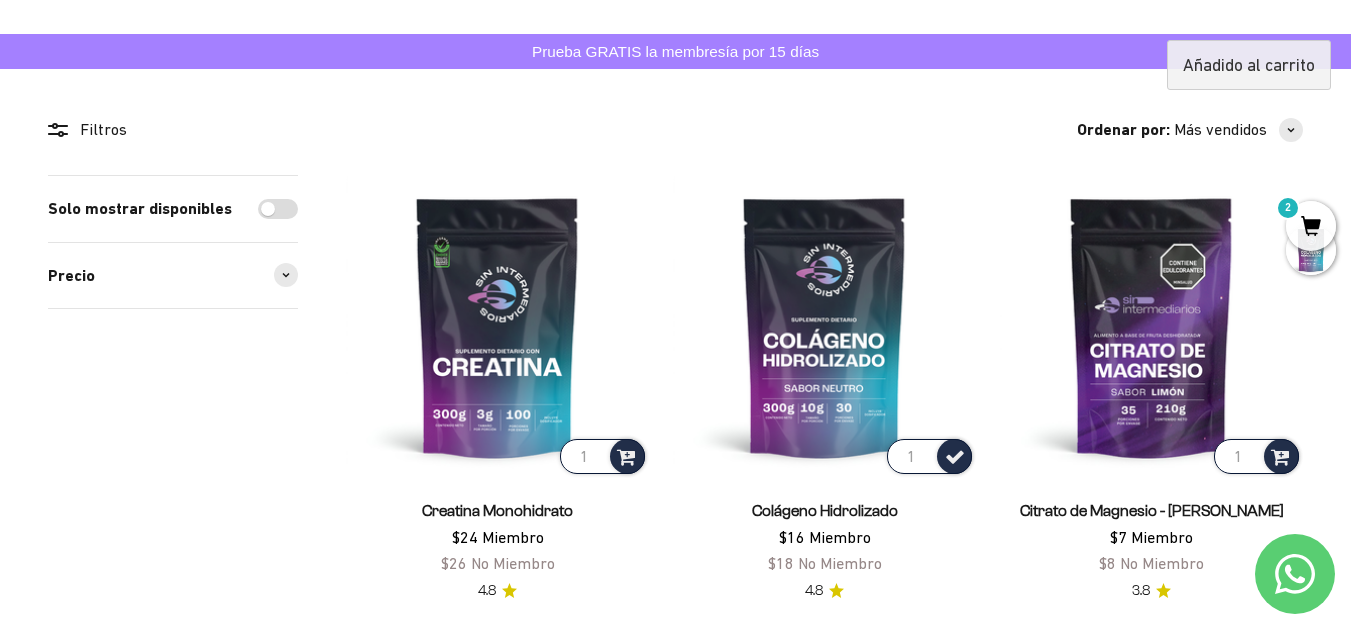scroll, scrollTop: 100, scrollLeft: 0, axis: vertical 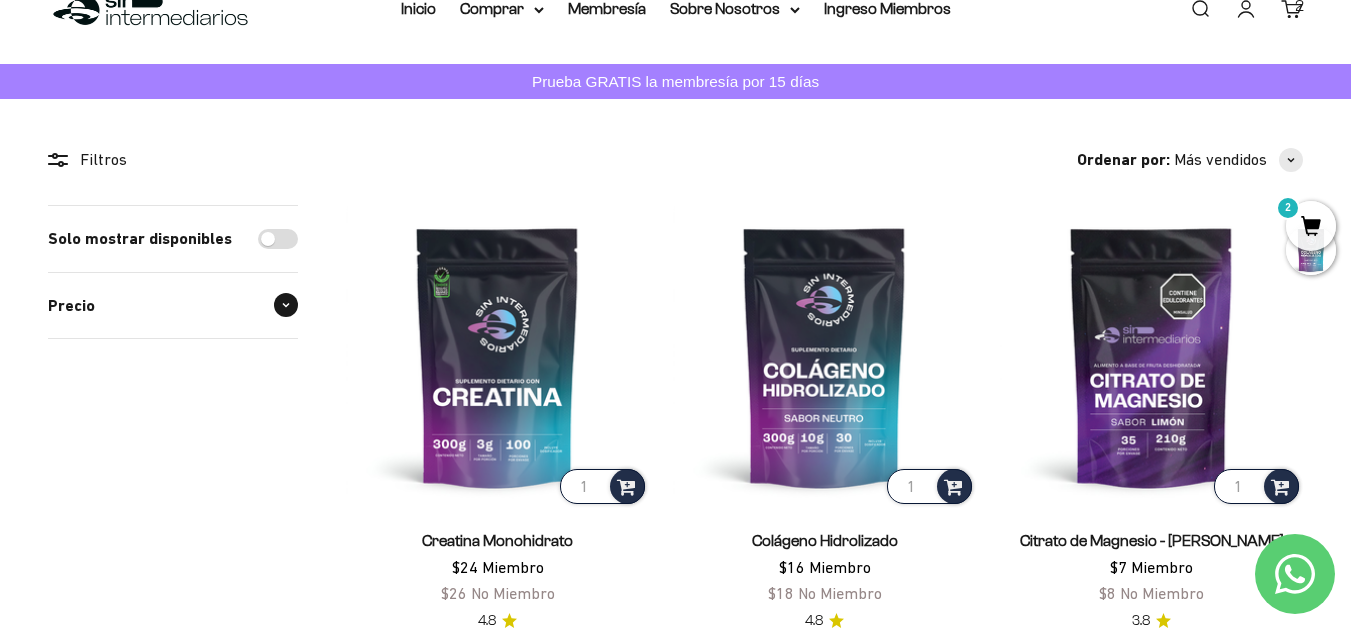 click at bounding box center (286, 305) 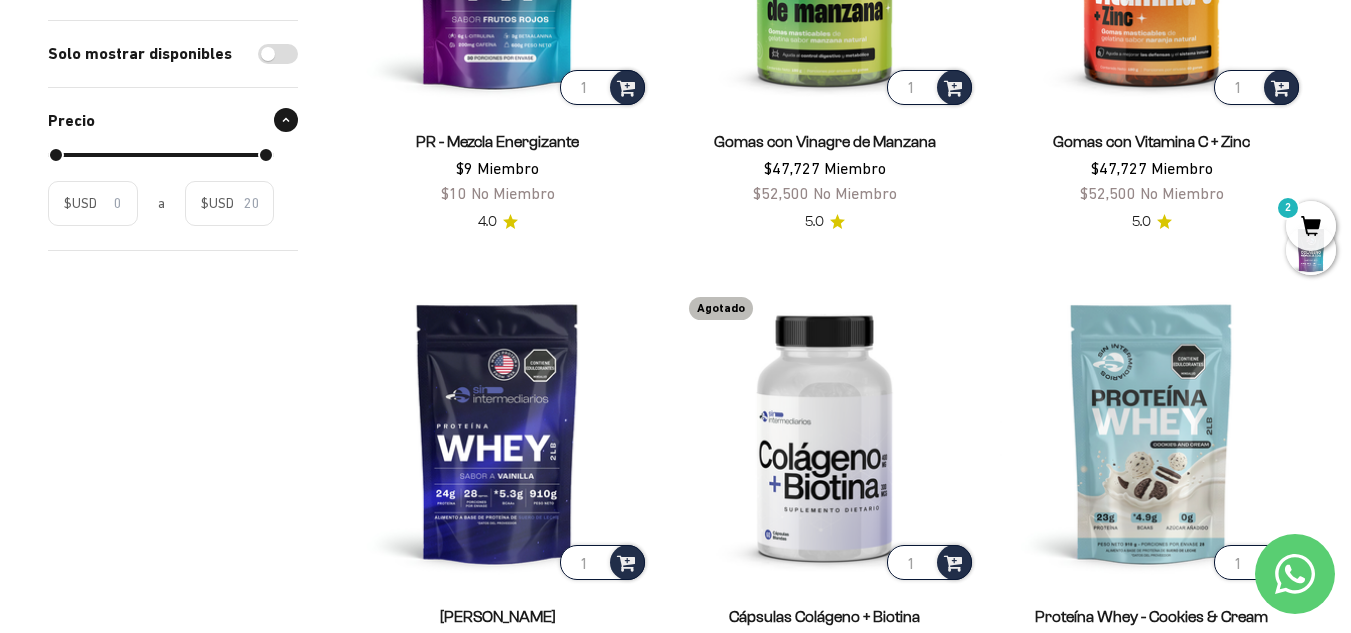 scroll, scrollTop: 2000, scrollLeft: 0, axis: vertical 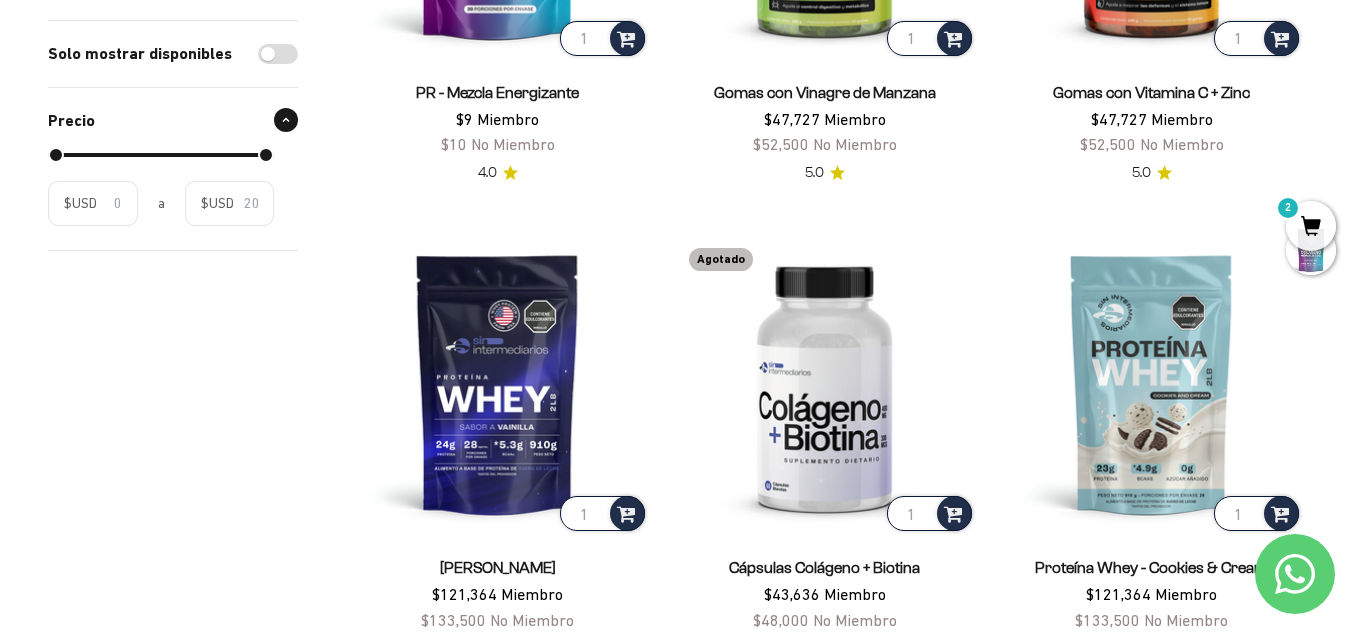 click on "$USD" at bounding box center (93, 203) 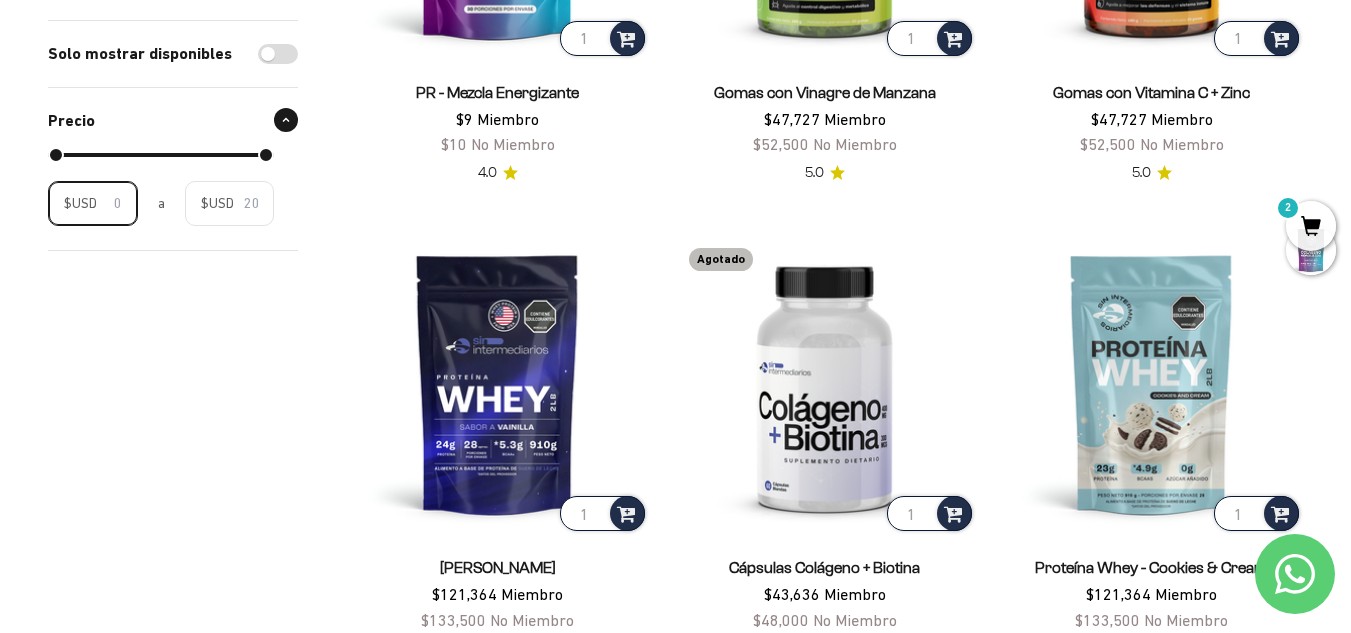 click on "$USD" at bounding box center (114, 203) 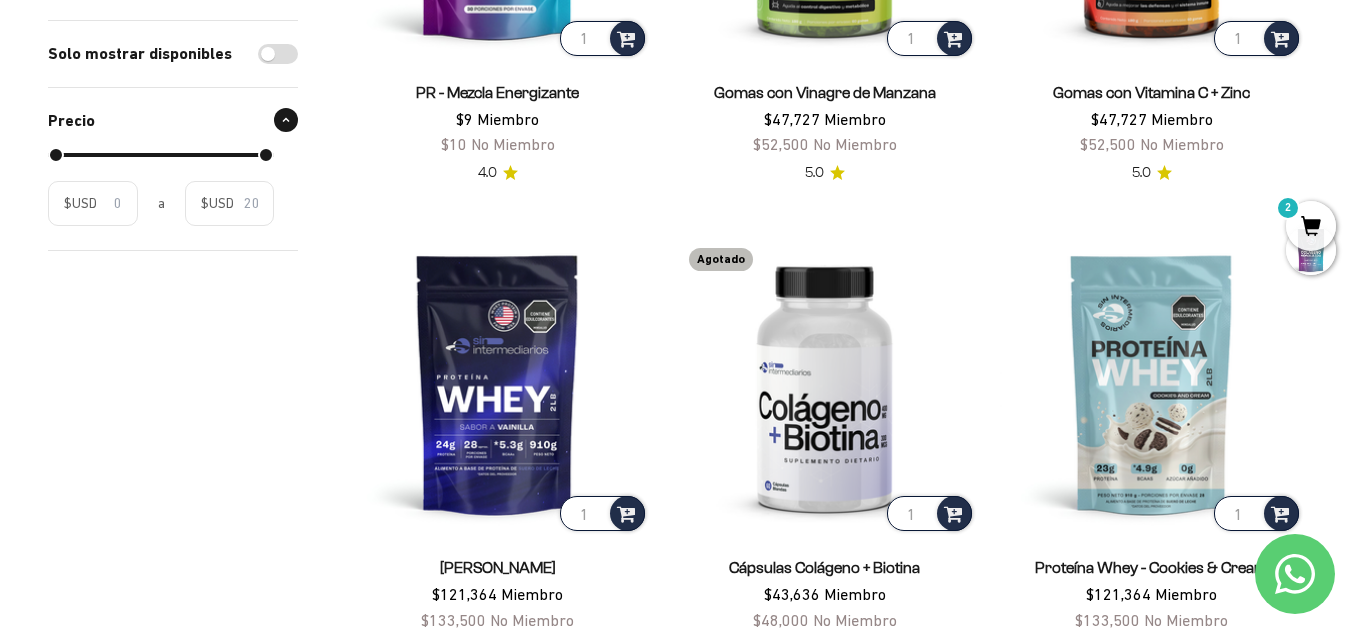 click on "$USD" at bounding box center (93, 203) 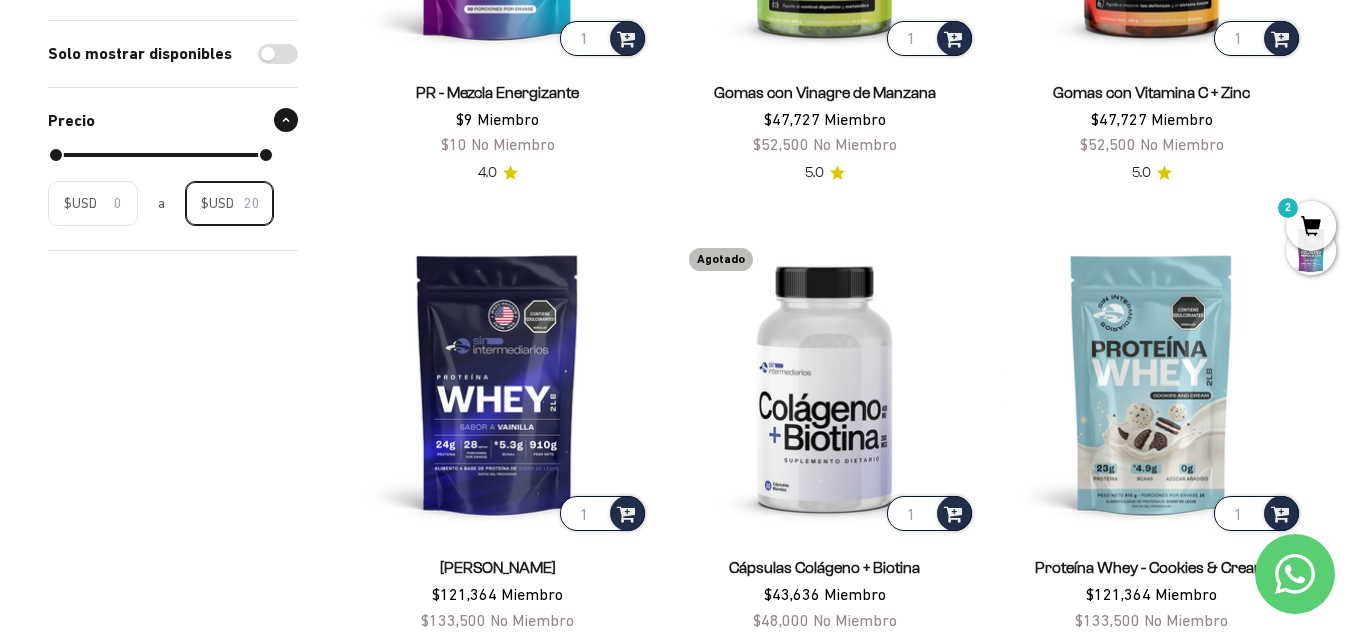 click on "$USD" at bounding box center [251, 203] 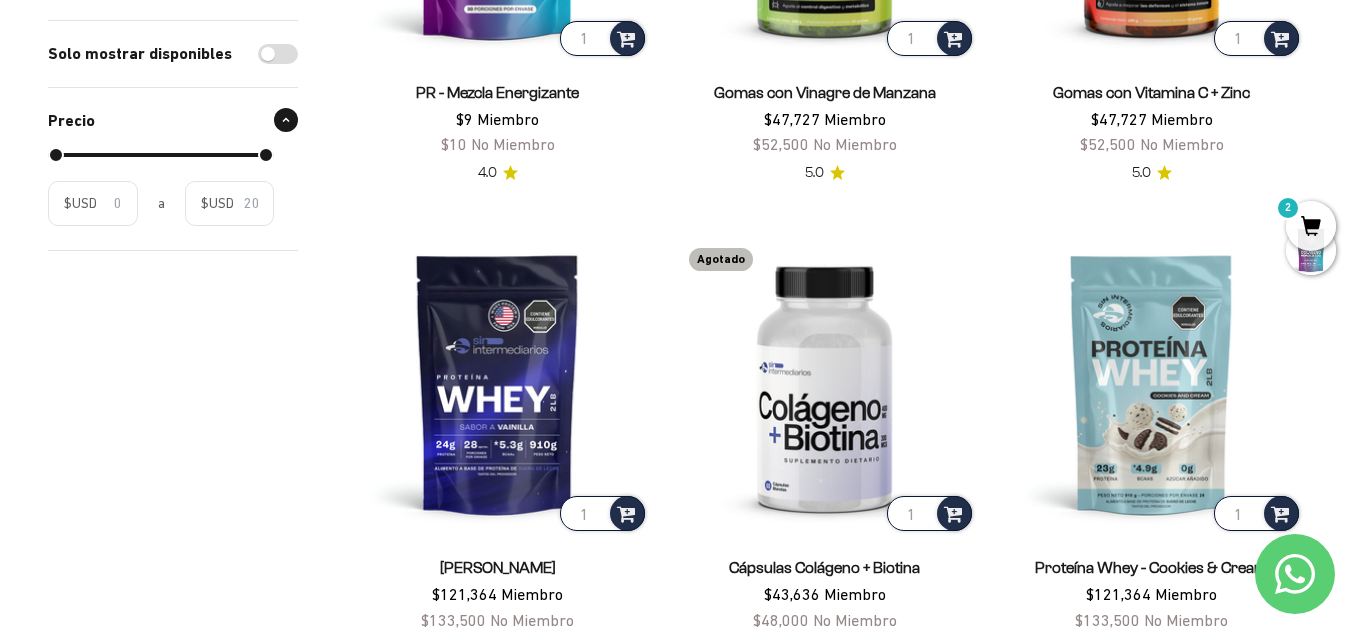 type on "201550" 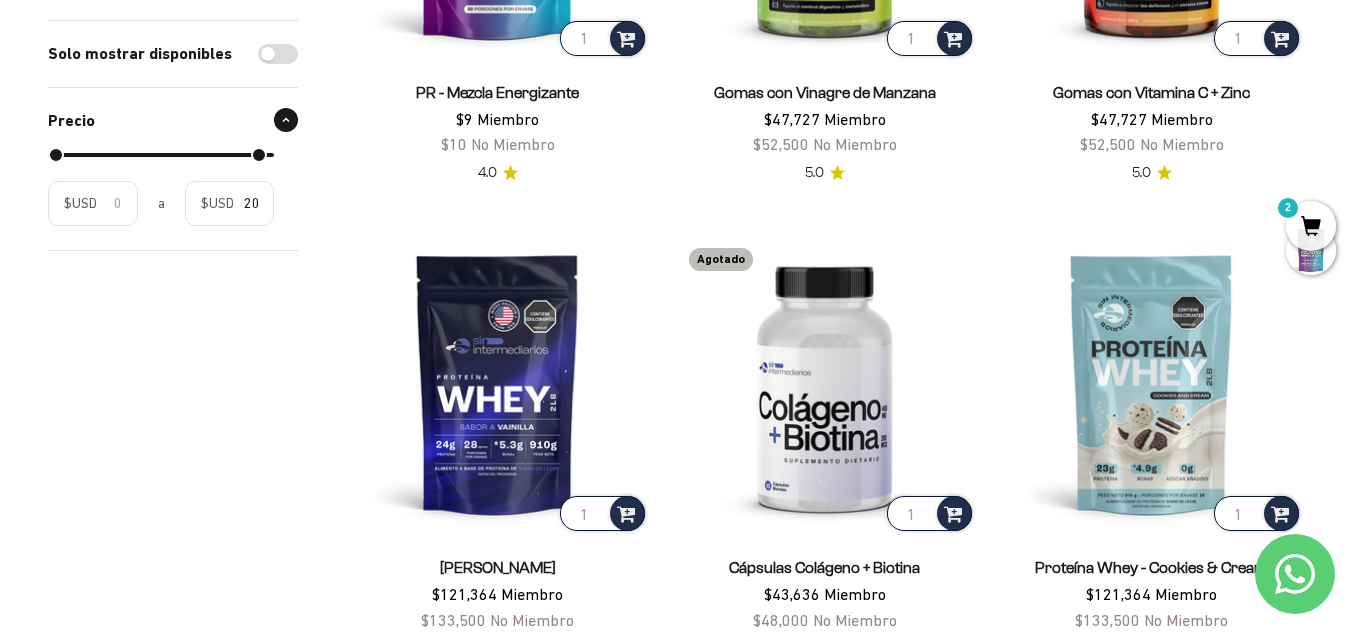 type on "197579" 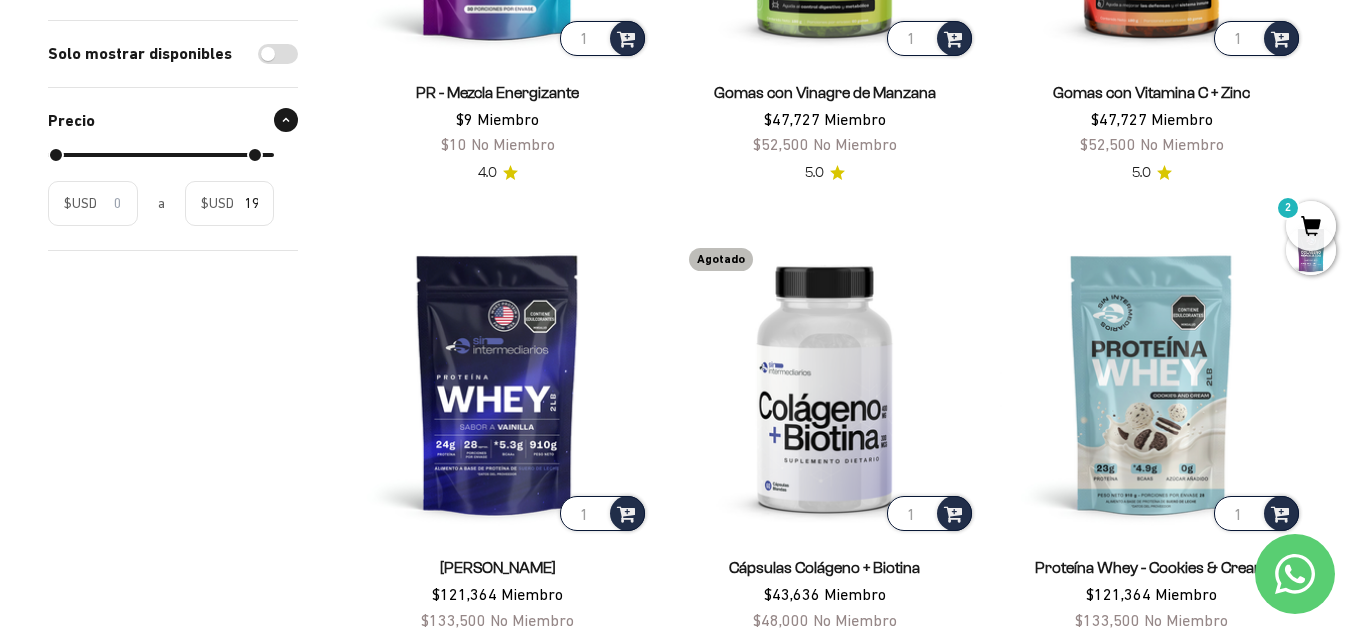 type on "183679" 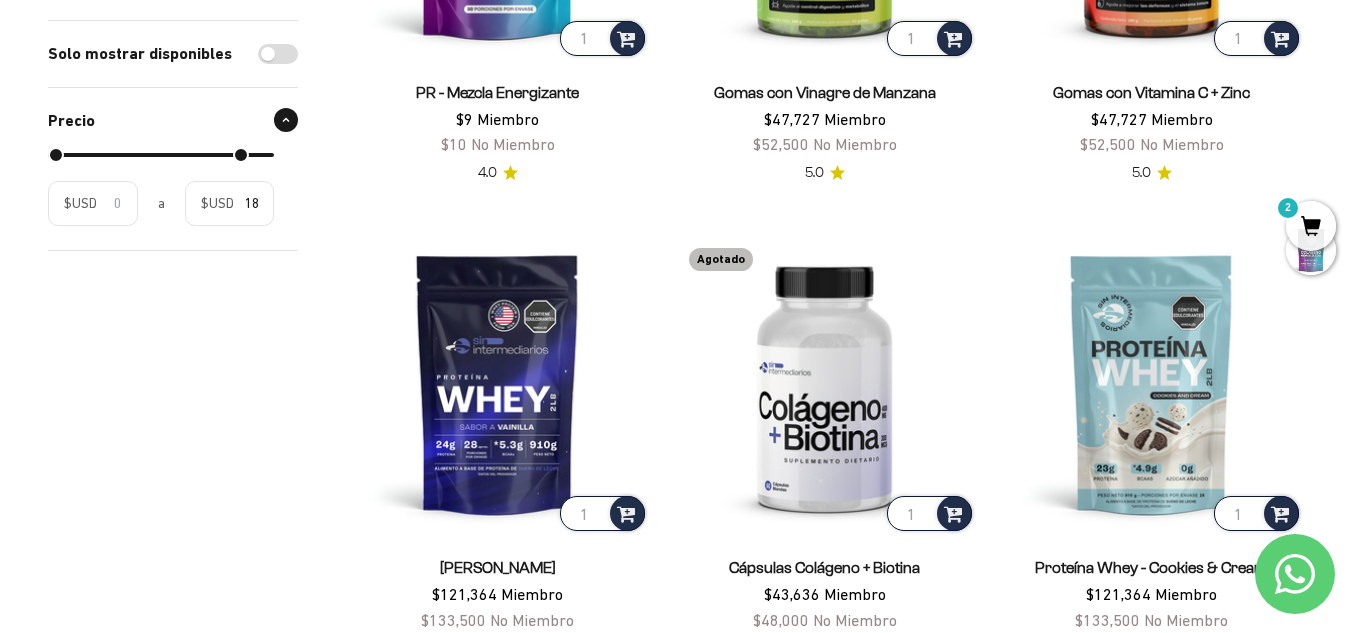 type on "163821" 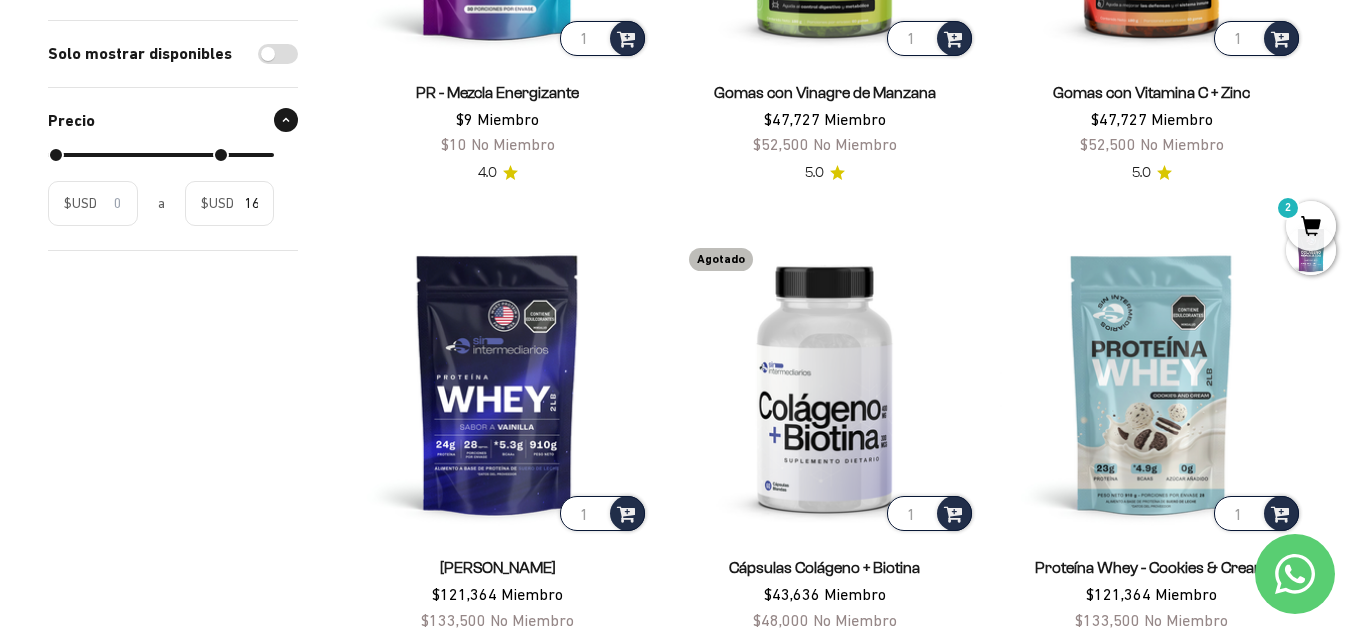 type on "138007" 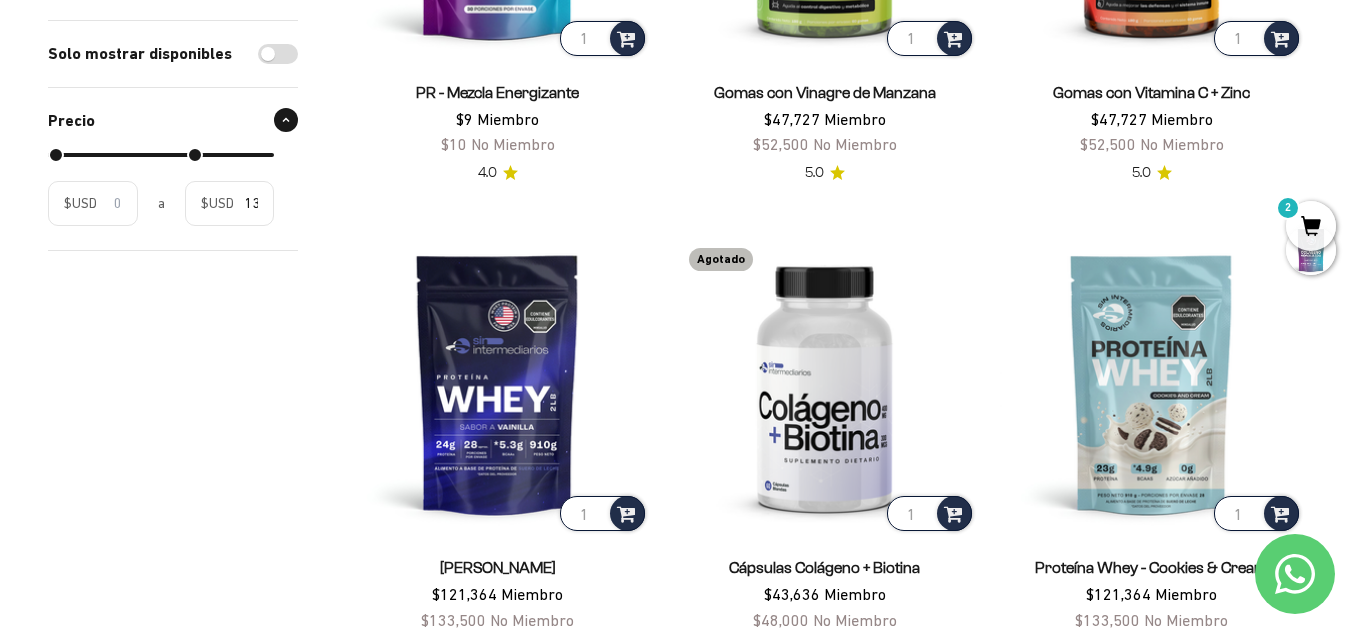 type on "107229" 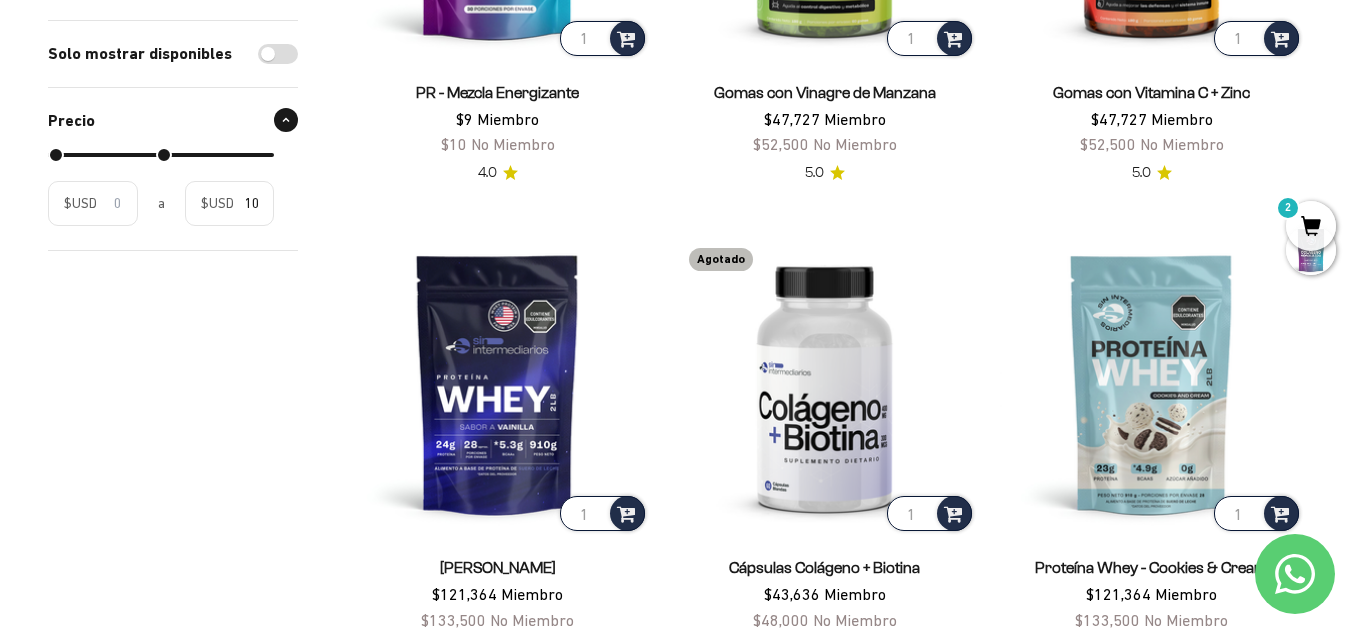 type on "66521" 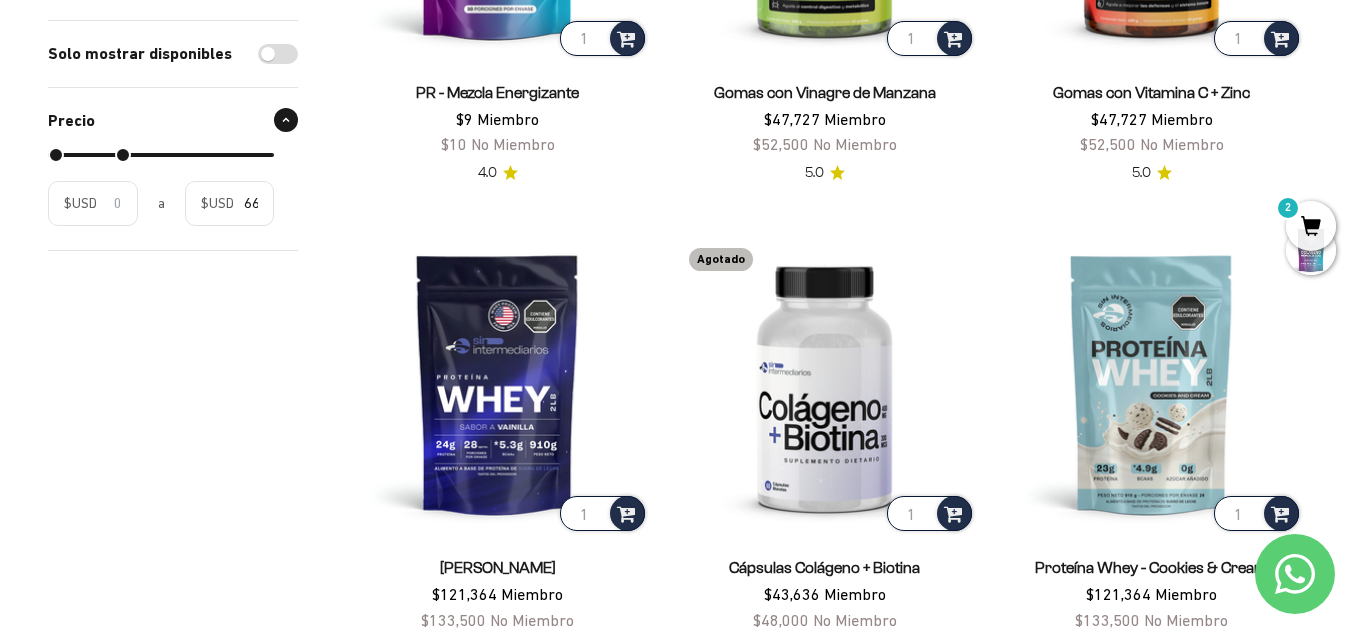 type on "22836" 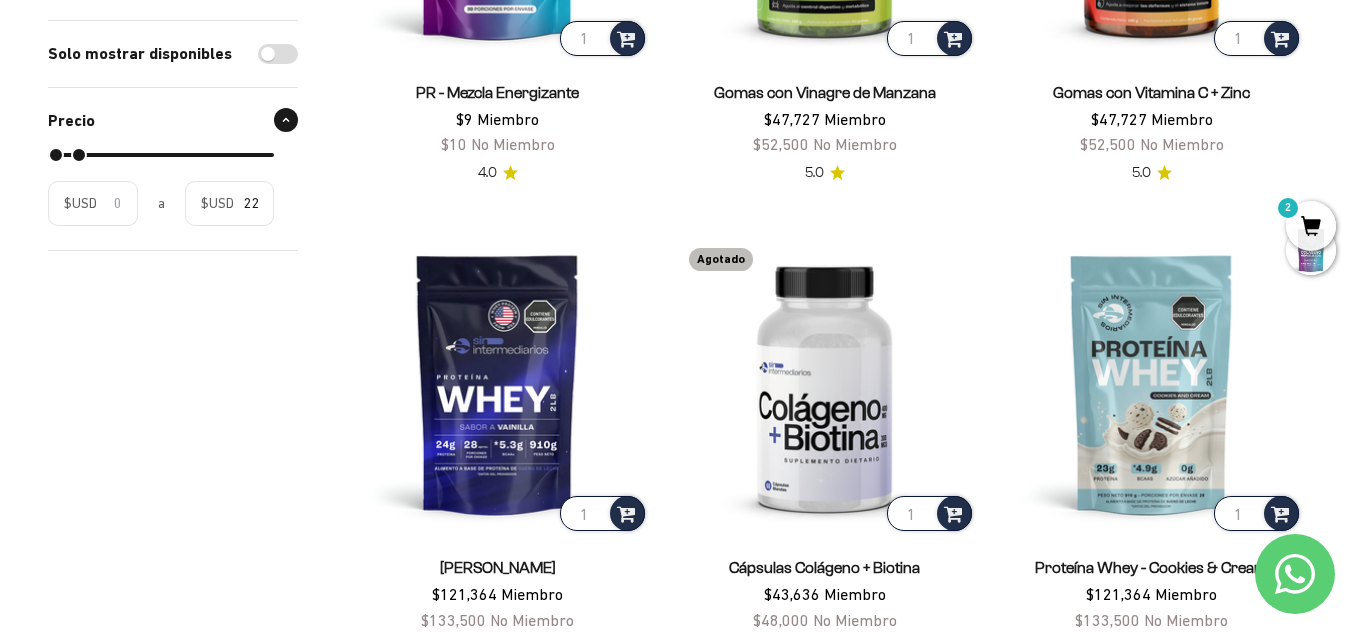 type on "1" 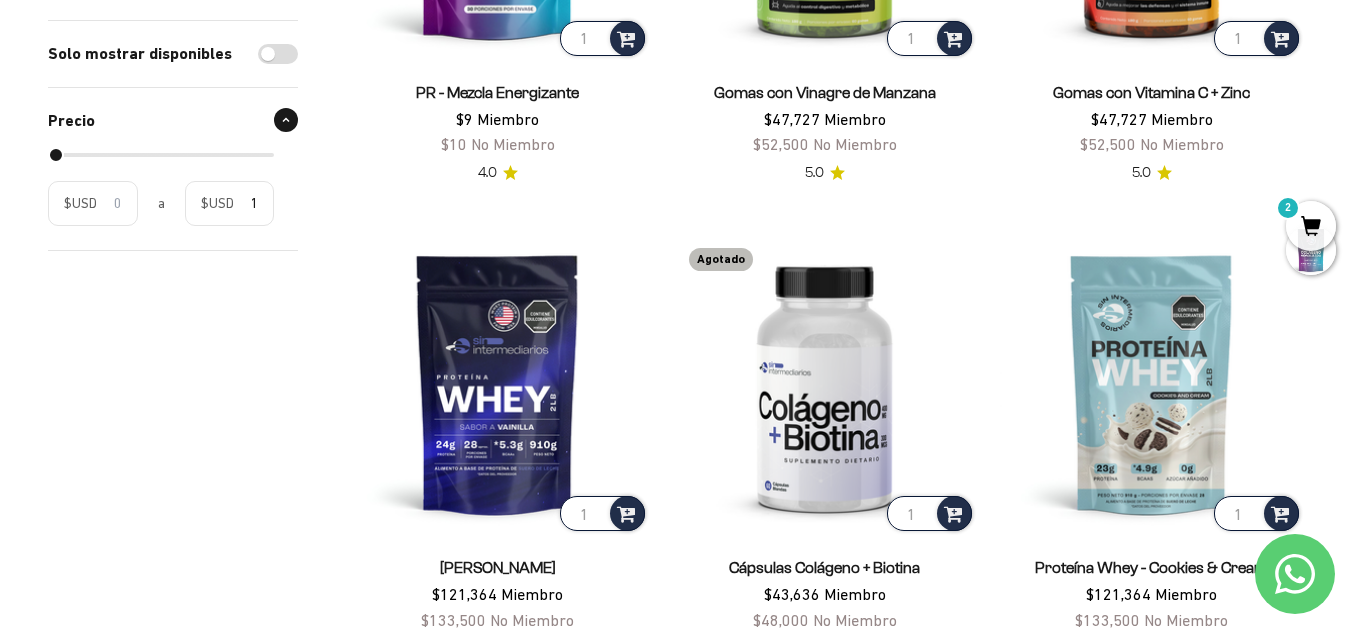 type on "1986" 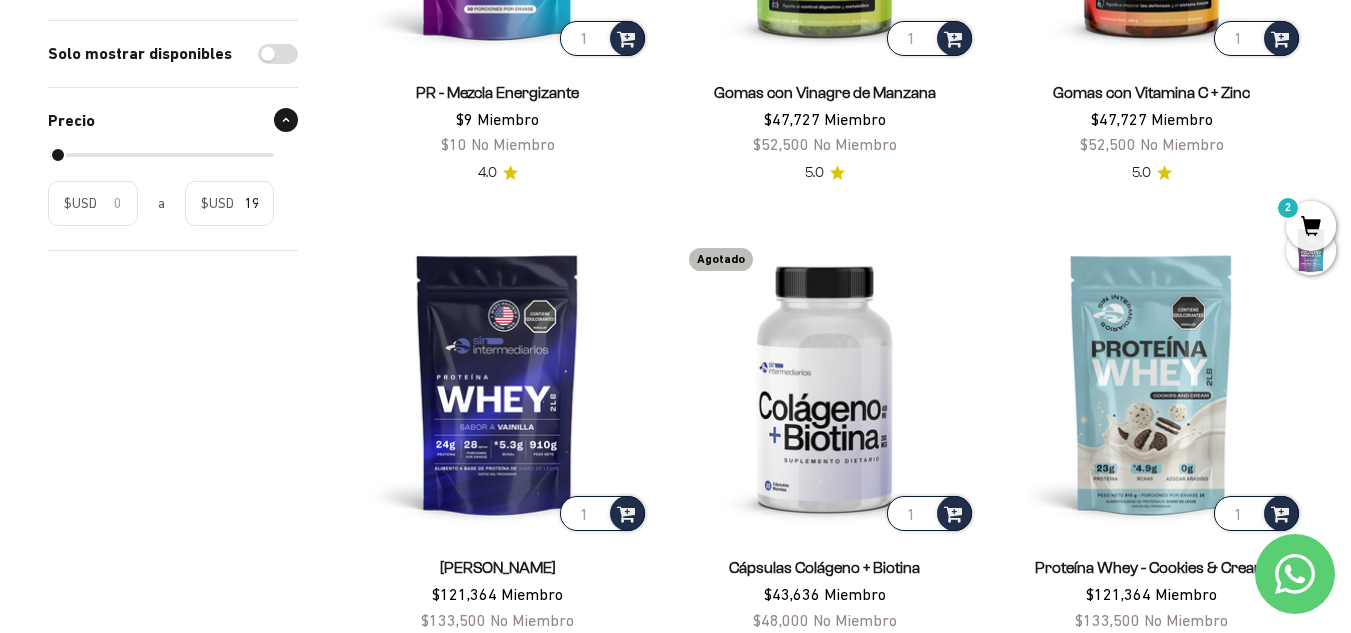 type on "39714" 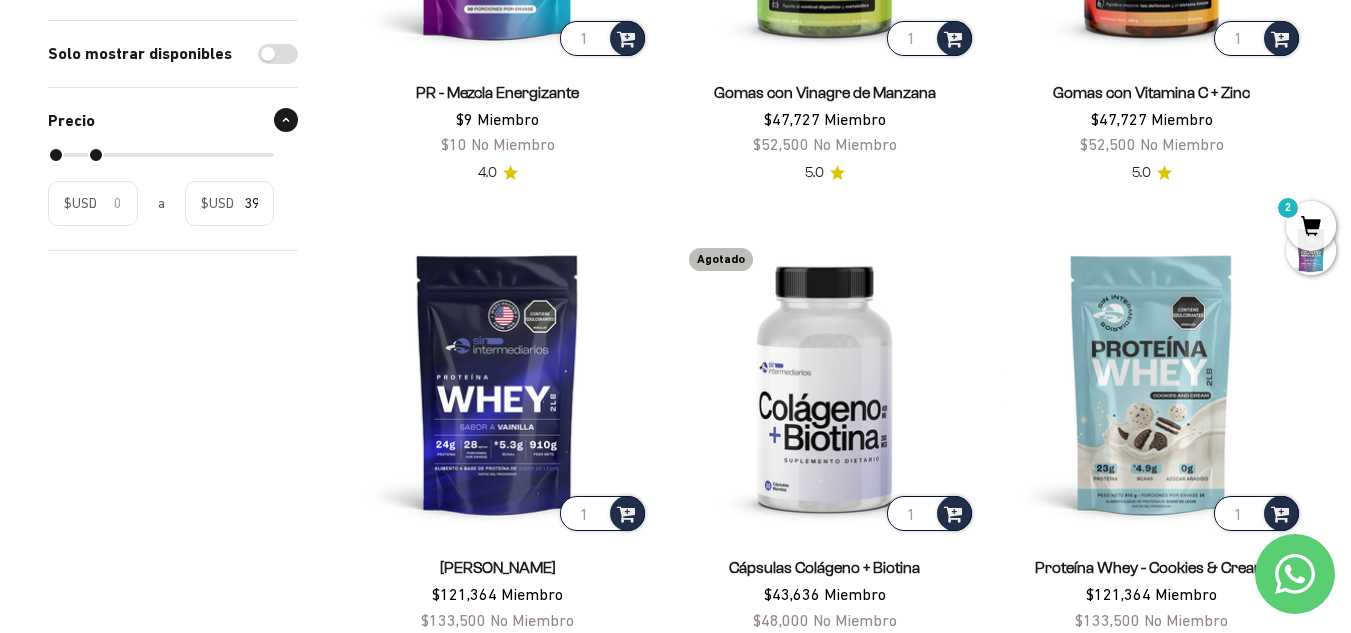 type on "86379" 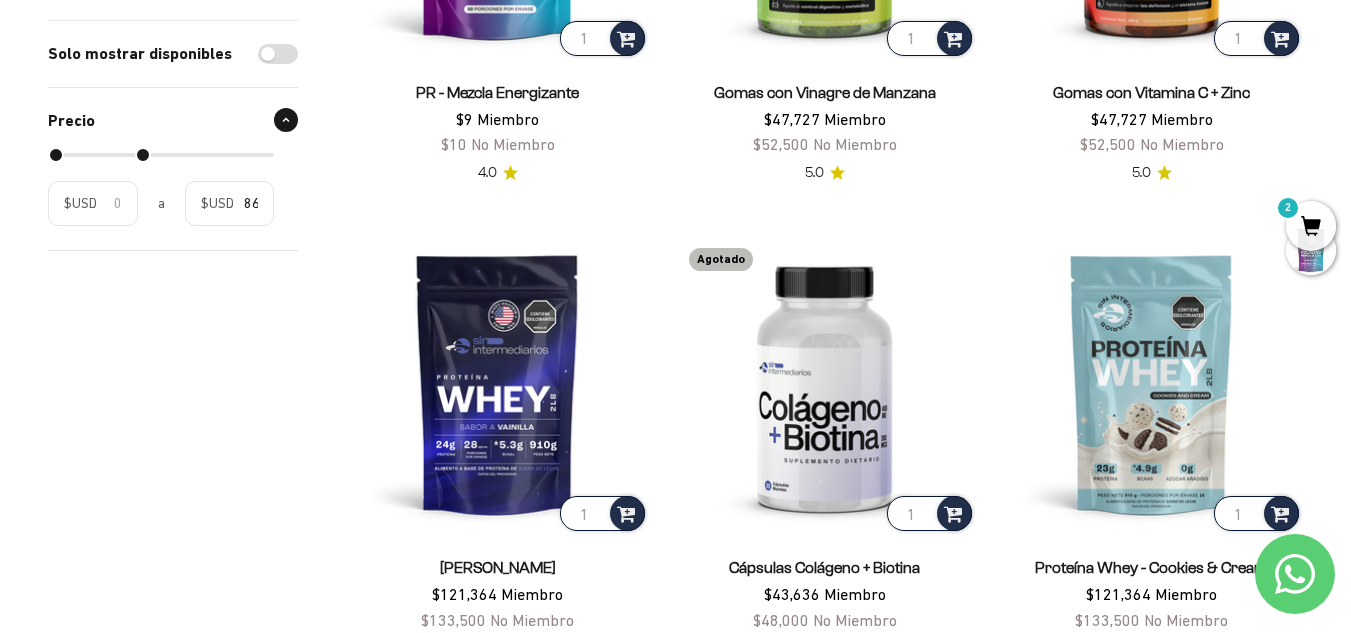 type on "135029" 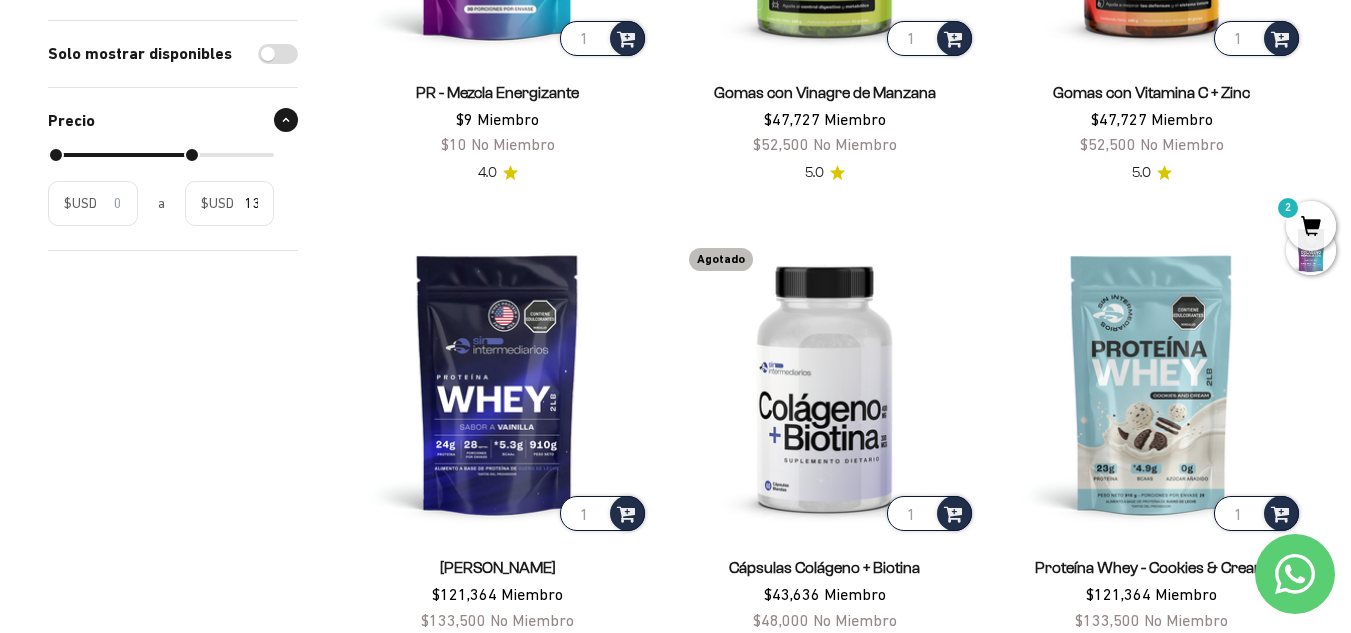 type on "189636" 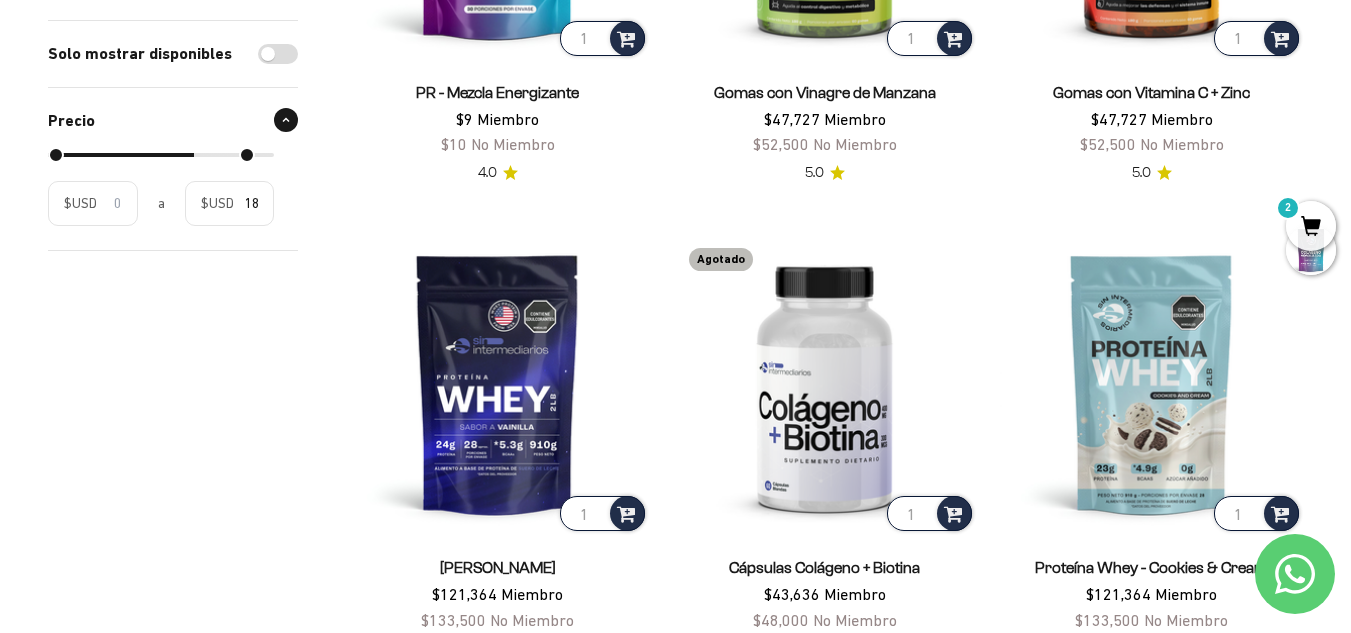 type on "208500" 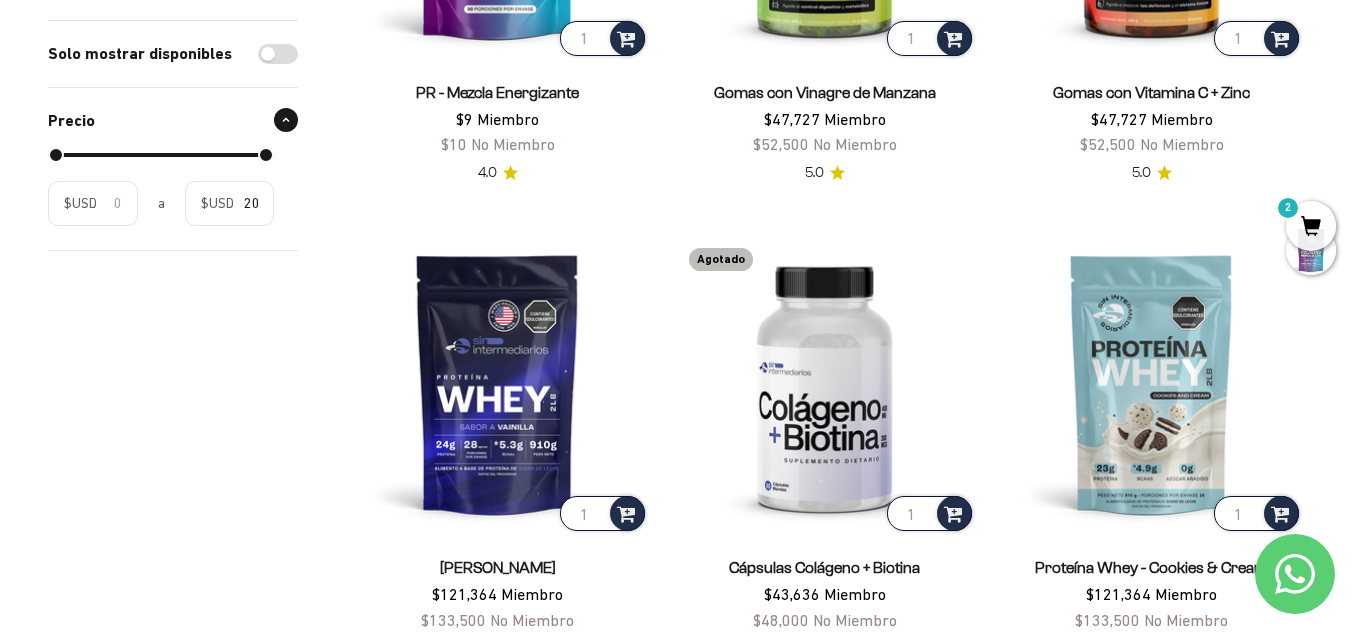 type on "190629" 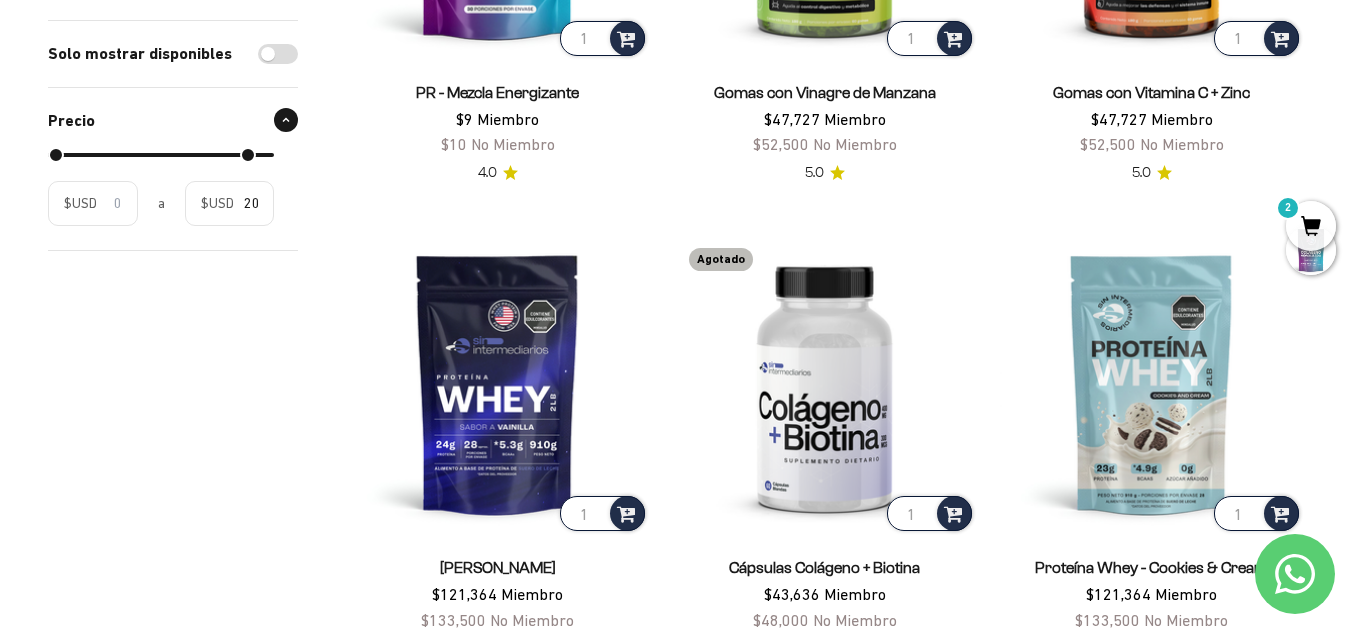 type on "190629" 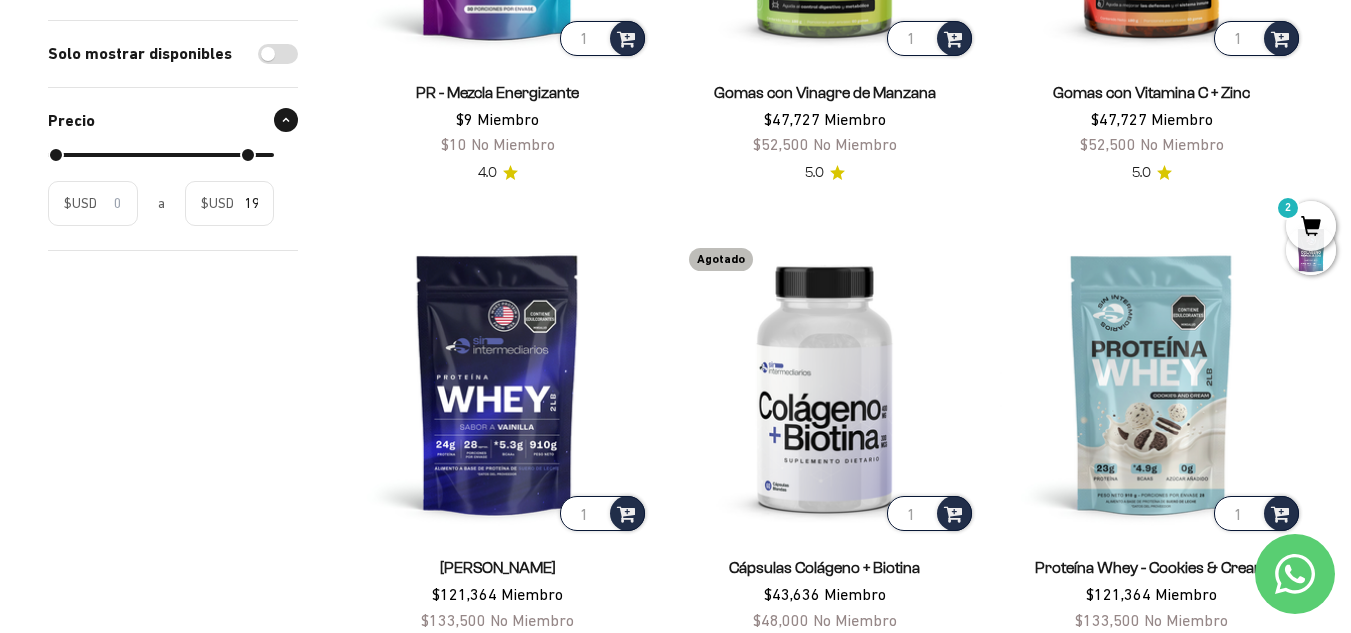 type on "133043" 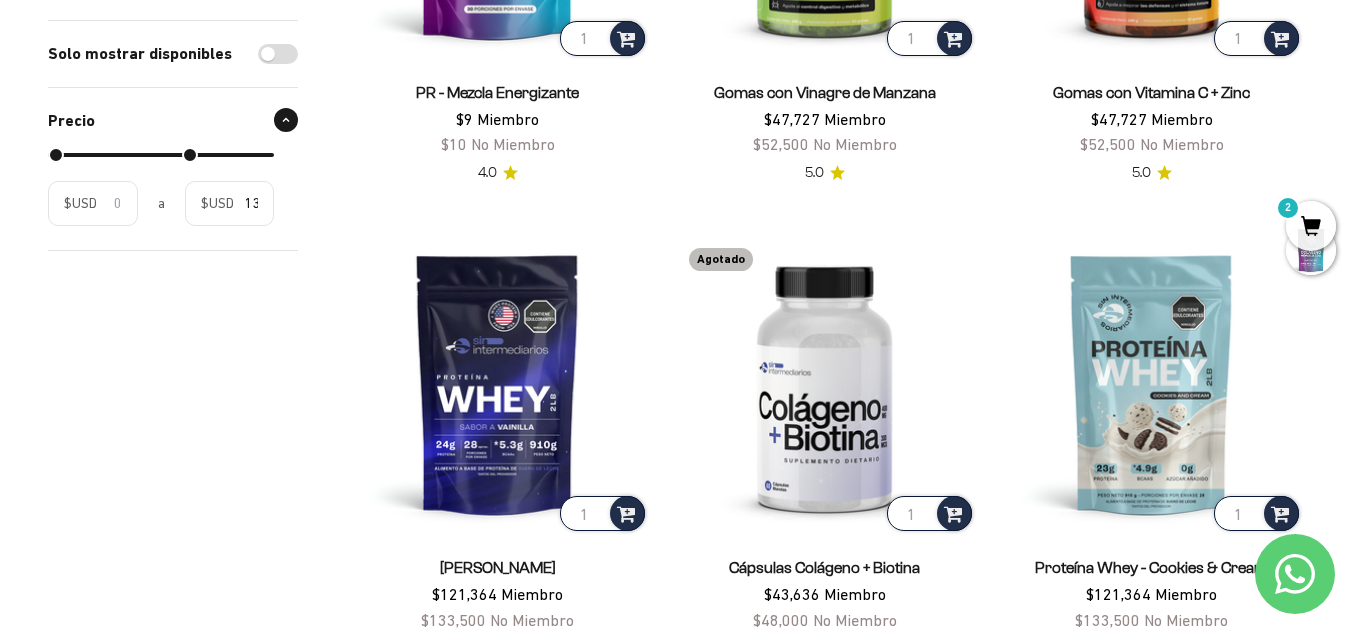 type on "82407" 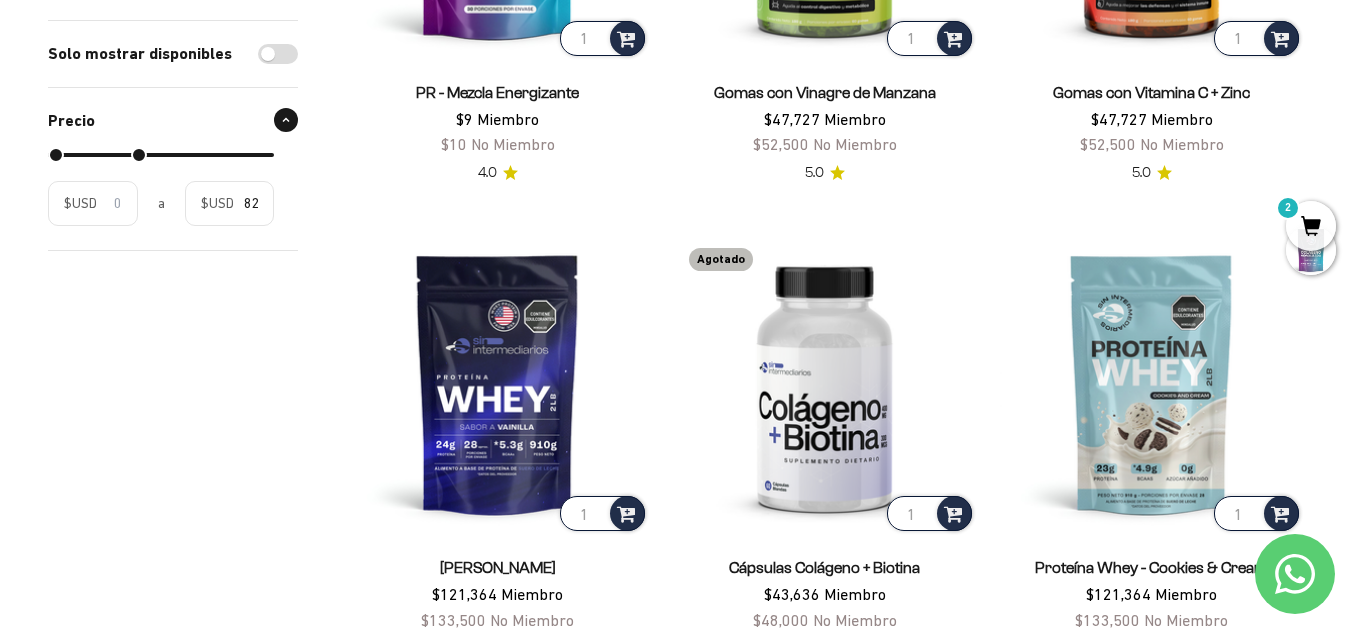 type on "29786" 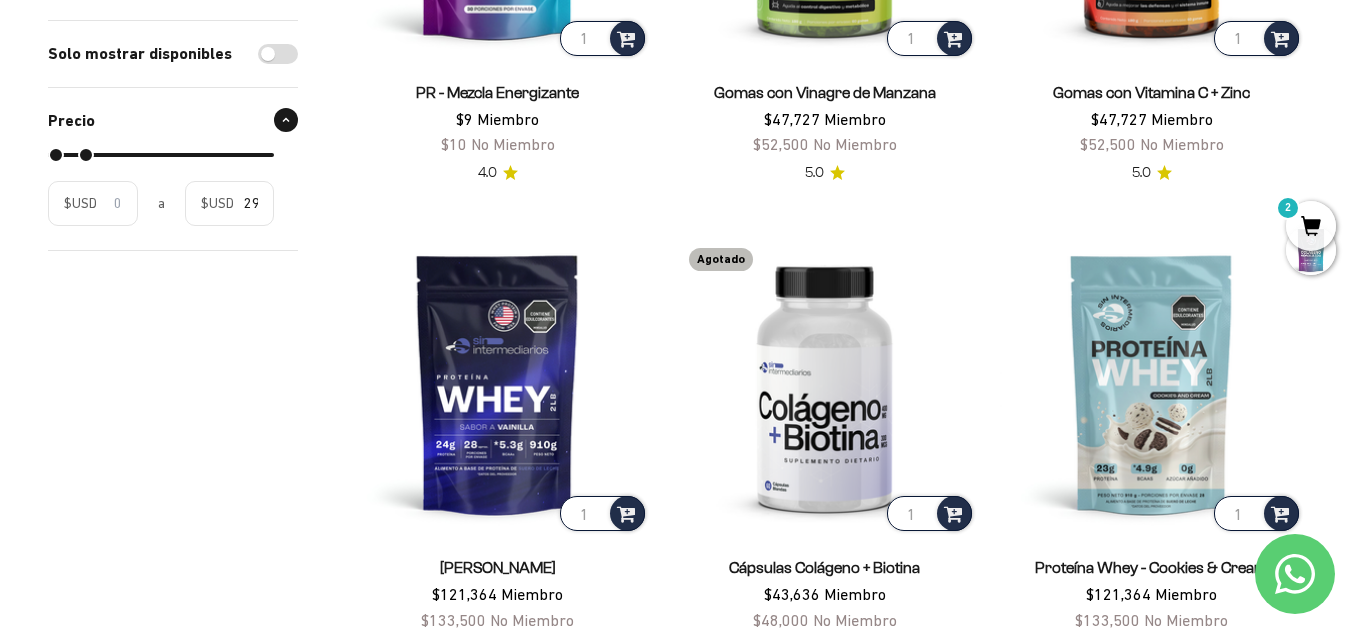 type on "6950" 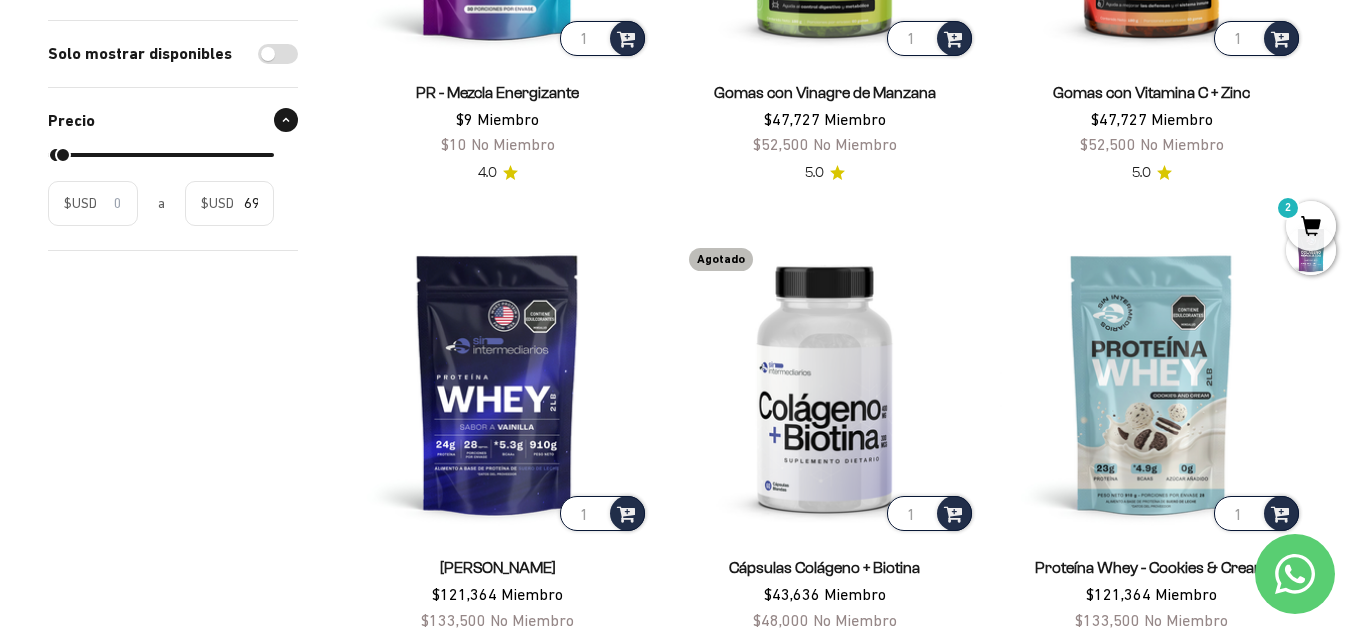 type on "1" 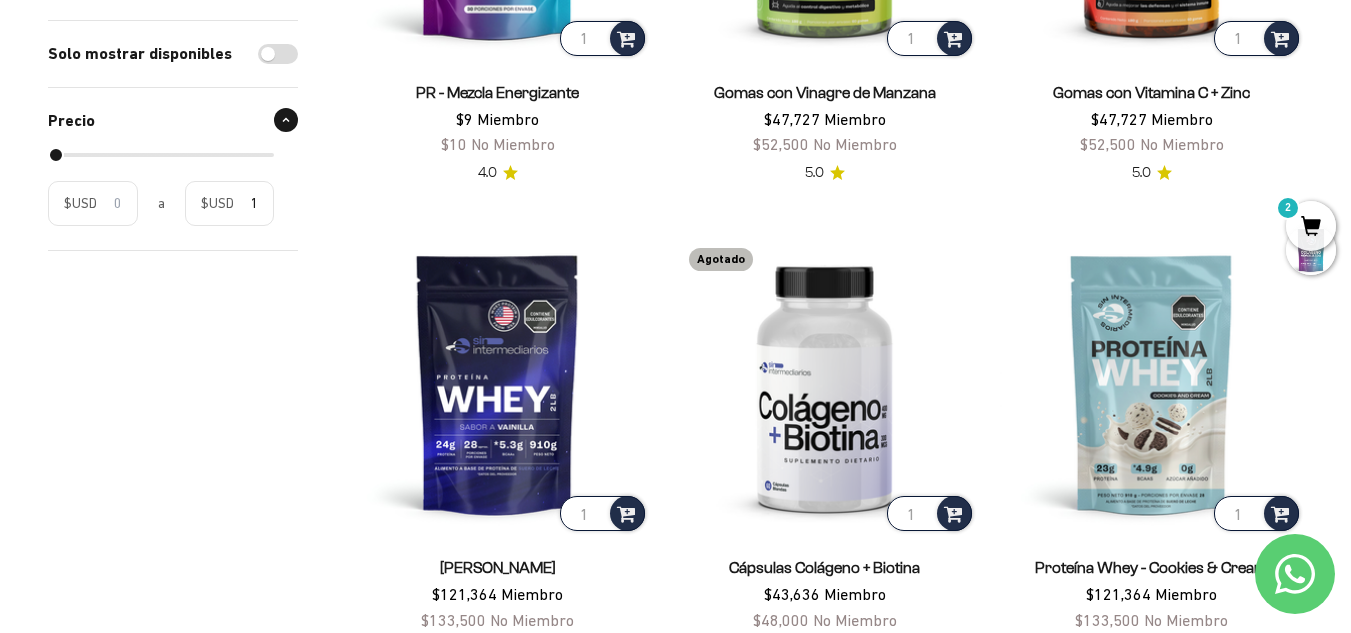 drag, startPoint x: 79, startPoint y: 151, endPoint x: 17, endPoint y: 187, distance: 71.693794 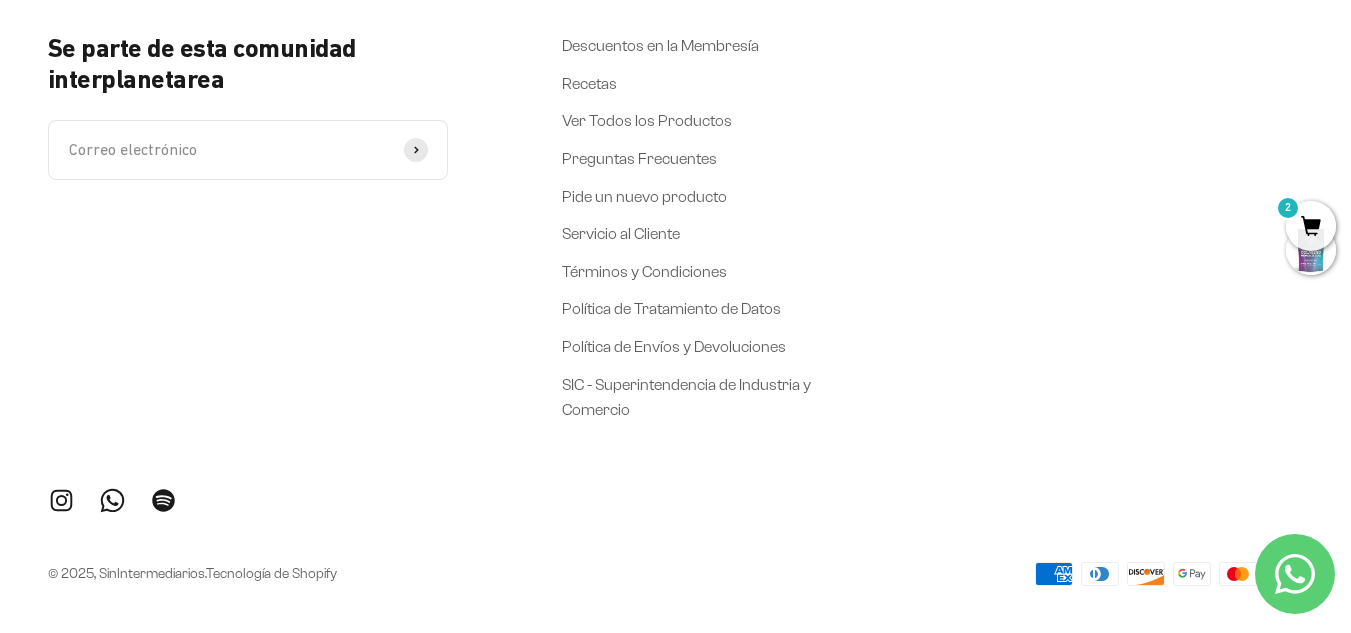 scroll, scrollTop: 1795, scrollLeft: 0, axis: vertical 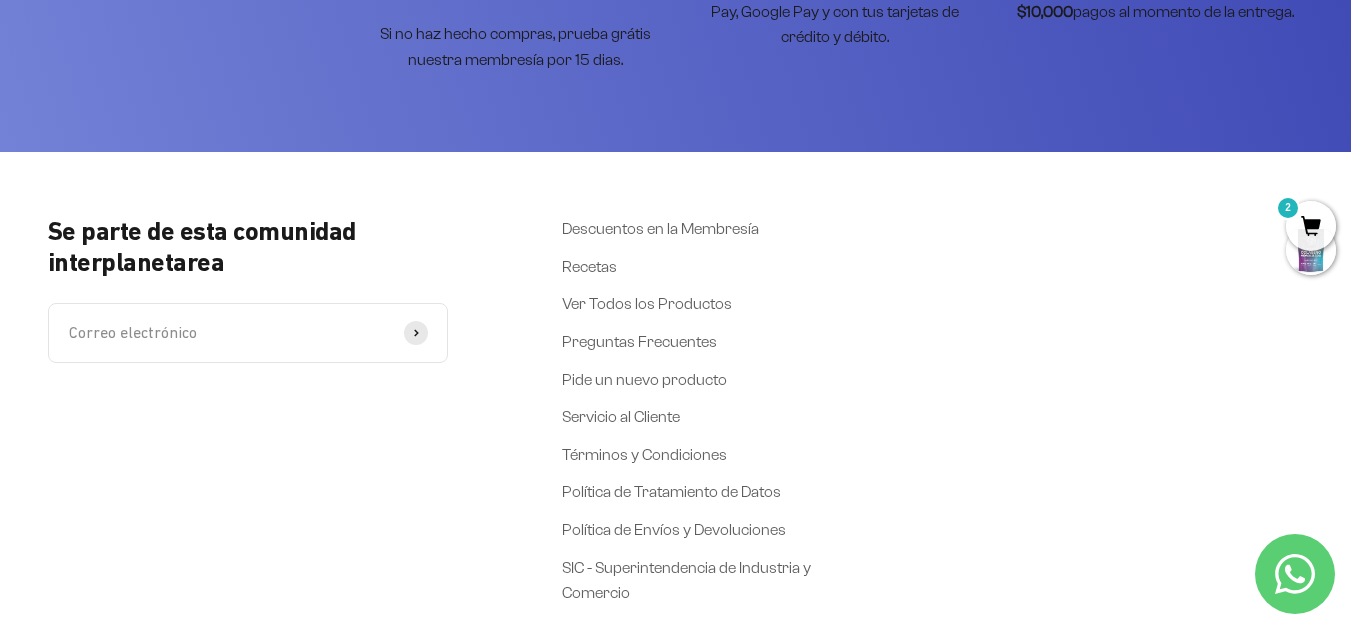 click on "Correo electrónico" at bounding box center [248, 333] 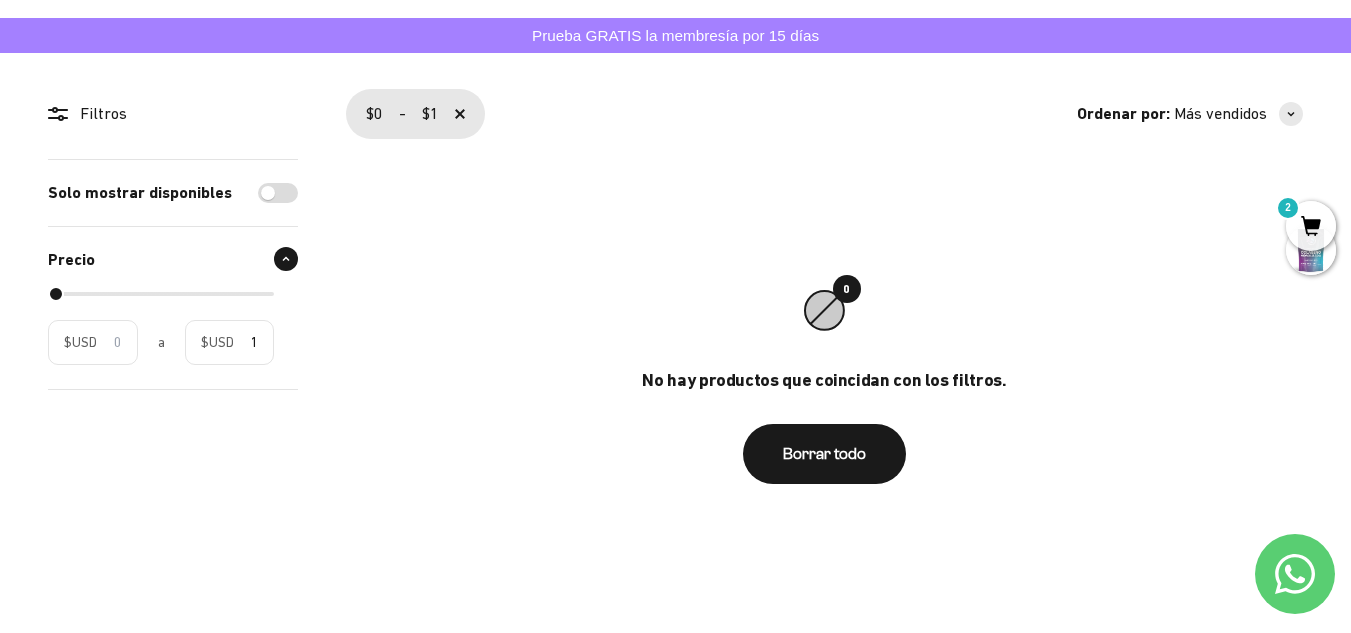 scroll, scrollTop: 0, scrollLeft: 0, axis: both 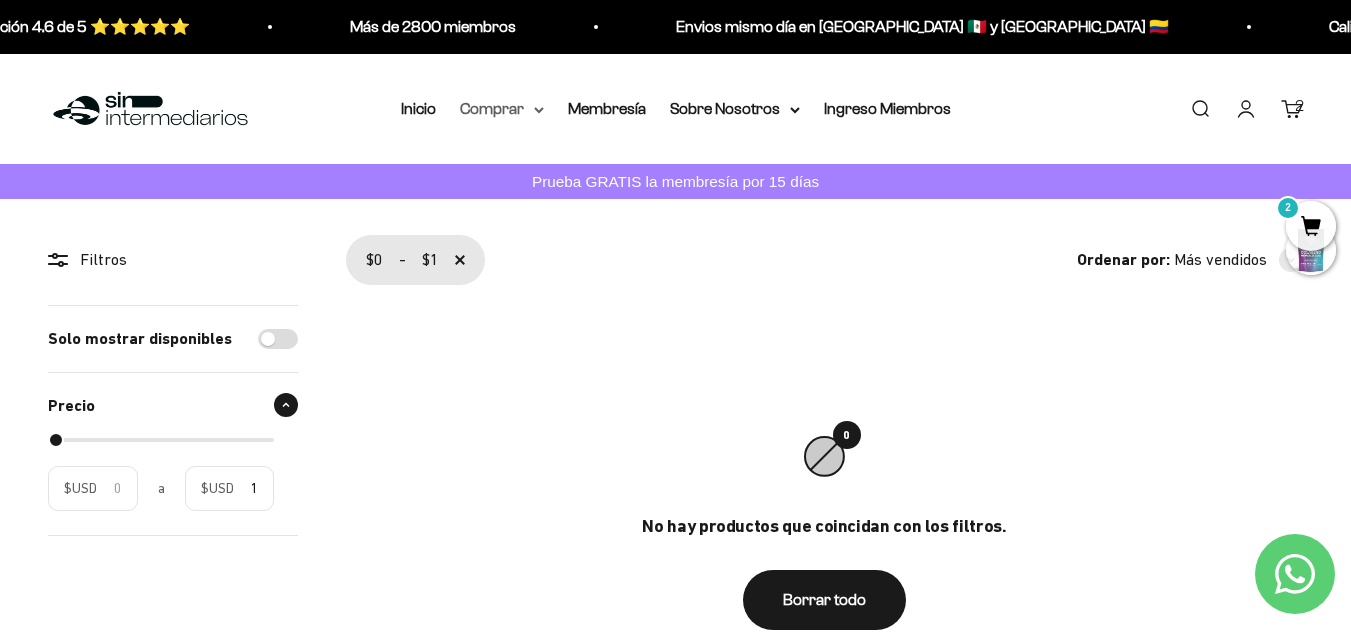 click on "Comprar" at bounding box center (502, 109) 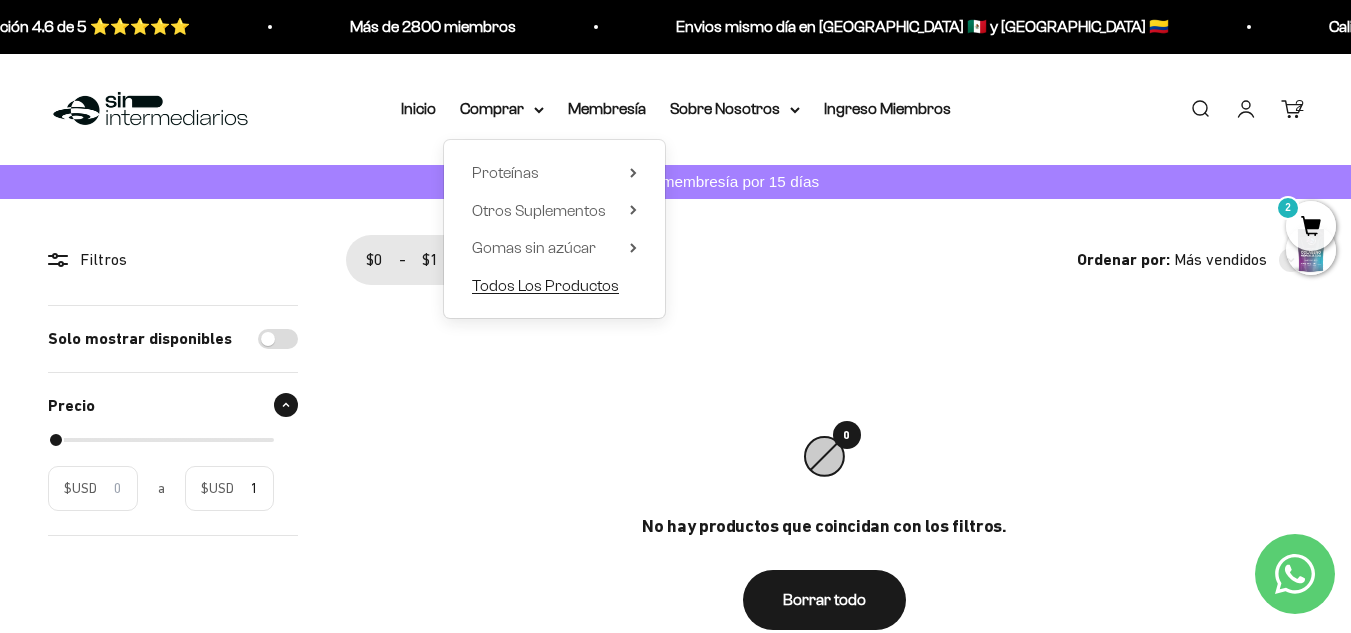 click on "Todos Los Productos" at bounding box center (545, 284) 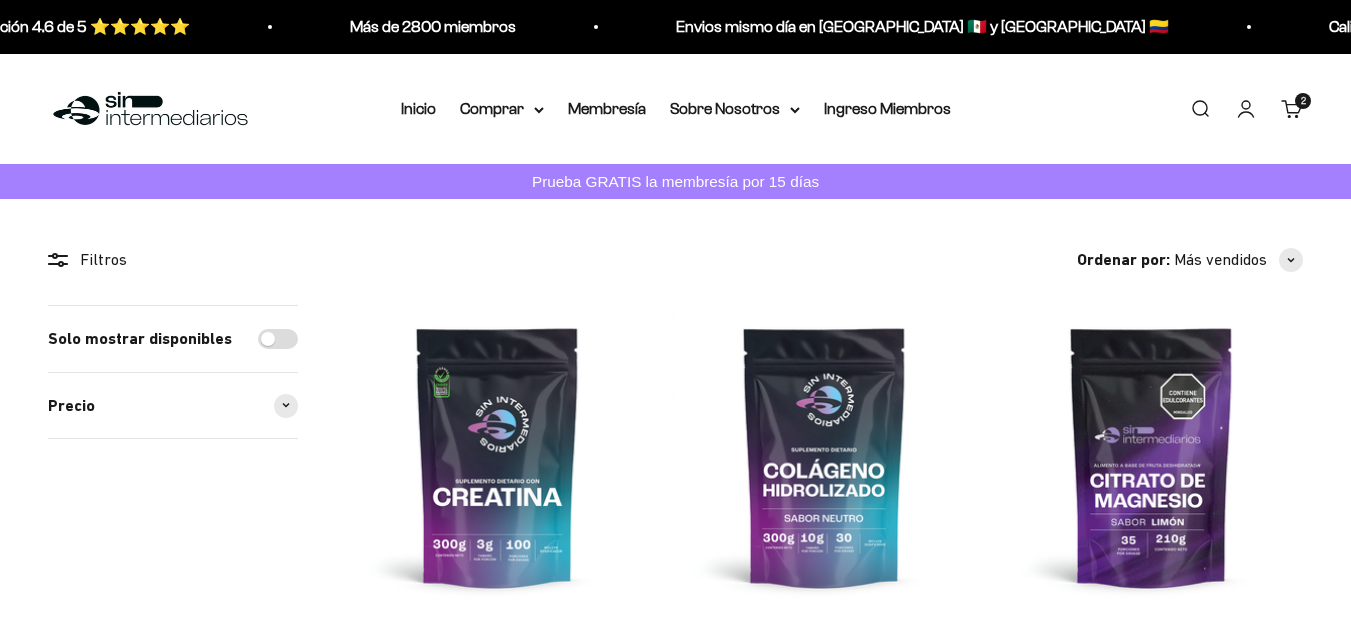 scroll, scrollTop: 100, scrollLeft: 0, axis: vertical 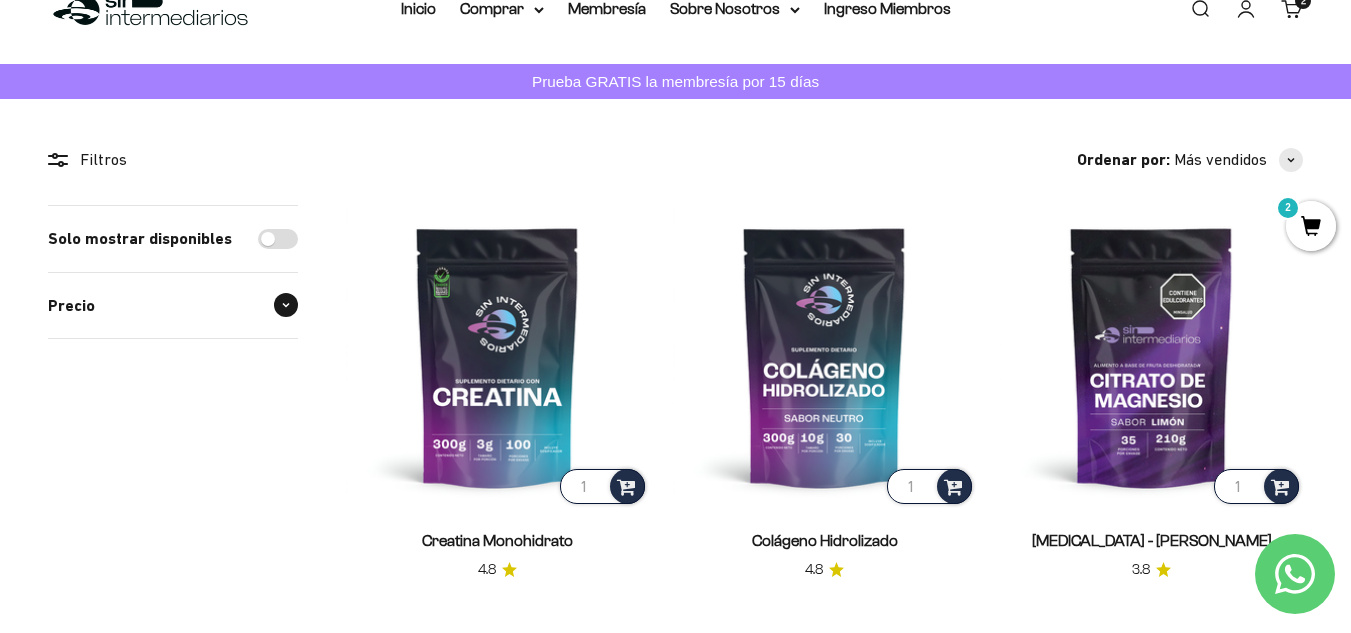 click 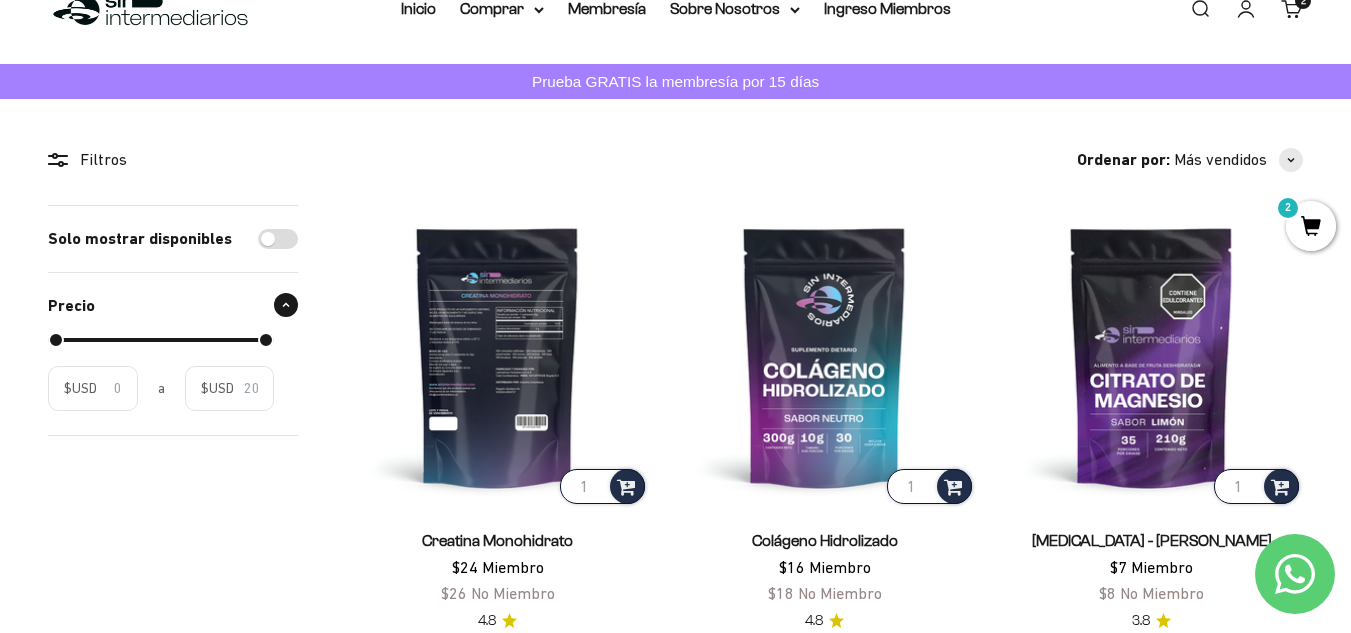 click at bounding box center [497, 356] 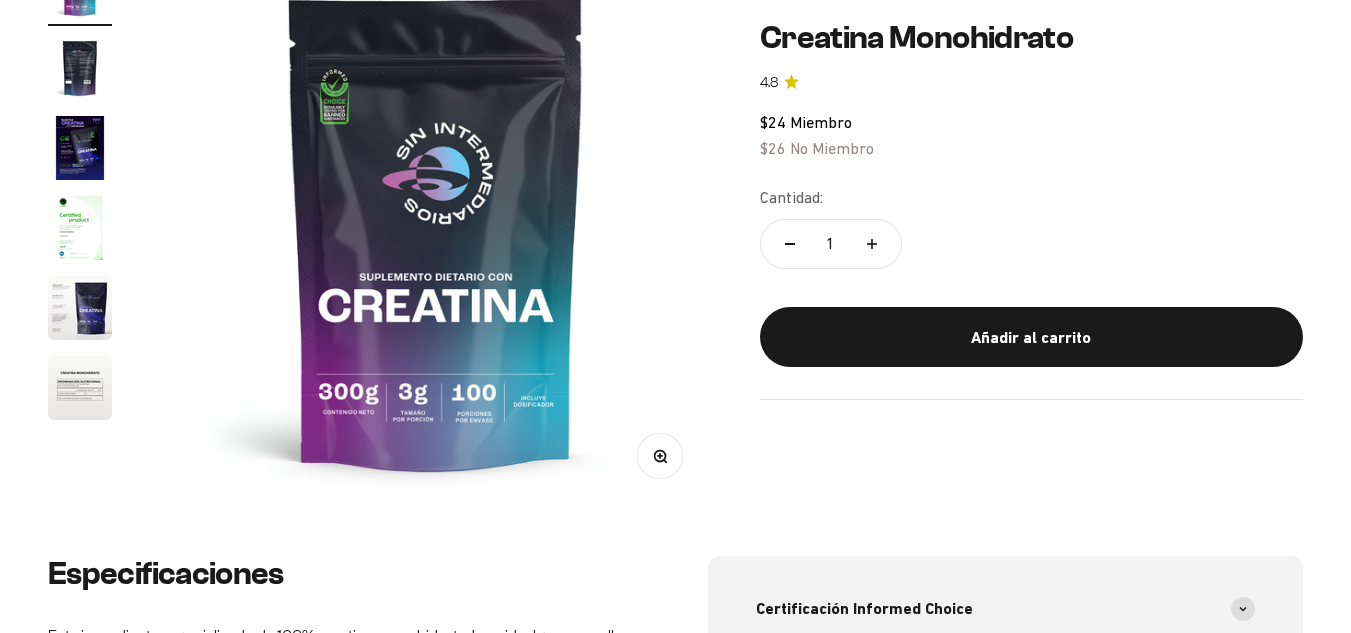 scroll, scrollTop: 500, scrollLeft: 0, axis: vertical 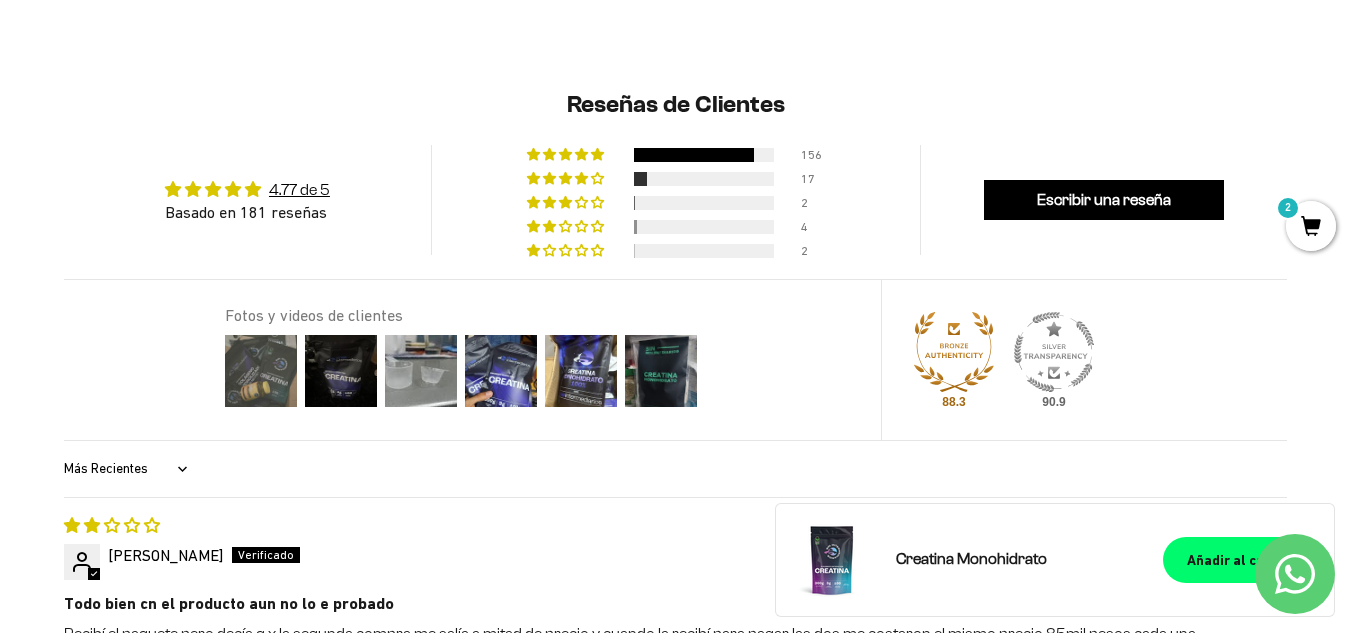 click at bounding box center [261, 371] 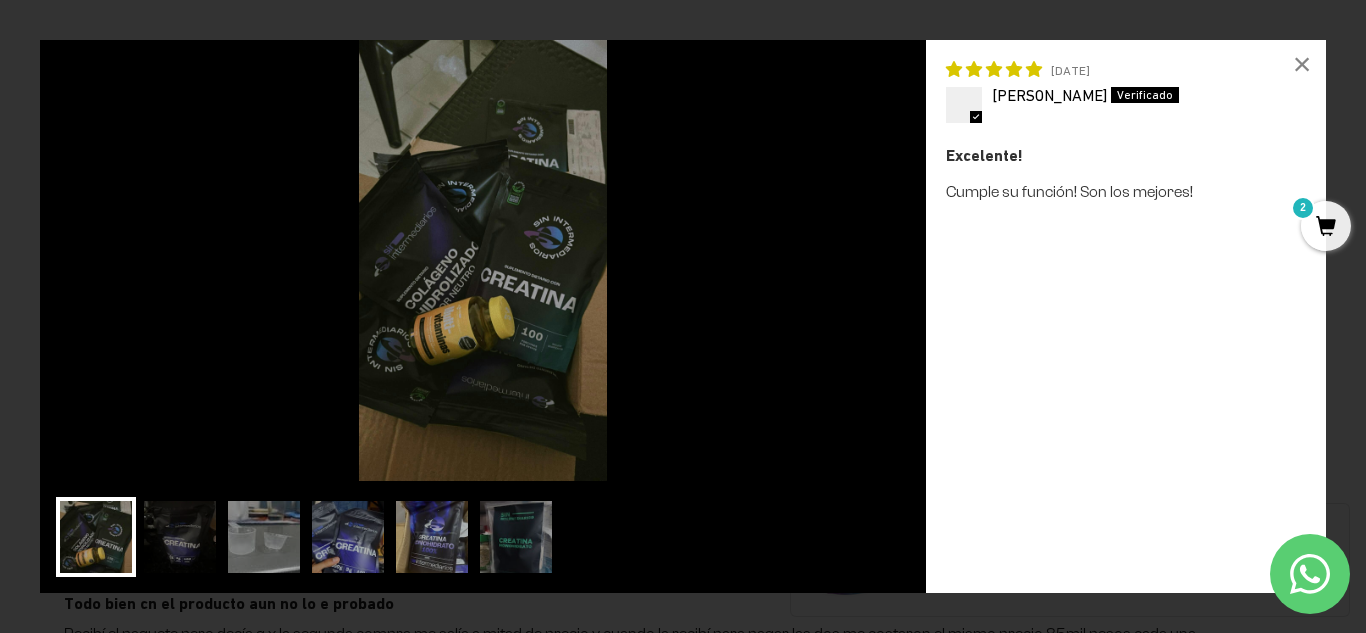 click on "×" at bounding box center (1302, 64) 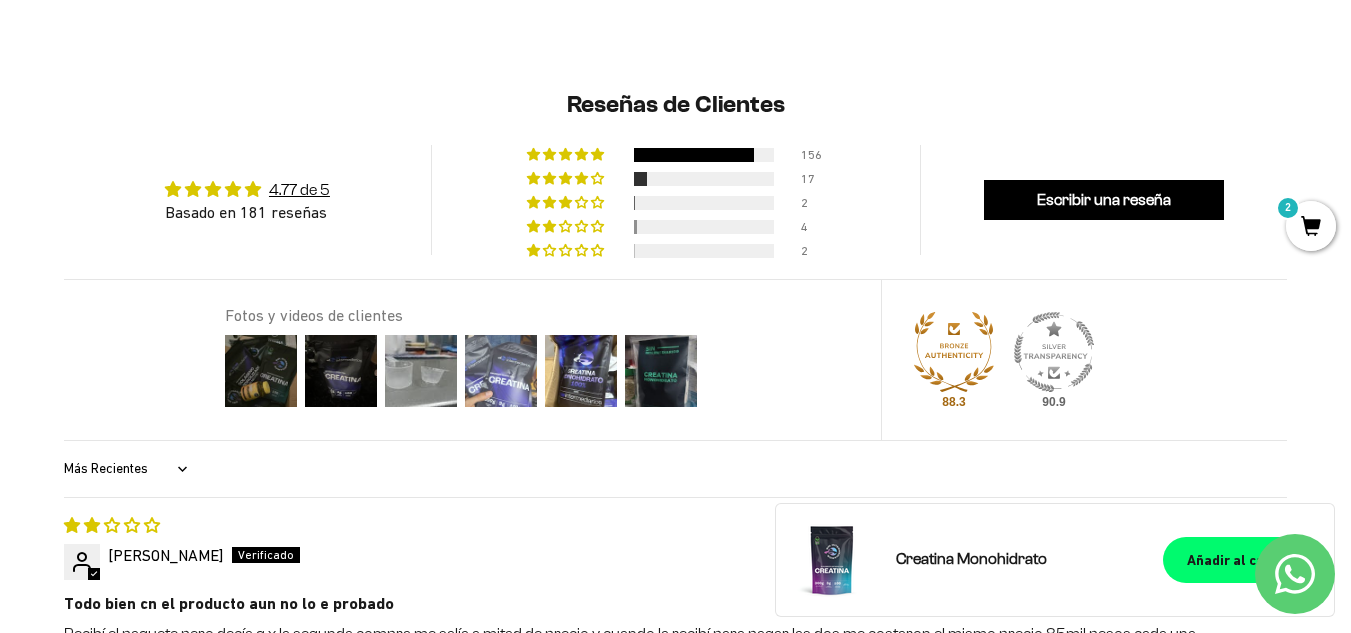 click at bounding box center (501, 371) 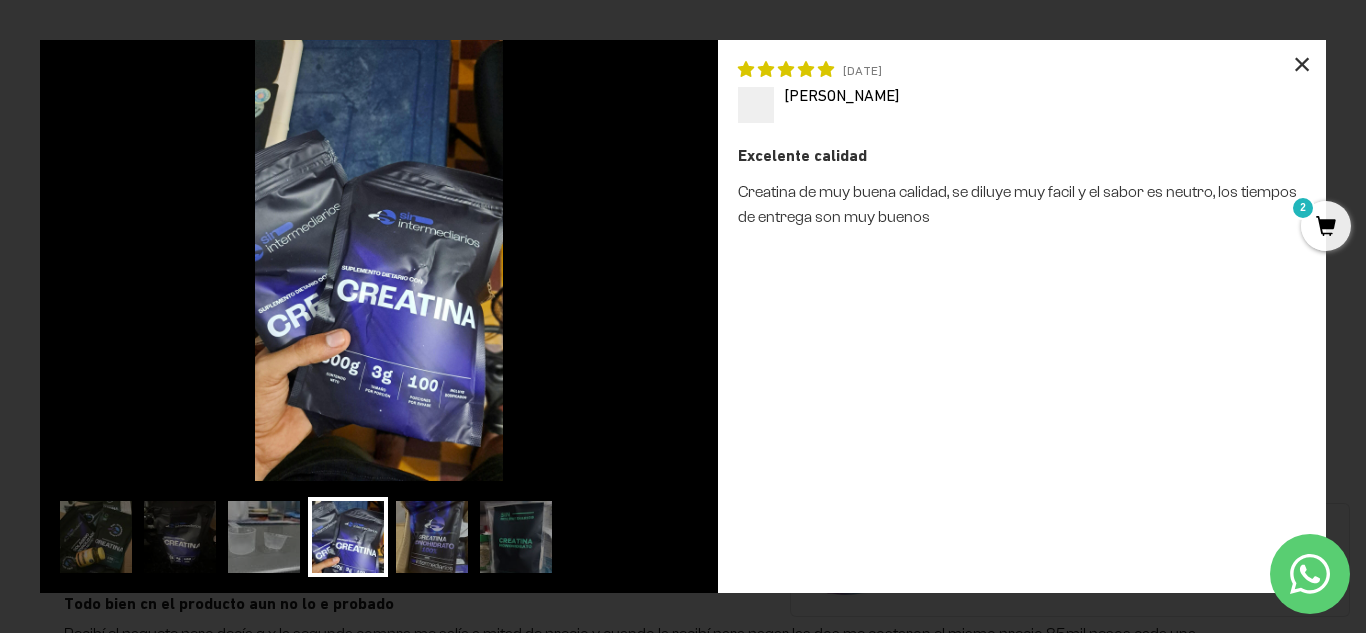 click on "×" at bounding box center [1302, 64] 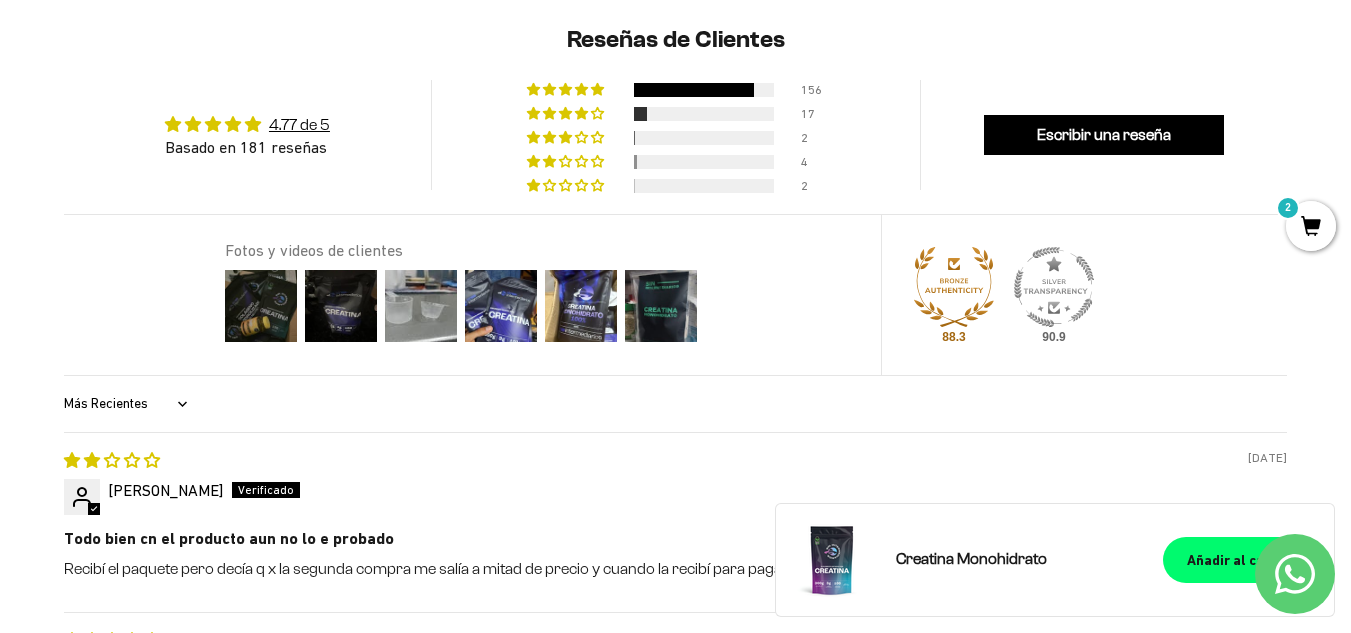 scroll, scrollTop: 1402, scrollLeft: 0, axis: vertical 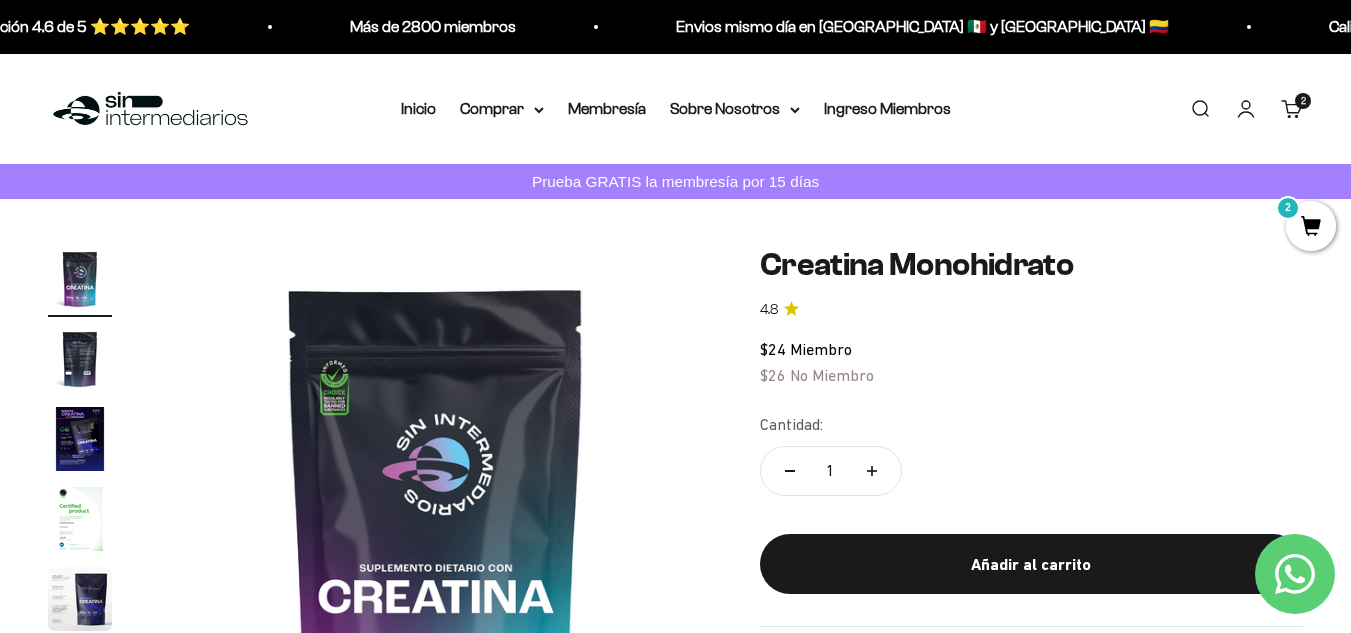 click on "2" at bounding box center [1311, 226] 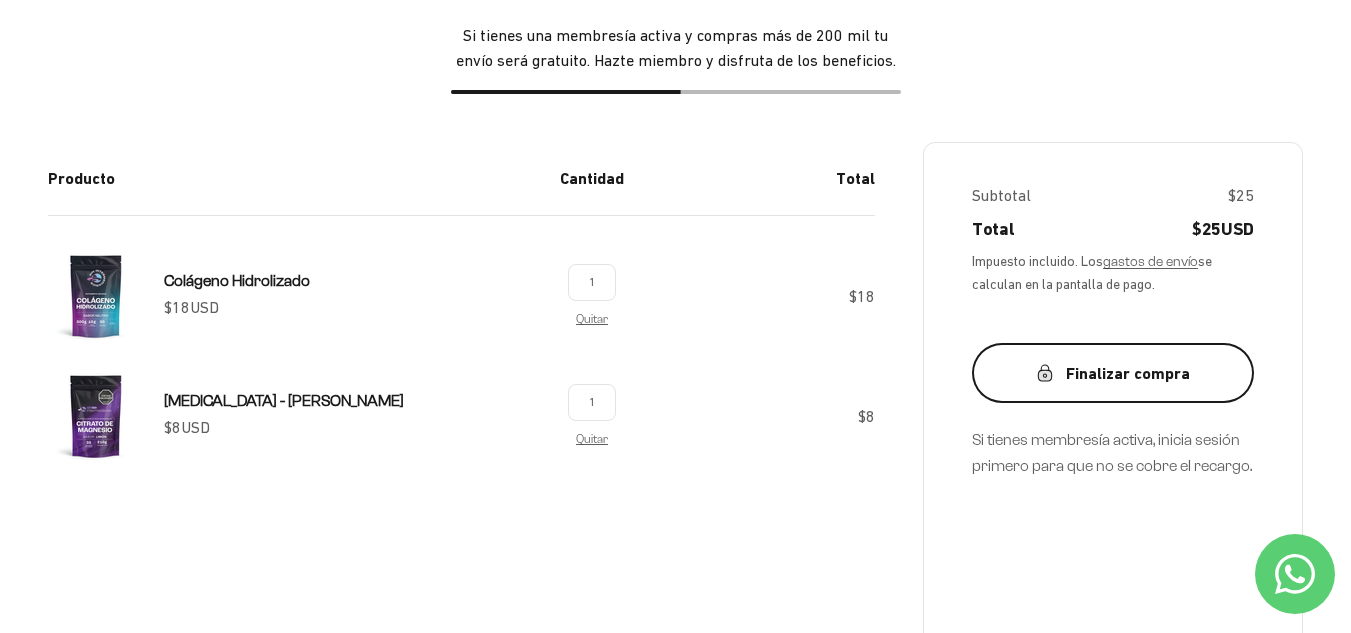 scroll, scrollTop: 400, scrollLeft: 0, axis: vertical 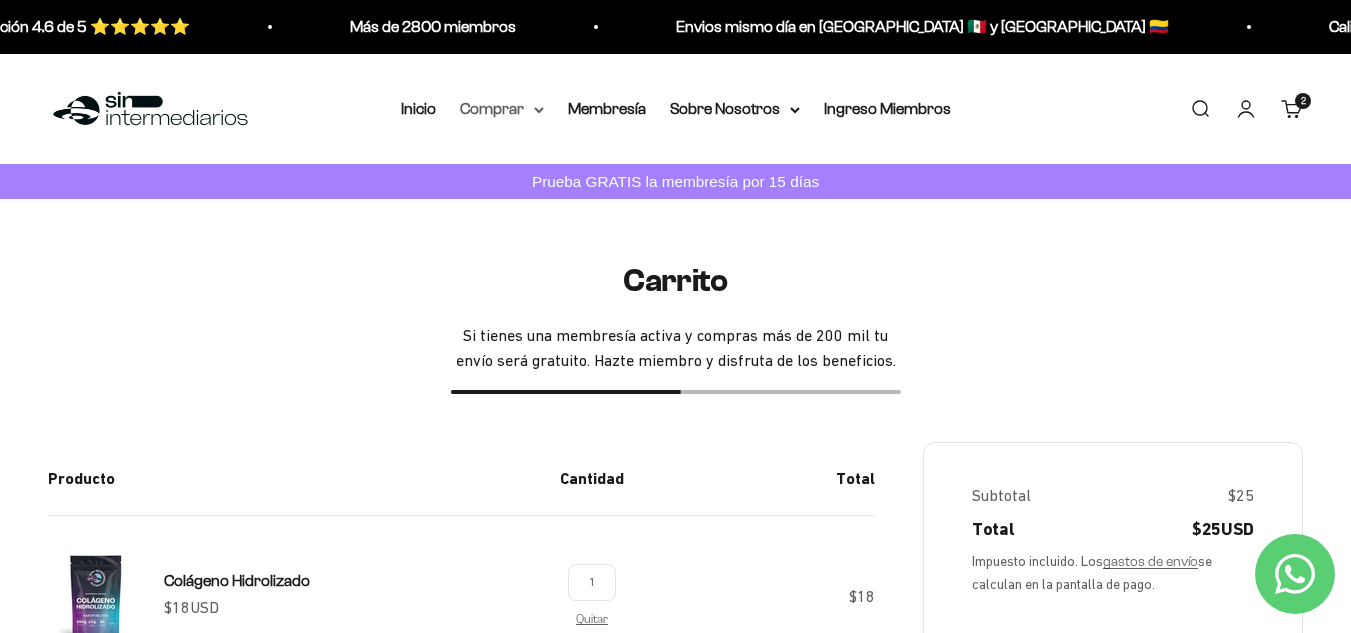 click on "Comprar" at bounding box center [502, 109] 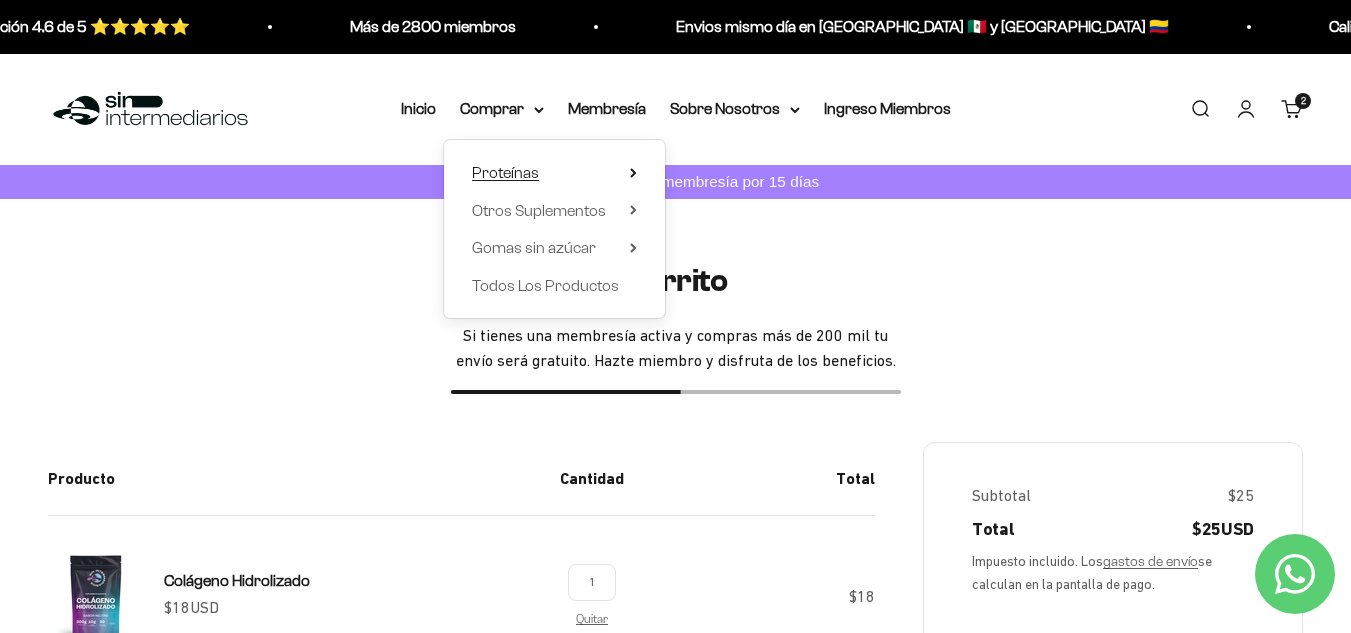 click on "Proteínas" at bounding box center (505, 172) 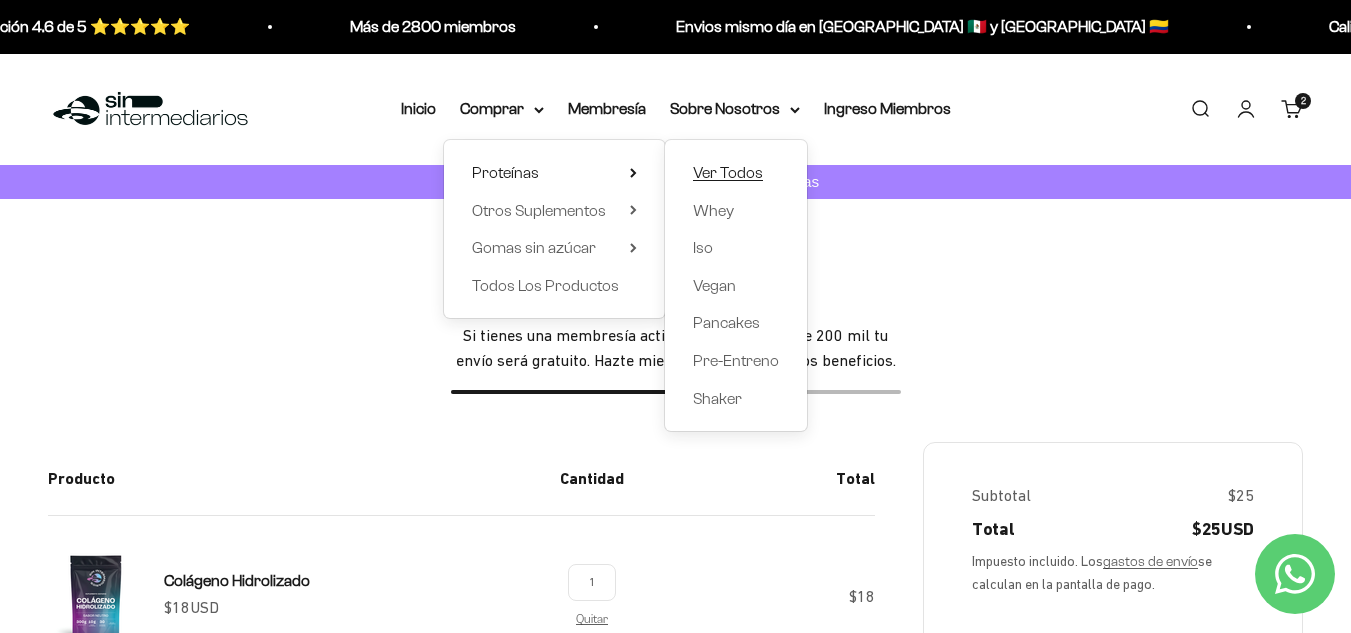 click on "Ver Todos" at bounding box center (728, 172) 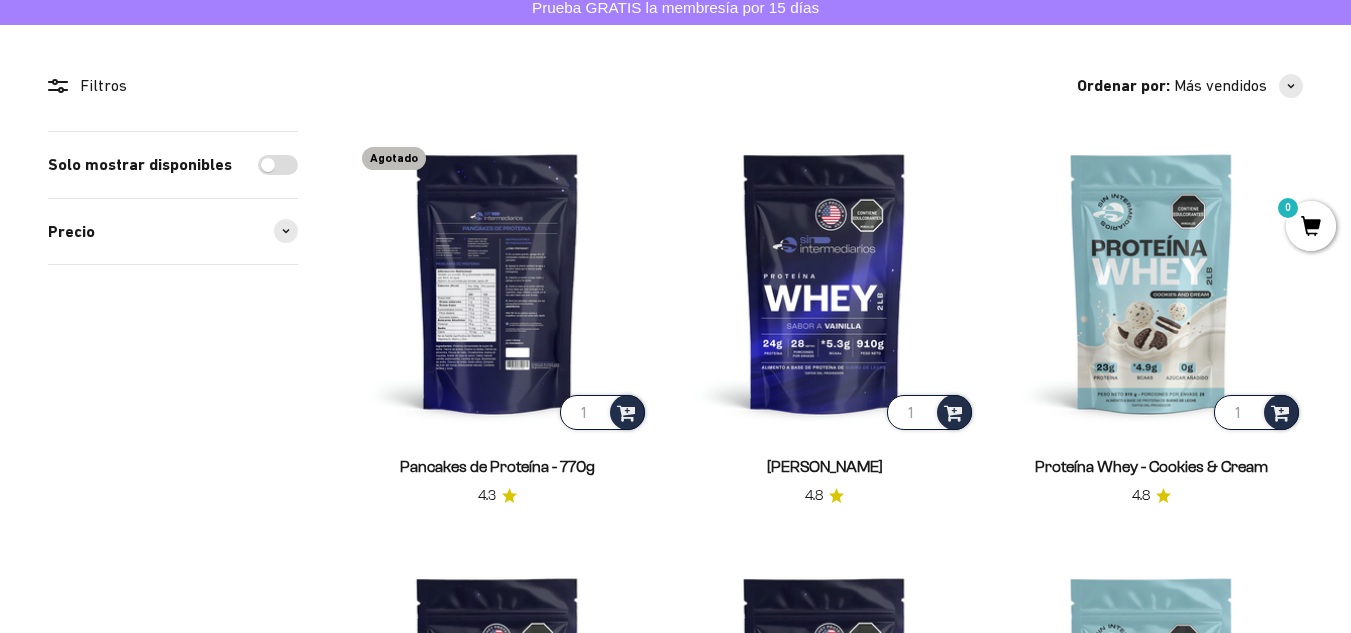 scroll, scrollTop: 200, scrollLeft: 0, axis: vertical 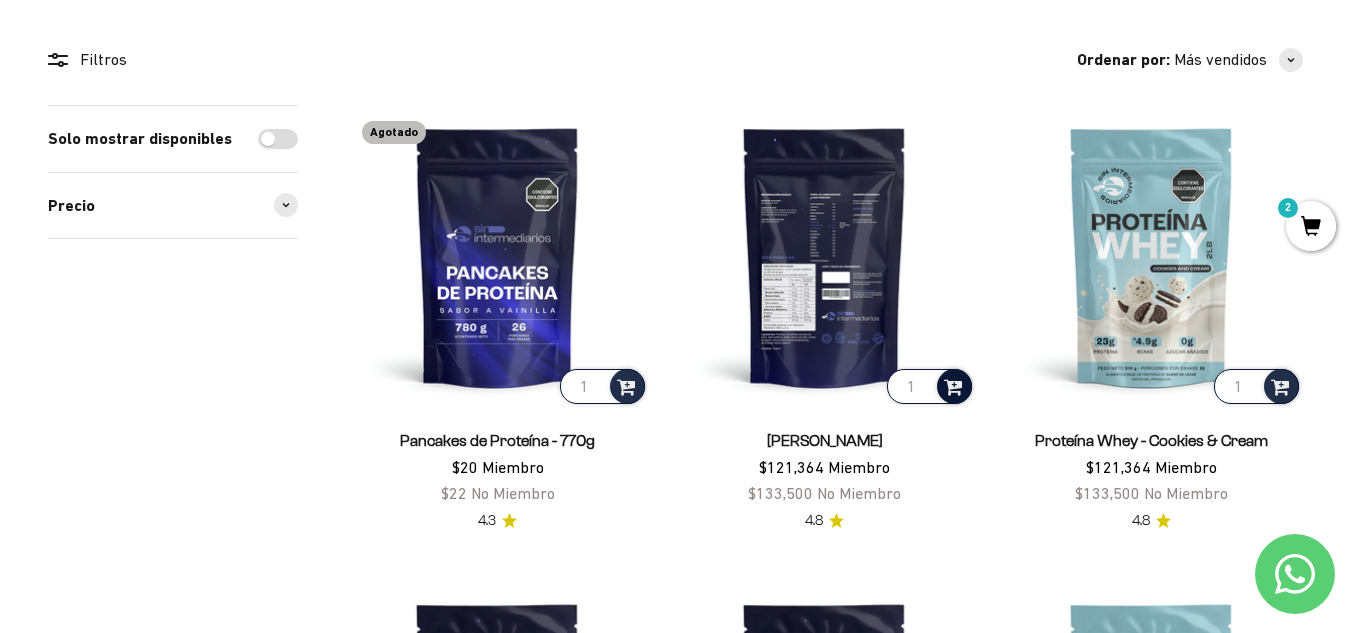 click at bounding box center (953, 385) 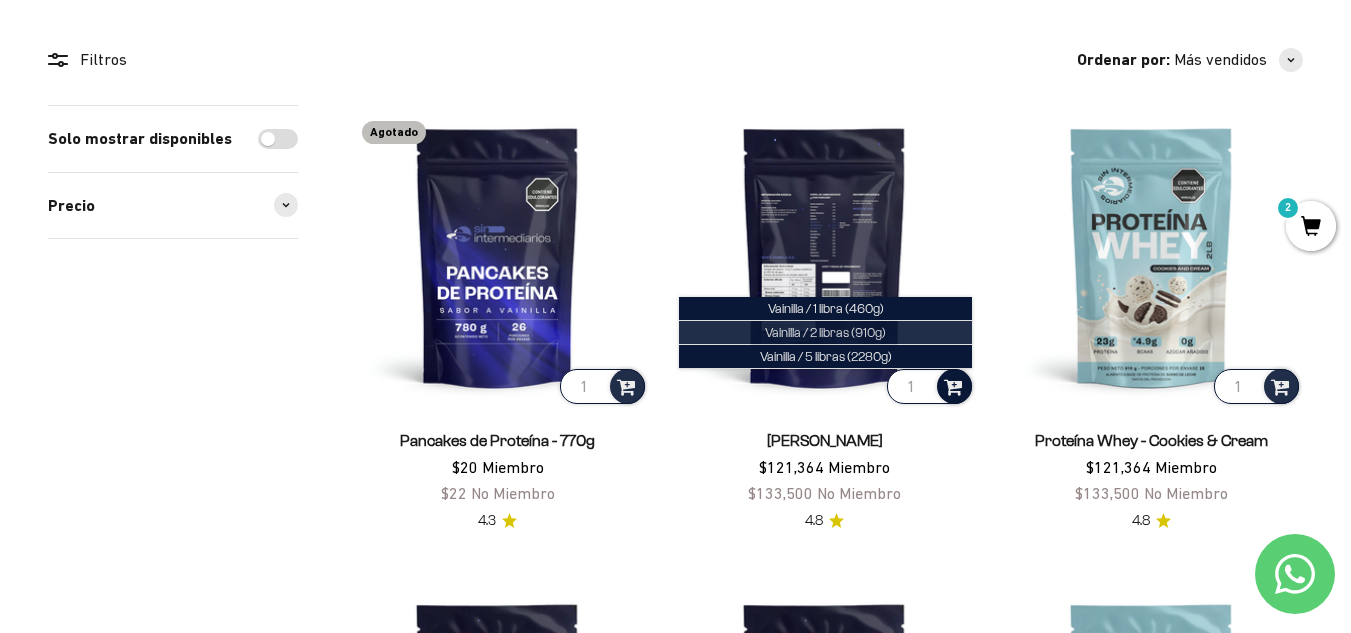 click on "Vainilla / 2 libras (910g)" at bounding box center [825, 332] 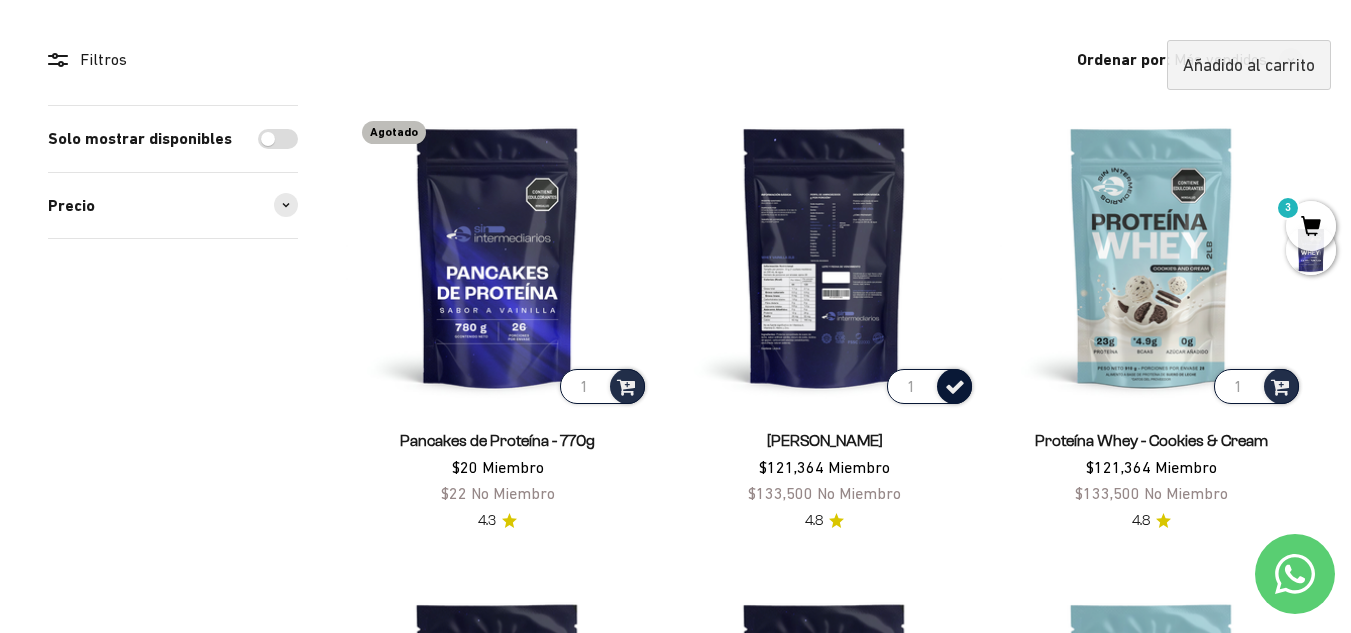 click on "3" at bounding box center (1311, 226) 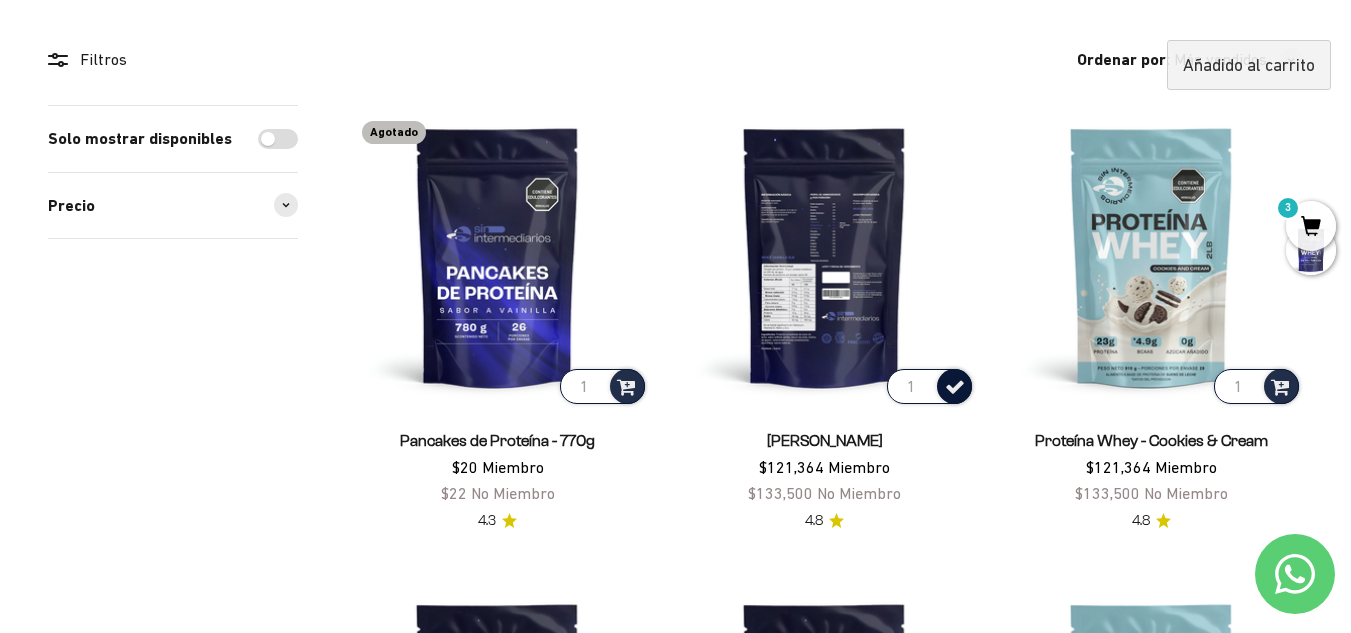 click on "3" at bounding box center (1311, 226) 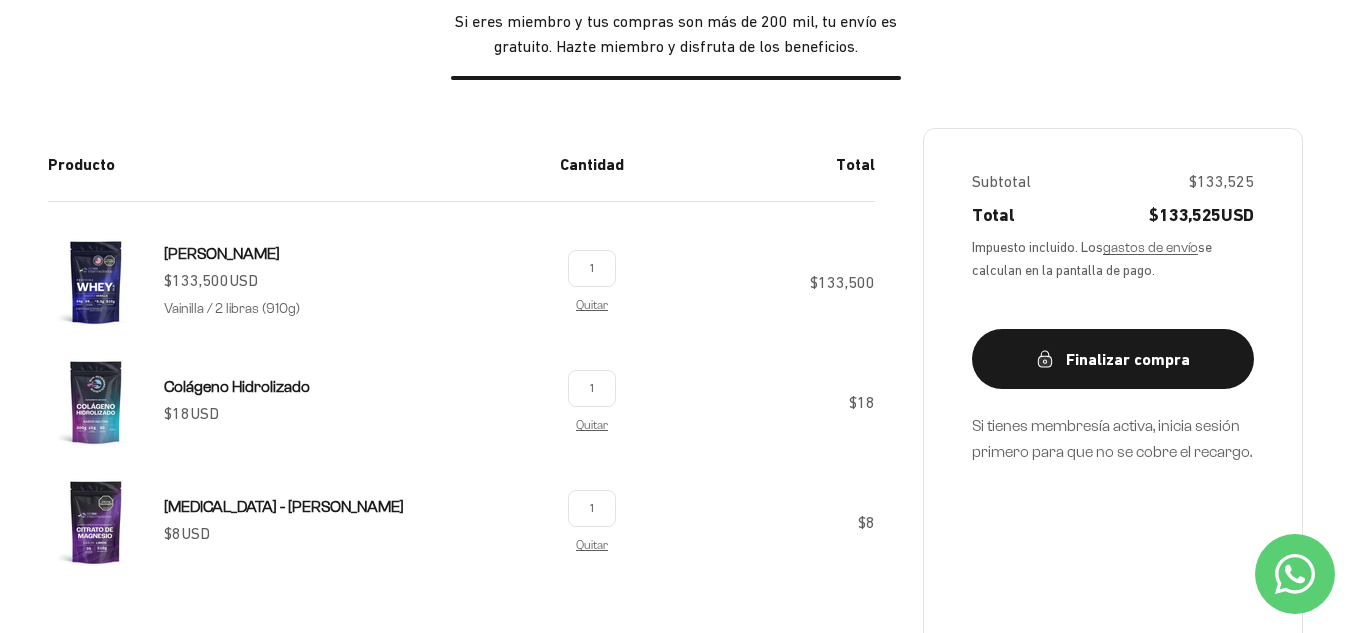 scroll, scrollTop: 200, scrollLeft: 0, axis: vertical 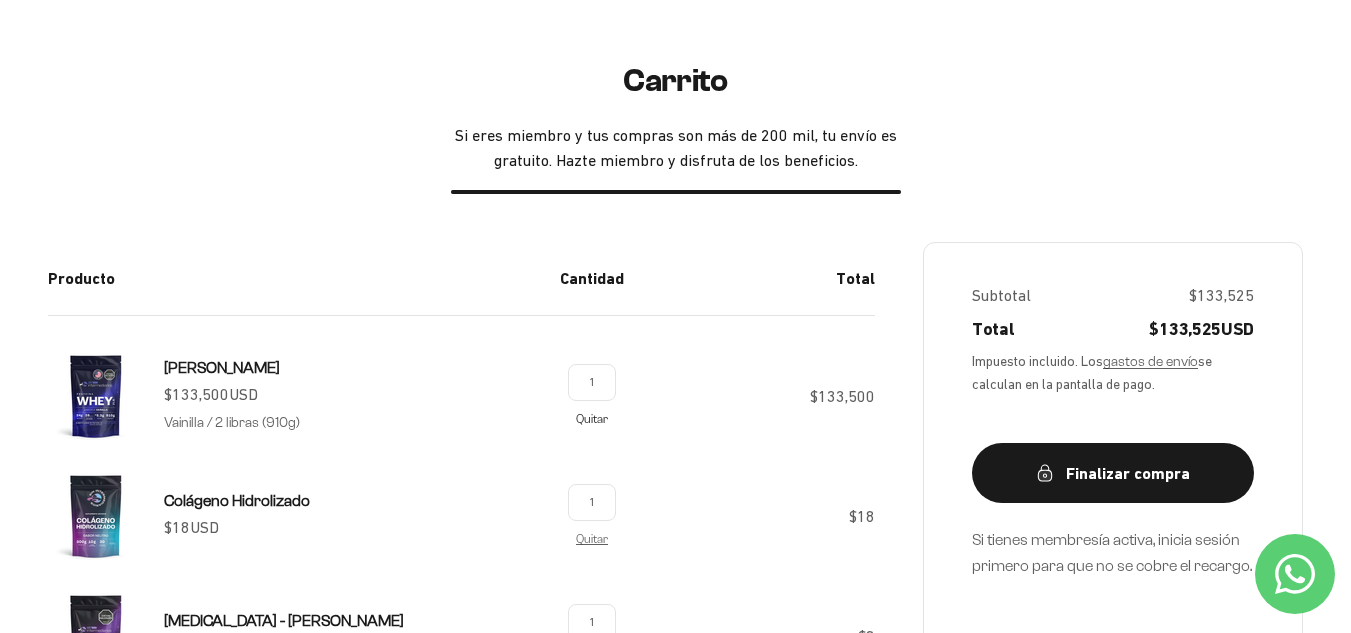 click on "Quitar" at bounding box center [592, 418] 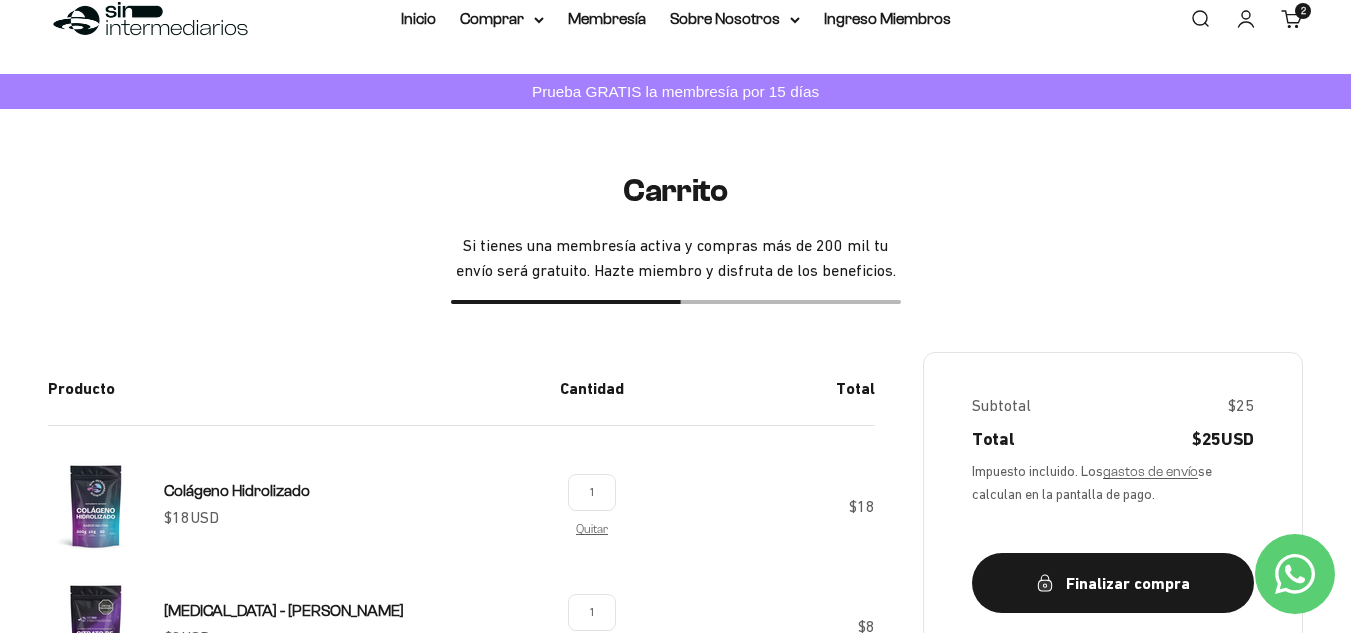 scroll, scrollTop: 0, scrollLeft: 0, axis: both 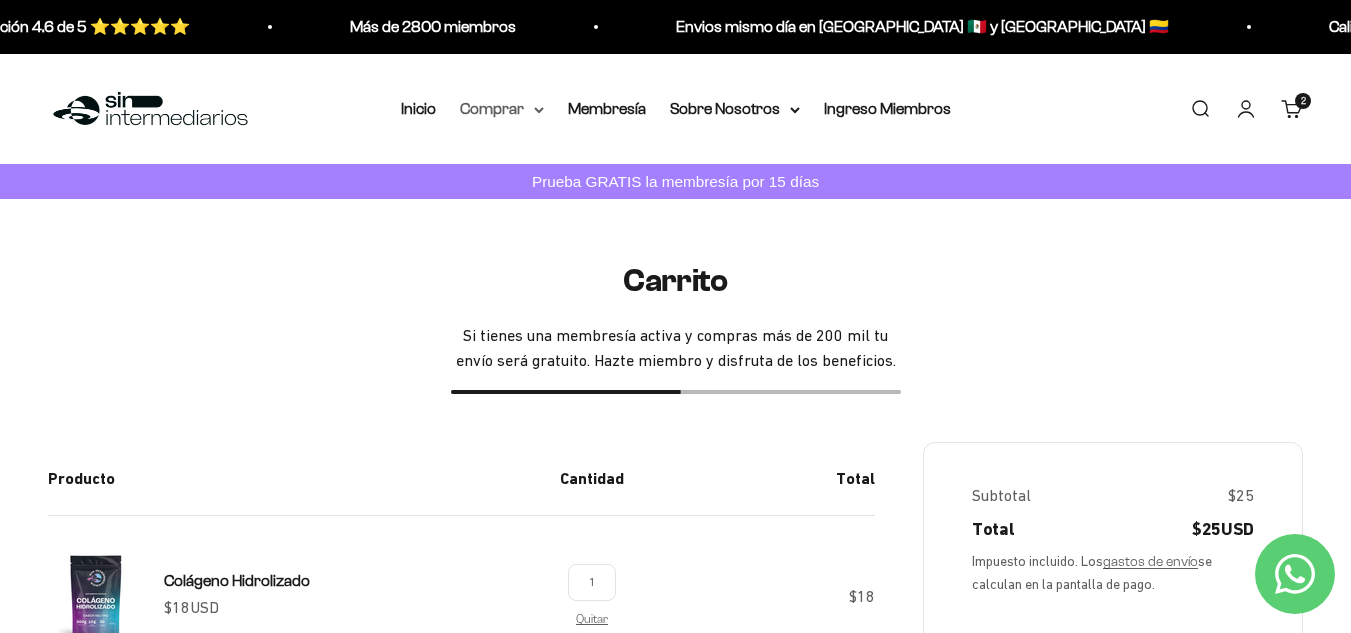 click on "Comprar" at bounding box center (502, 109) 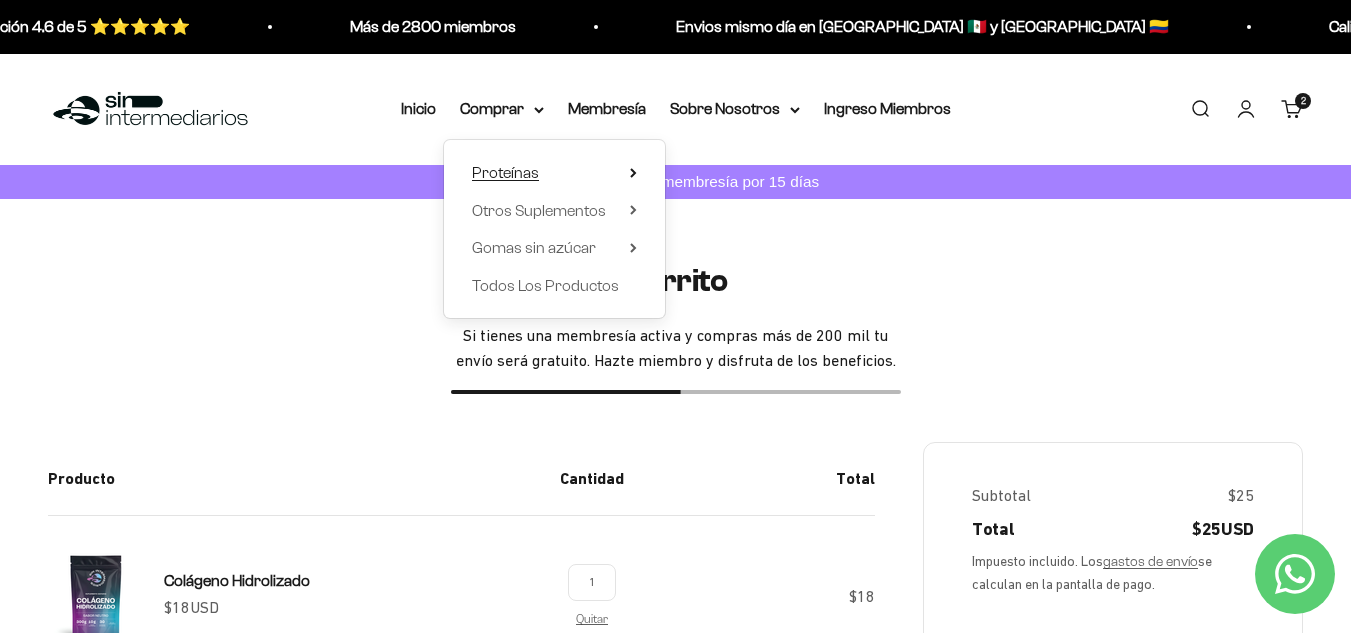 click on "Proteínas" at bounding box center [554, 173] 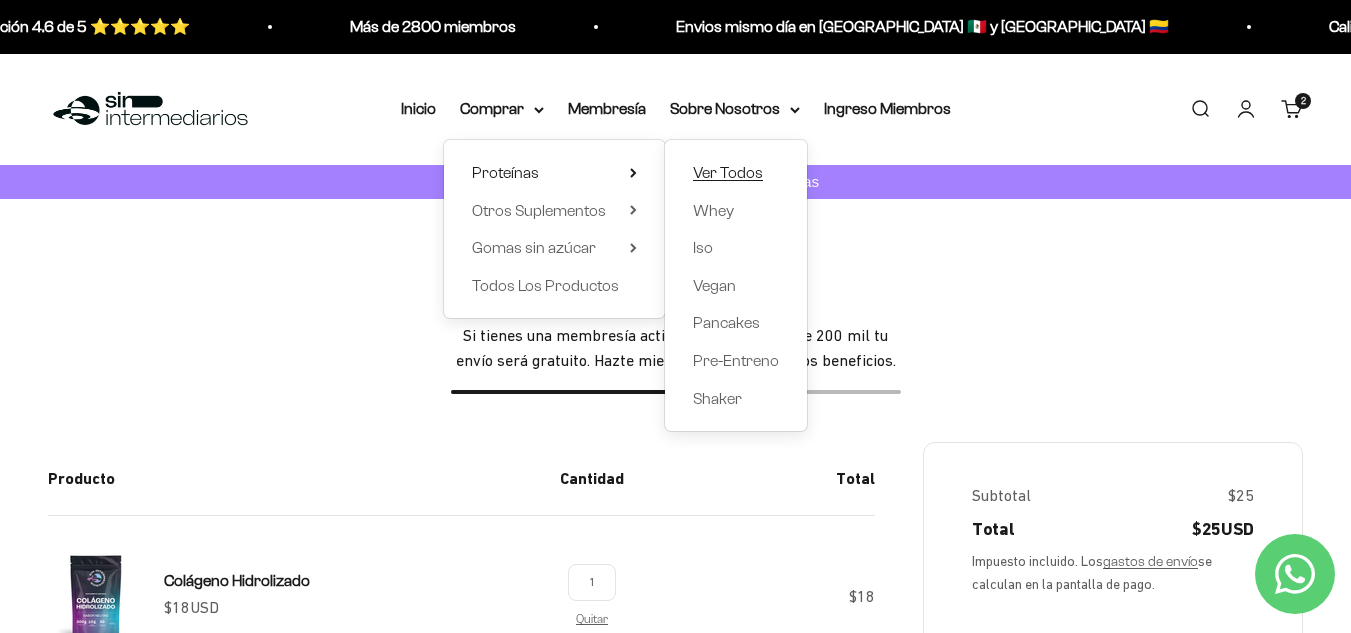 click on "Ver Todos" at bounding box center (728, 172) 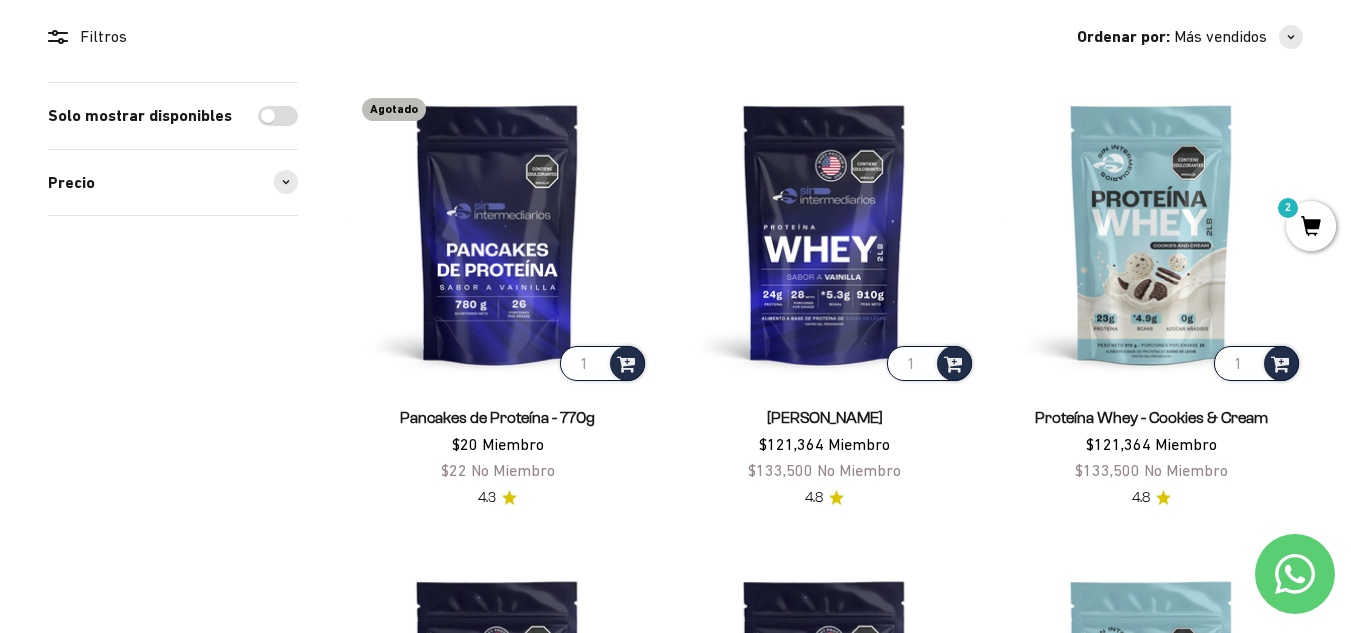 scroll, scrollTop: 300, scrollLeft: 0, axis: vertical 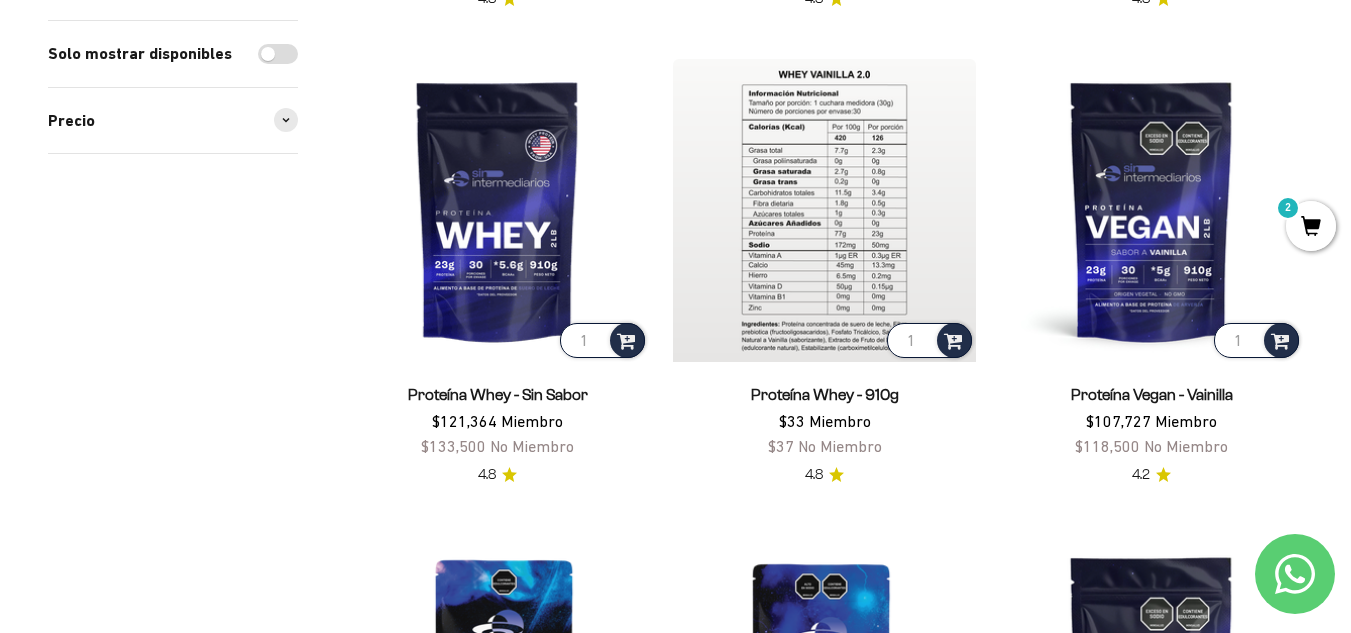 click at bounding box center [824, 210] 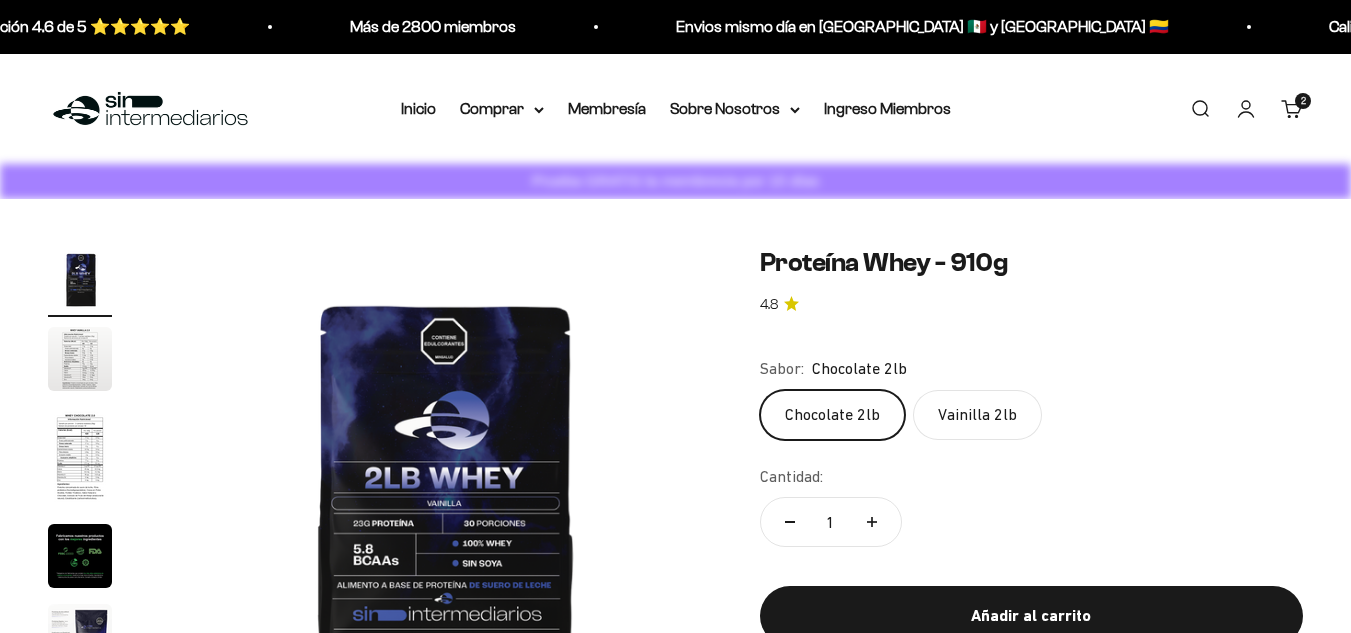 scroll, scrollTop: 0, scrollLeft: 0, axis: both 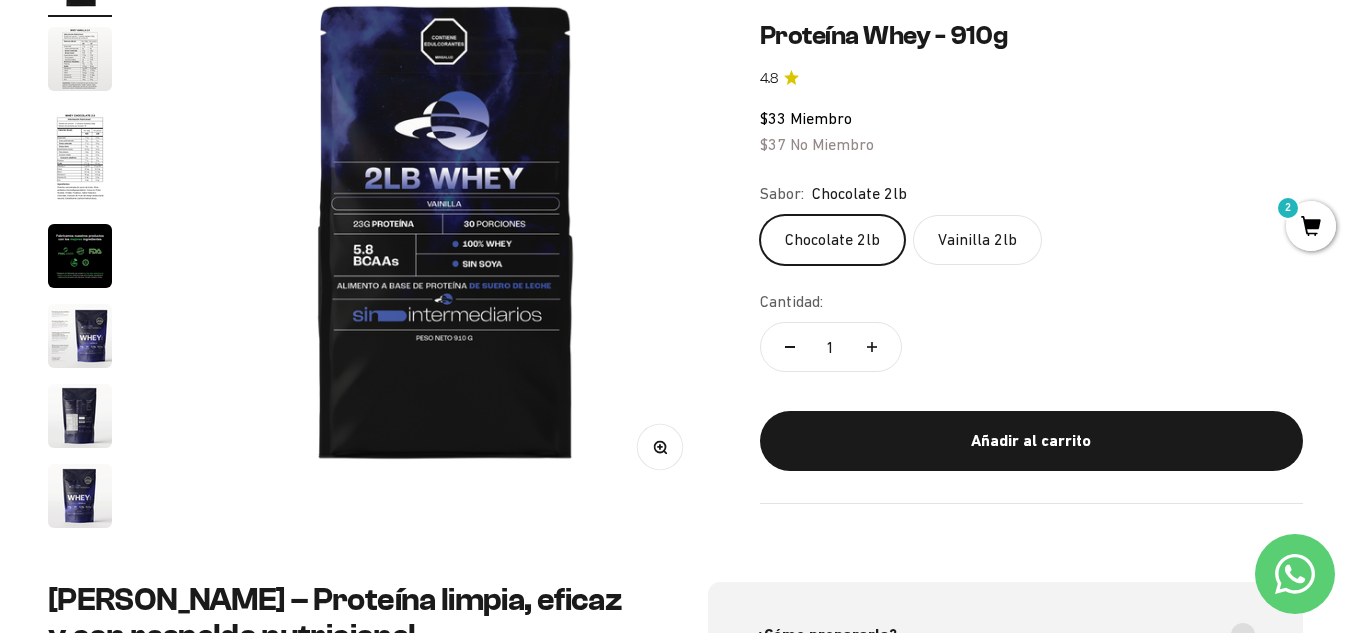 click on "2" at bounding box center (1311, 226) 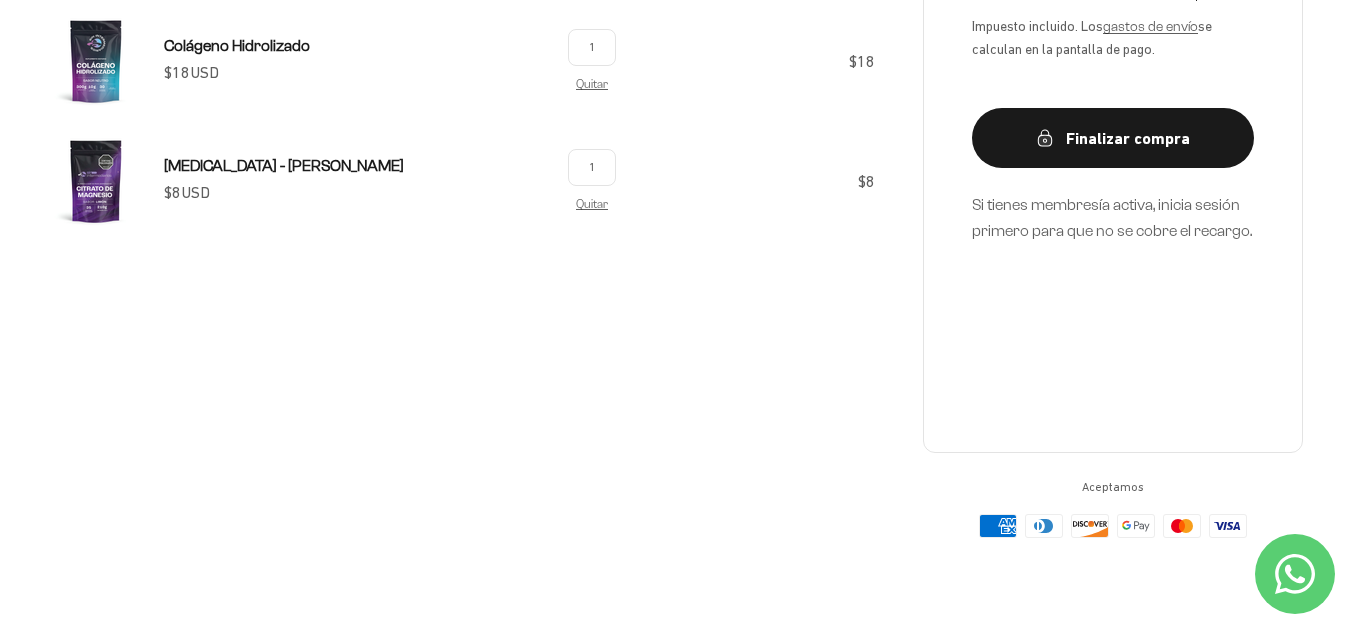 scroll, scrollTop: 500, scrollLeft: 0, axis: vertical 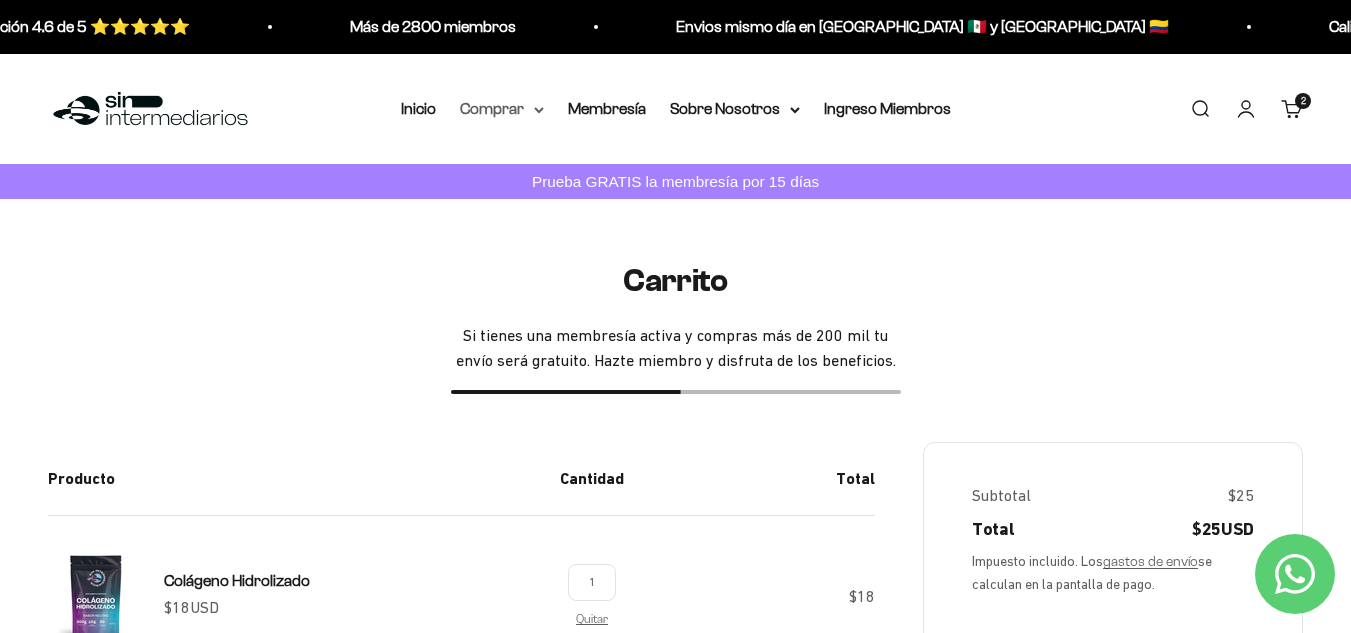 click on "Comprar" at bounding box center [502, 109] 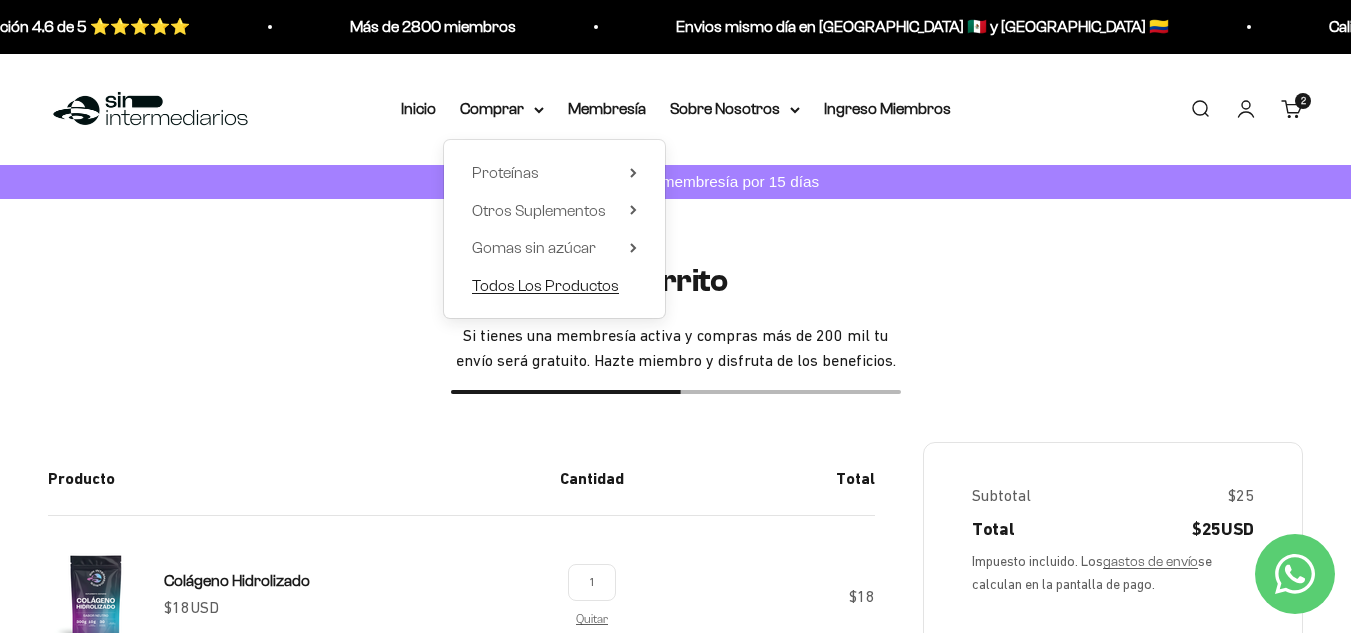 click on "Todos Los Productos" at bounding box center (545, 284) 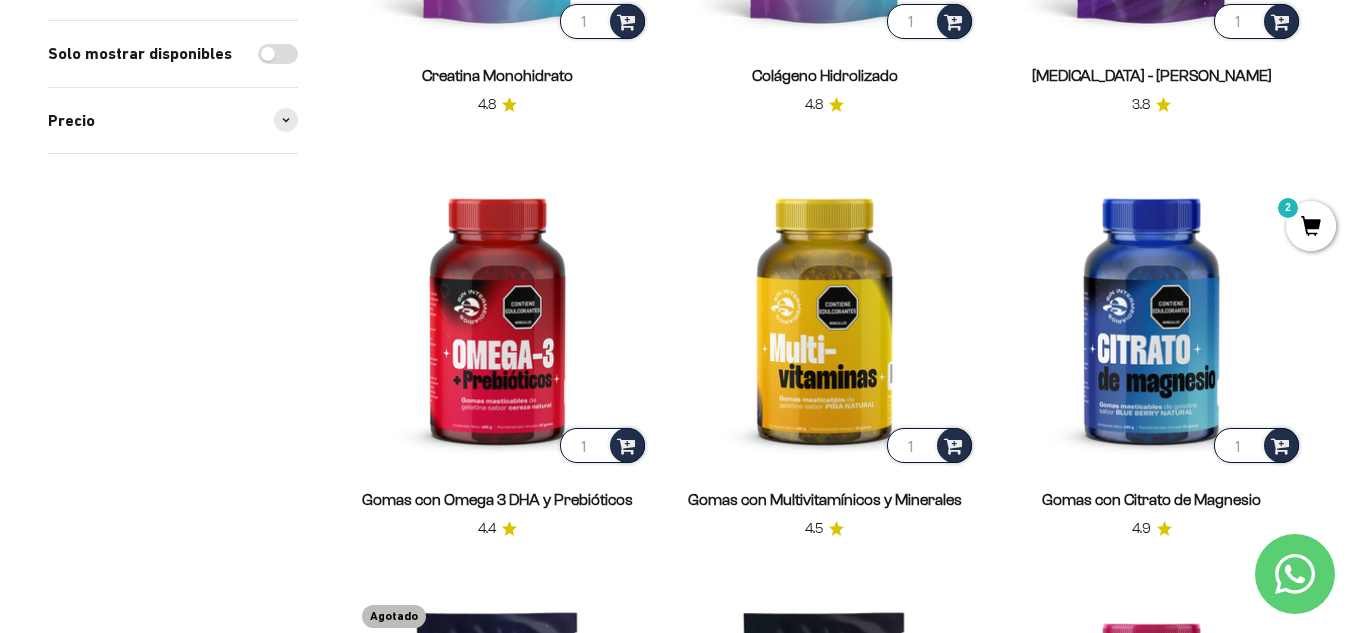 scroll, scrollTop: 600, scrollLeft: 0, axis: vertical 